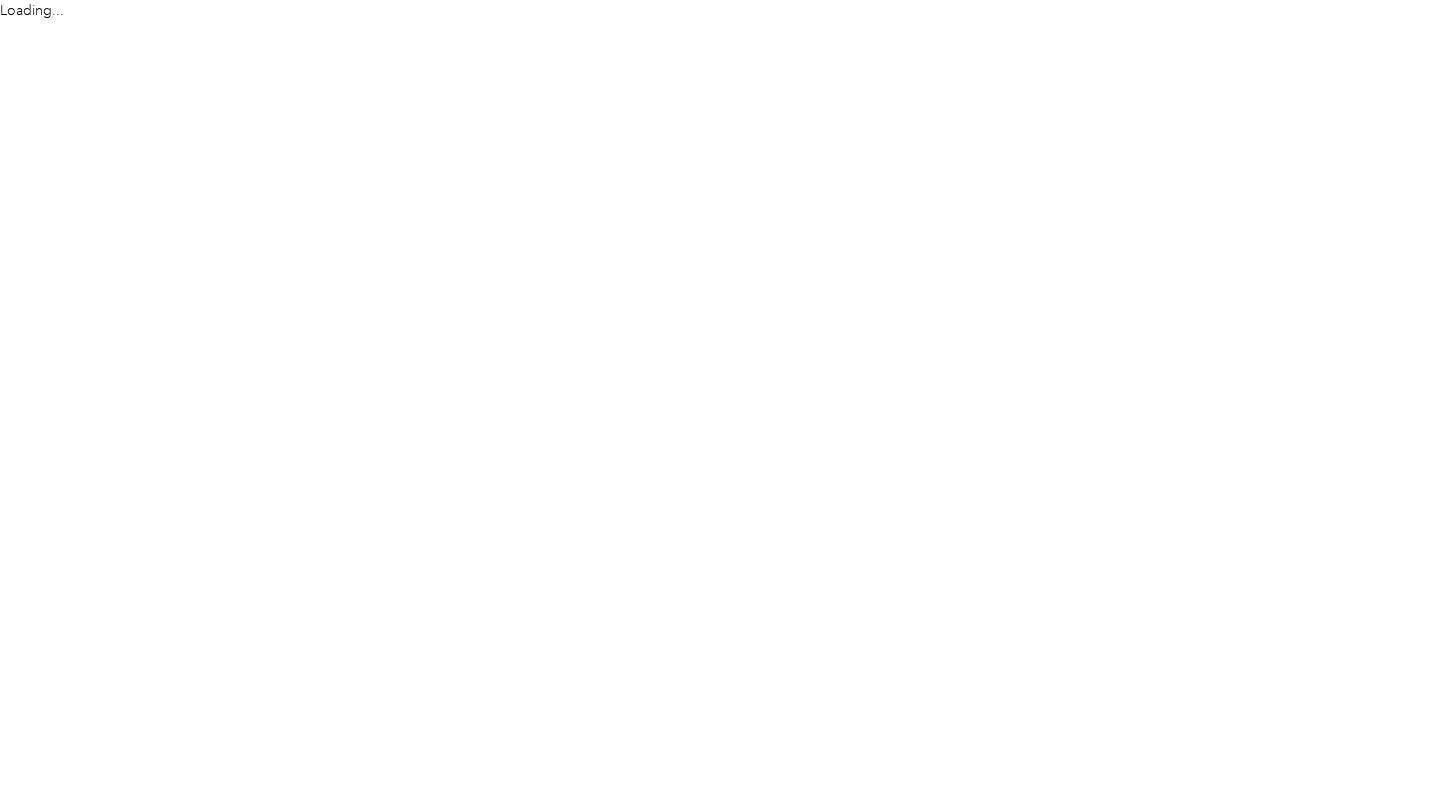 scroll, scrollTop: 0, scrollLeft: 0, axis: both 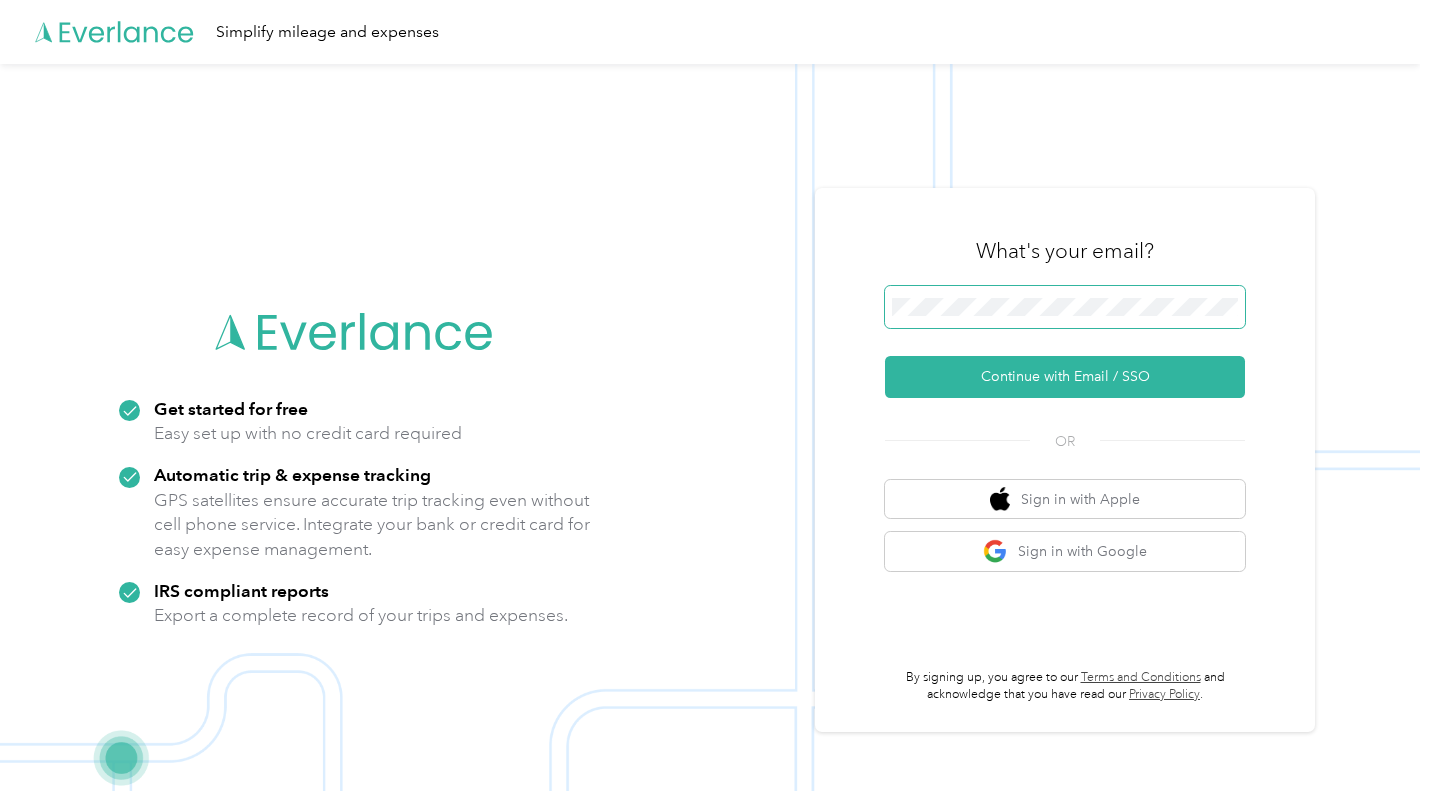 click at bounding box center (1065, 307) 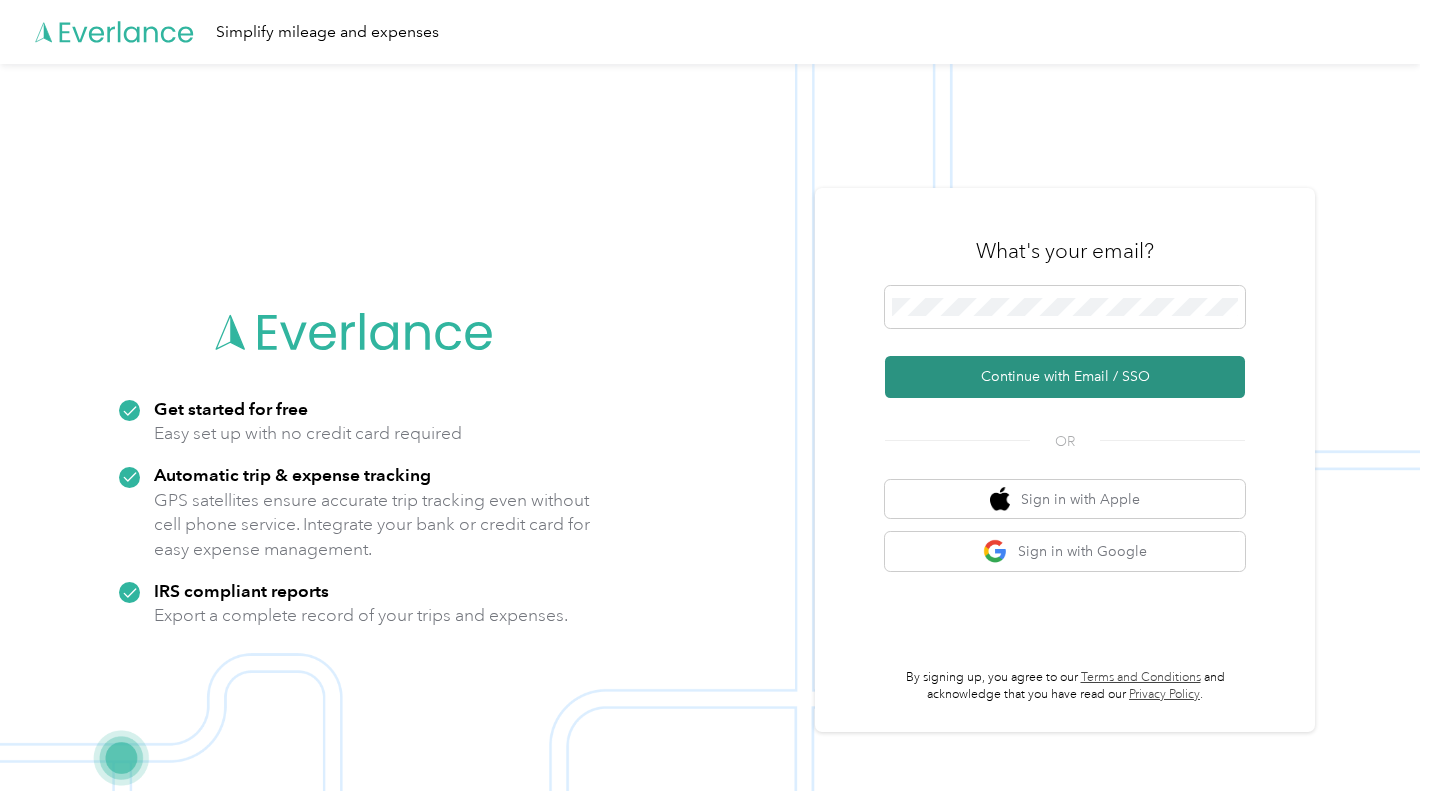 click on "Continue with Email / SSO" at bounding box center (1065, 377) 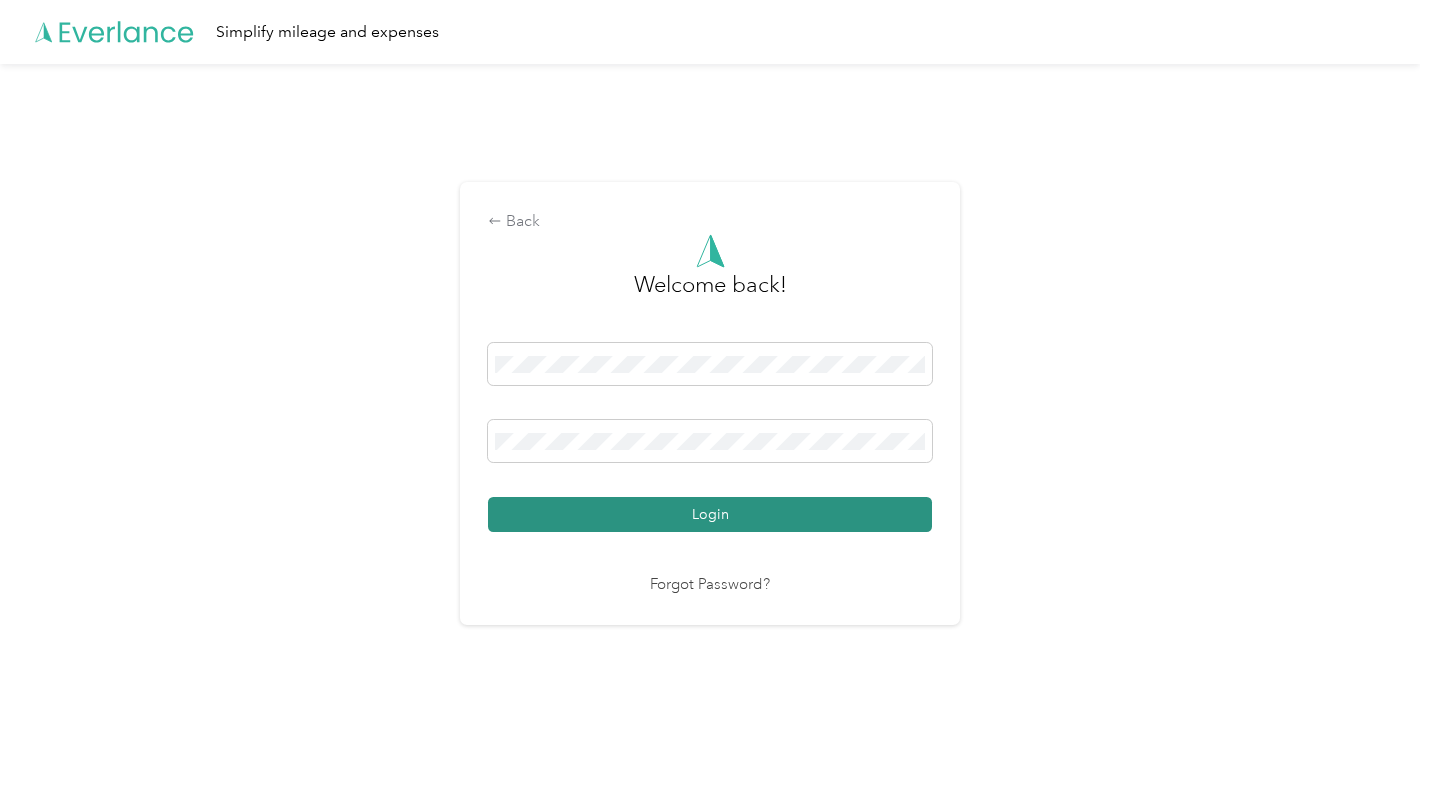 click on "Login" at bounding box center (710, 514) 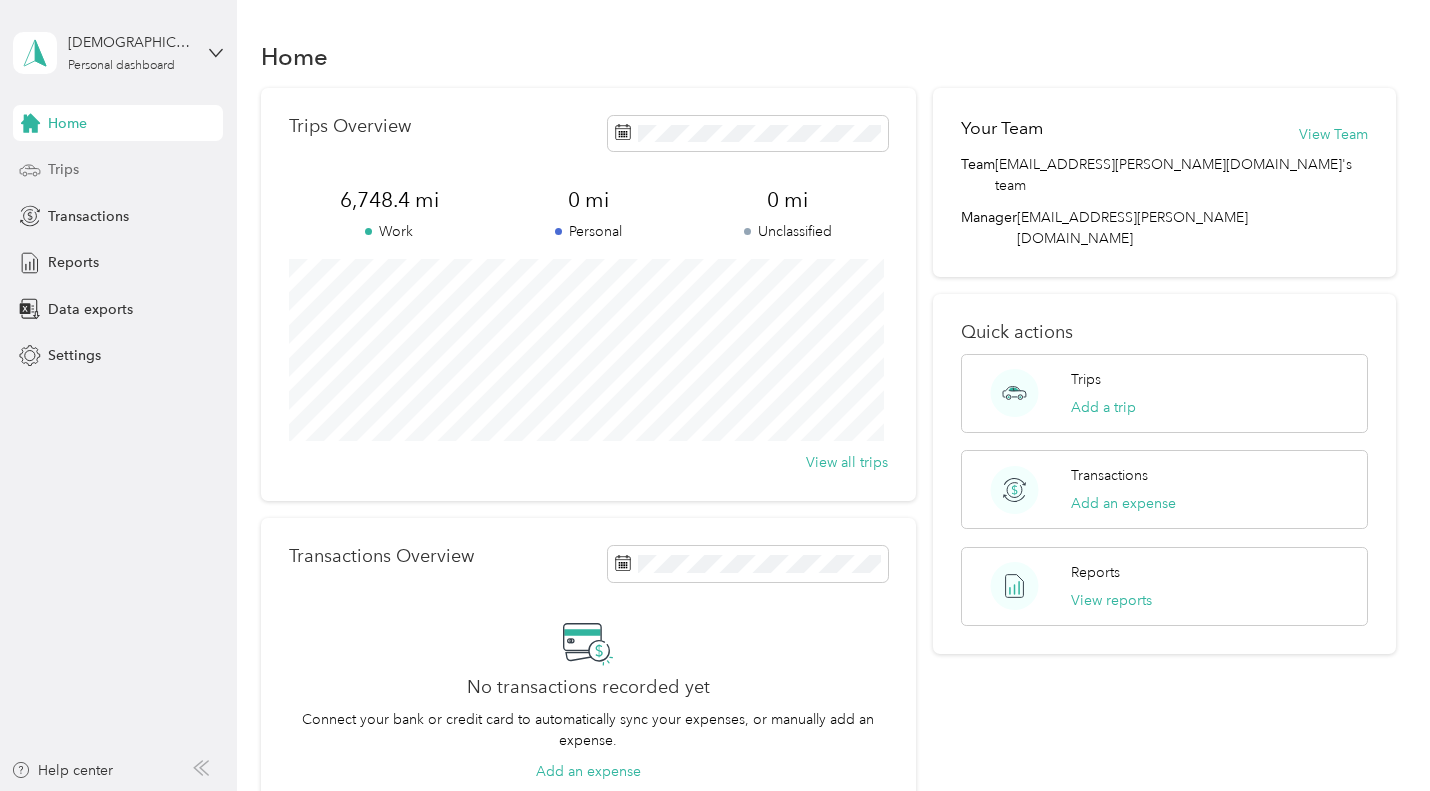 click on "Trips" at bounding box center [118, 170] 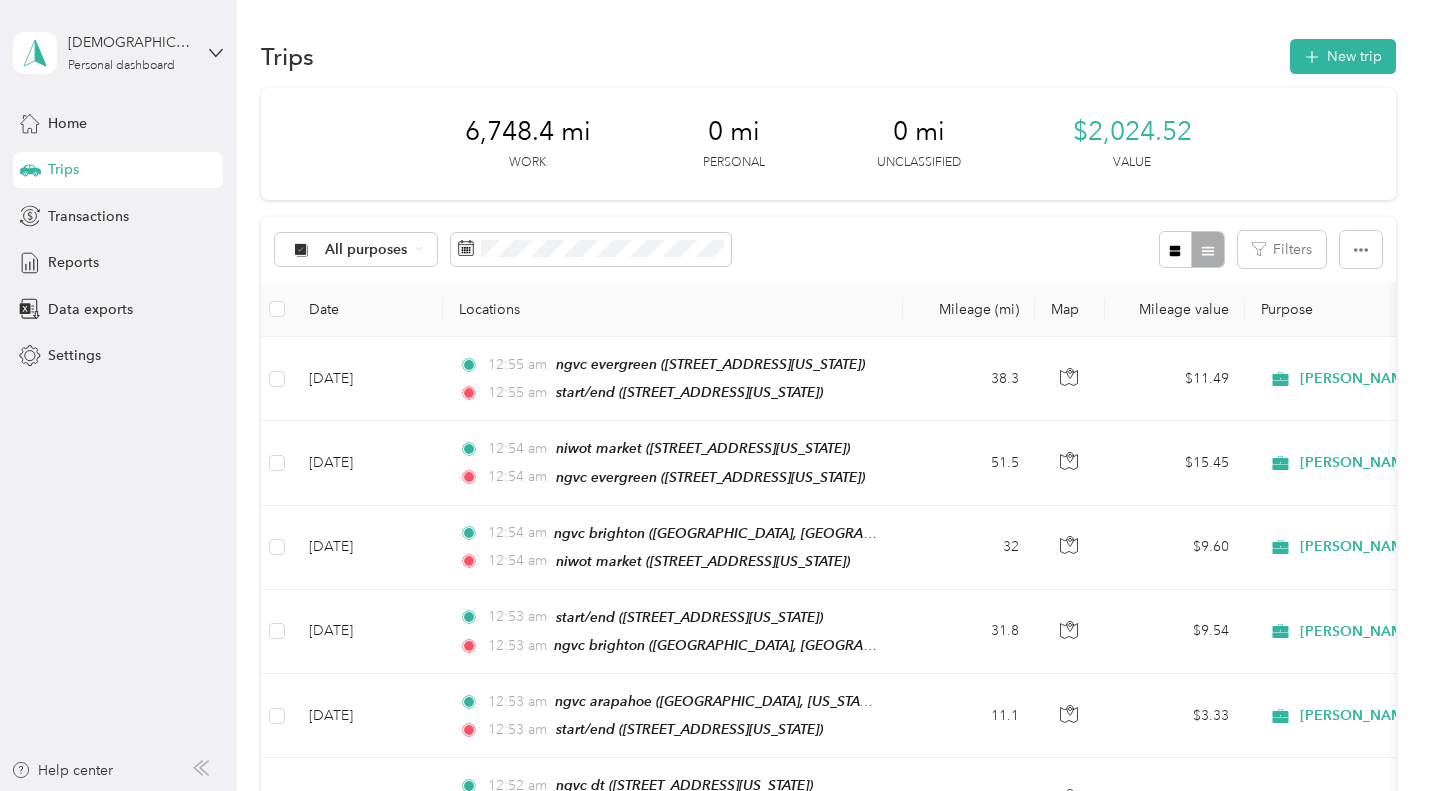 click on "All purposes Filters" at bounding box center (828, 249) 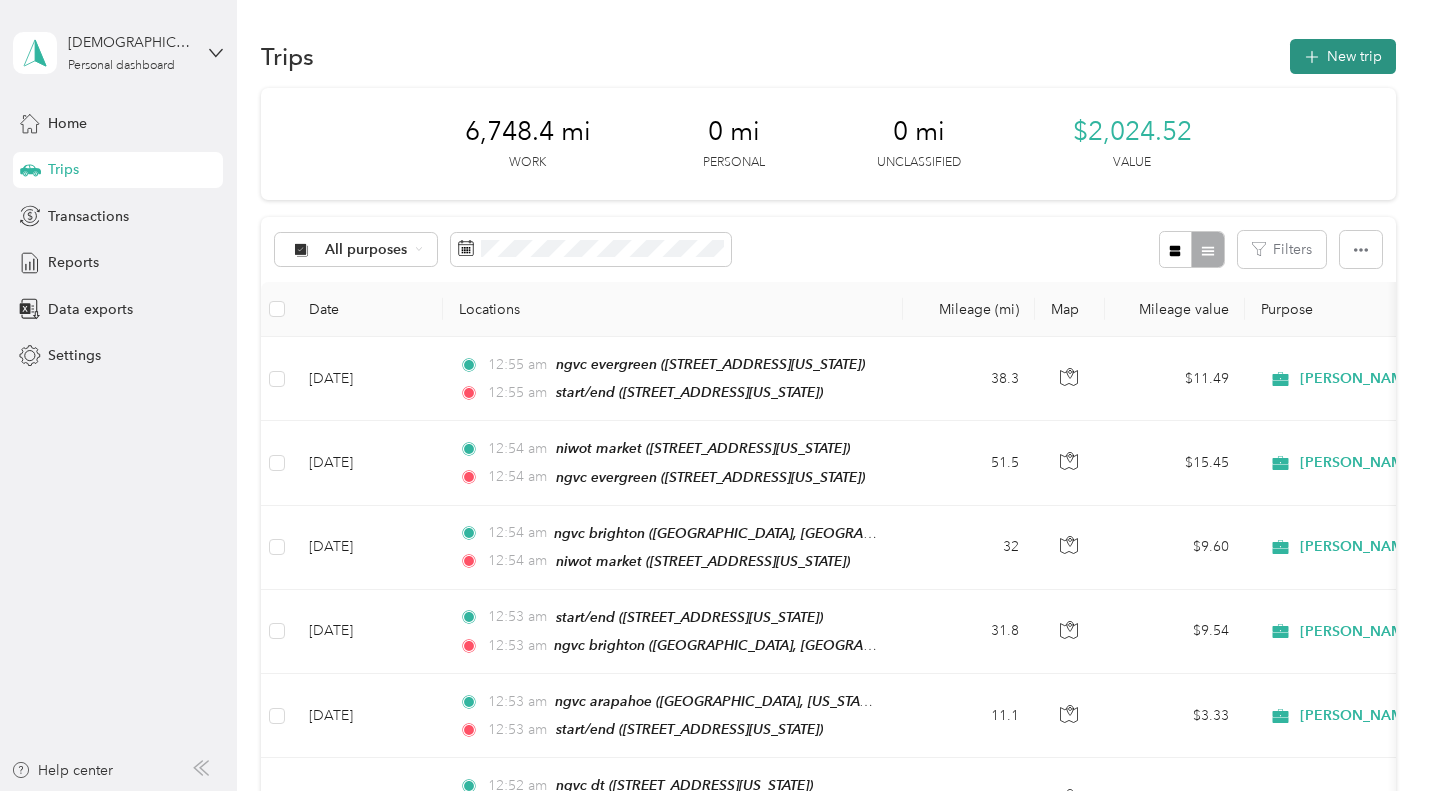 click on "New trip" at bounding box center [1343, 56] 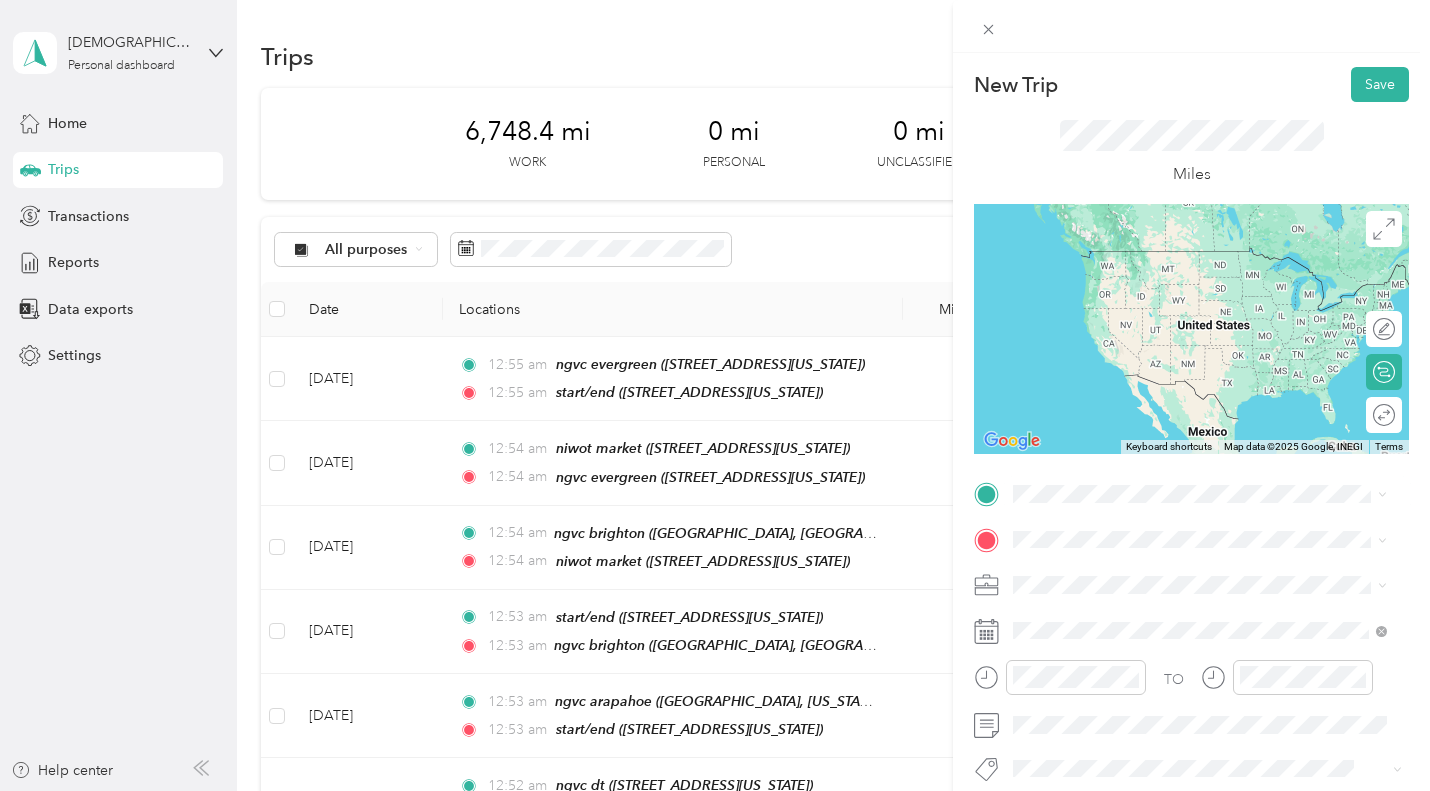 click on "[STREET_ADDRESS][US_STATE]" at bounding box center (1151, 269) 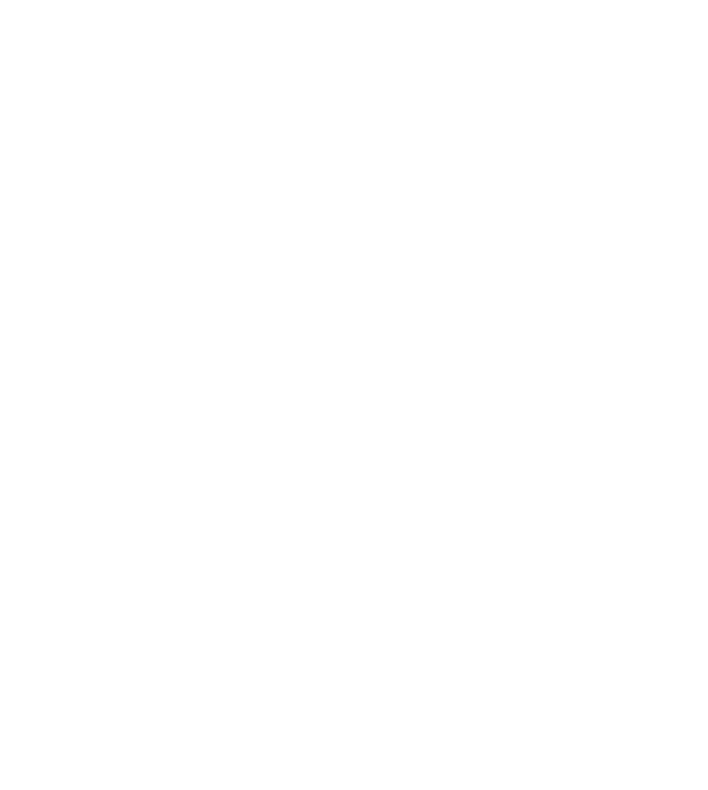 scroll, scrollTop: 0, scrollLeft: 0, axis: both 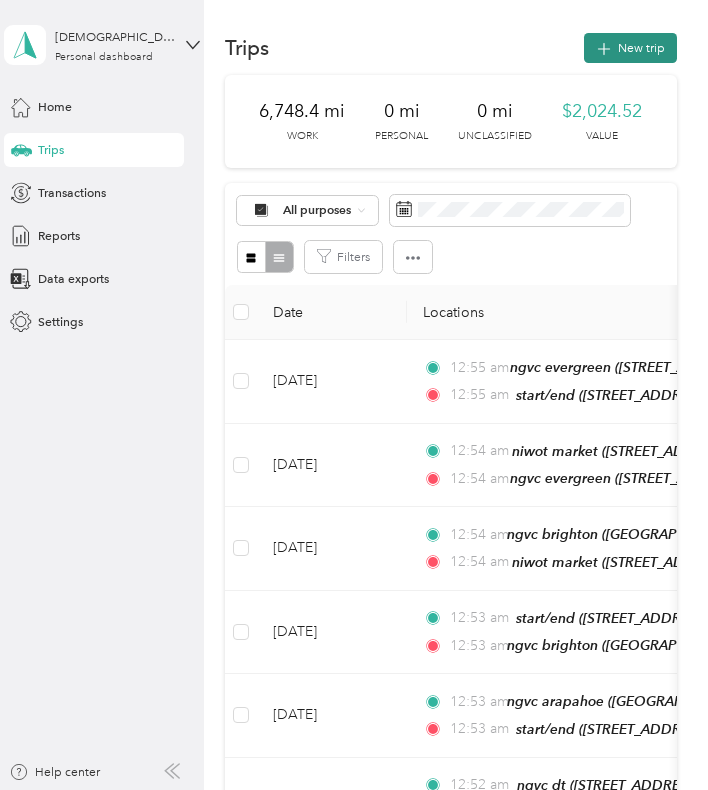 click on "New trip" at bounding box center (630, 48) 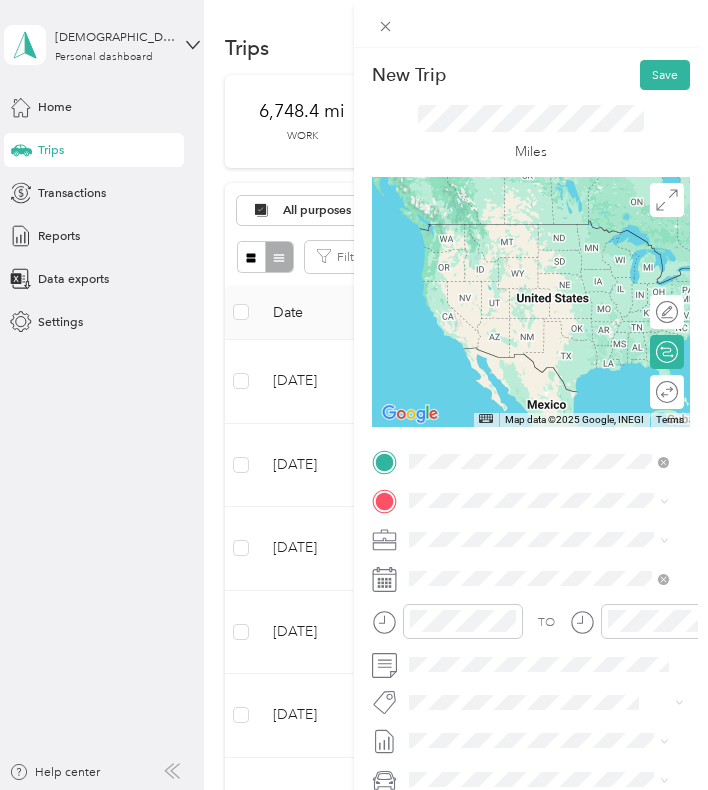 click on "start/end [STREET_ADDRESS][US_STATE]" at bounding box center [531, 542] 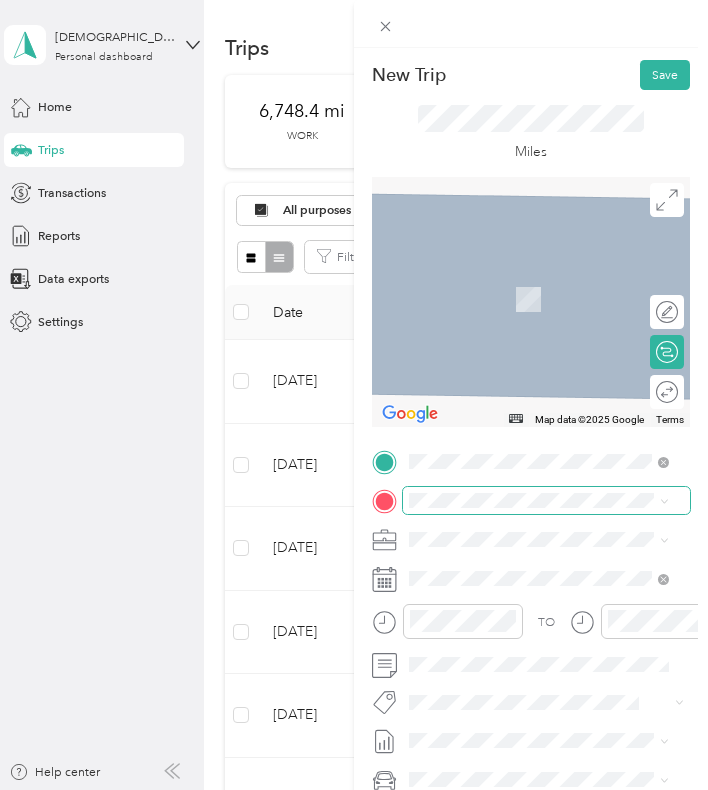 click on "New Trip Save This trip cannot be edited because it is either under review, approved, or paid. Contact your Team Manager to edit it. Miles To navigate the map with touch gestures double-tap and hold your finger on the map, then drag the map. ← Move left → Move right ↑ Move up ↓ Move down + Zoom in - Zoom out Home Jump left by 75% End Jump right by 75% Page Up Jump up by 75% Page Down Jump down by 75% Map Data Map data ©2025 Google Map data ©2025 Google 2 m  Click to toggle between metric and imperial units Terms Report a map error Edit route Calculate route Round trip TO Add photo" at bounding box center (349, 790) 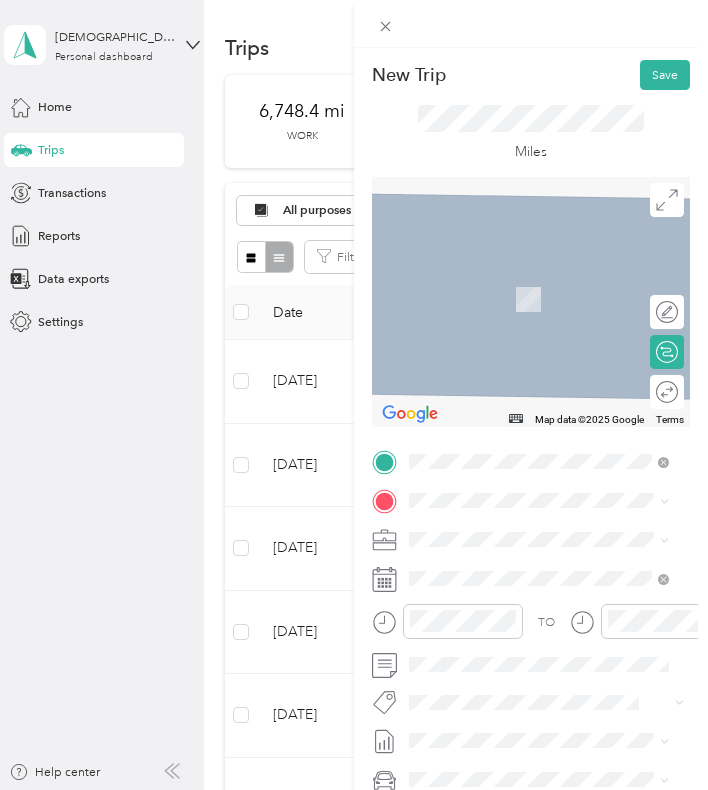 click on "ngvc dt" at bounding box center (531, 561) 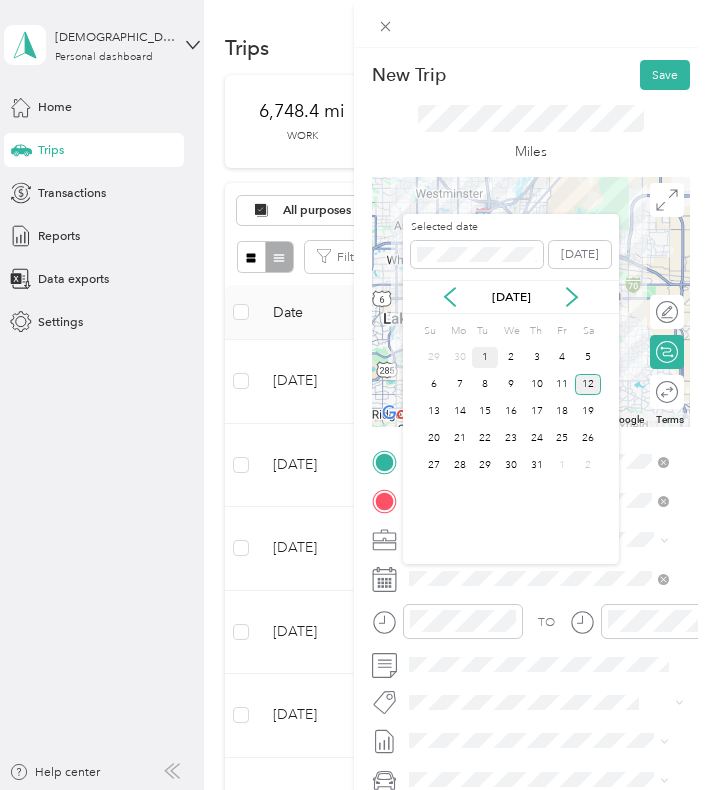 click on "1" at bounding box center [485, 357] 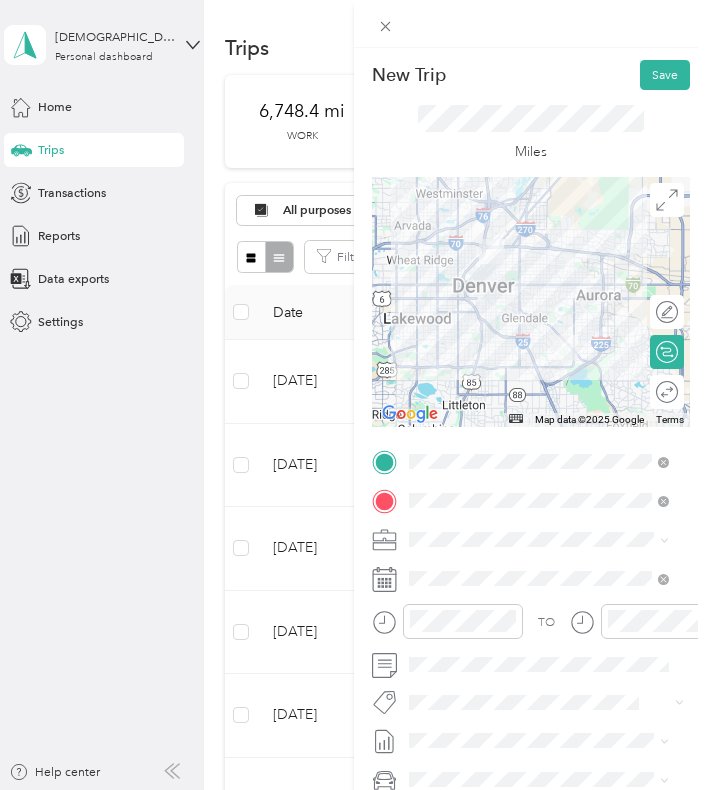 click at bounding box center [531, 302] 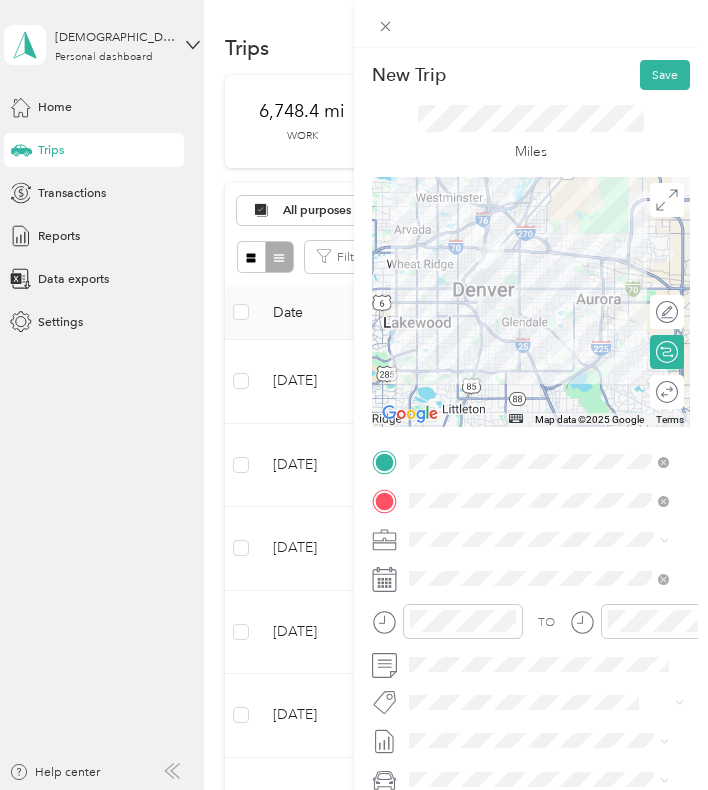 click at bounding box center [531, 302] 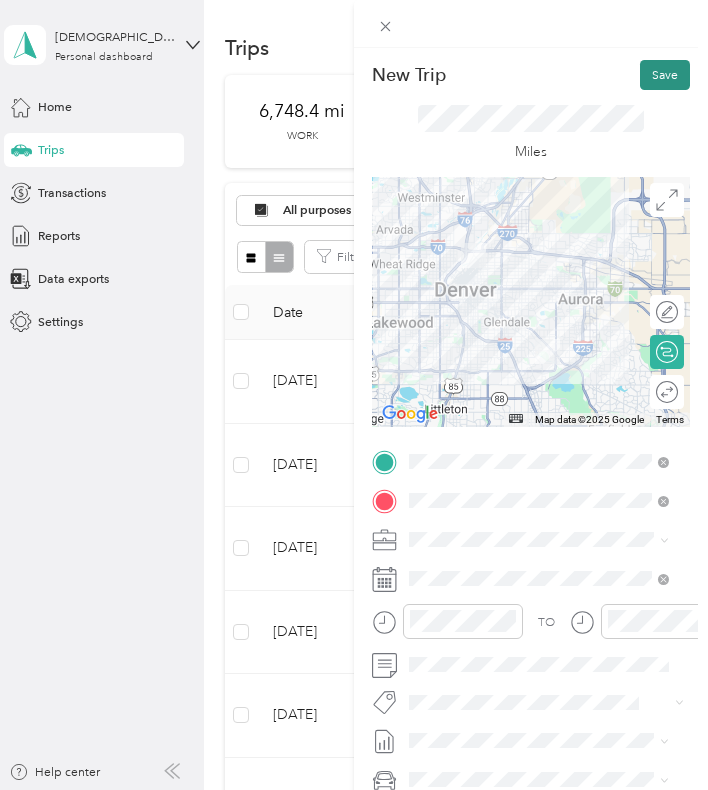 click on "Save" at bounding box center [665, 75] 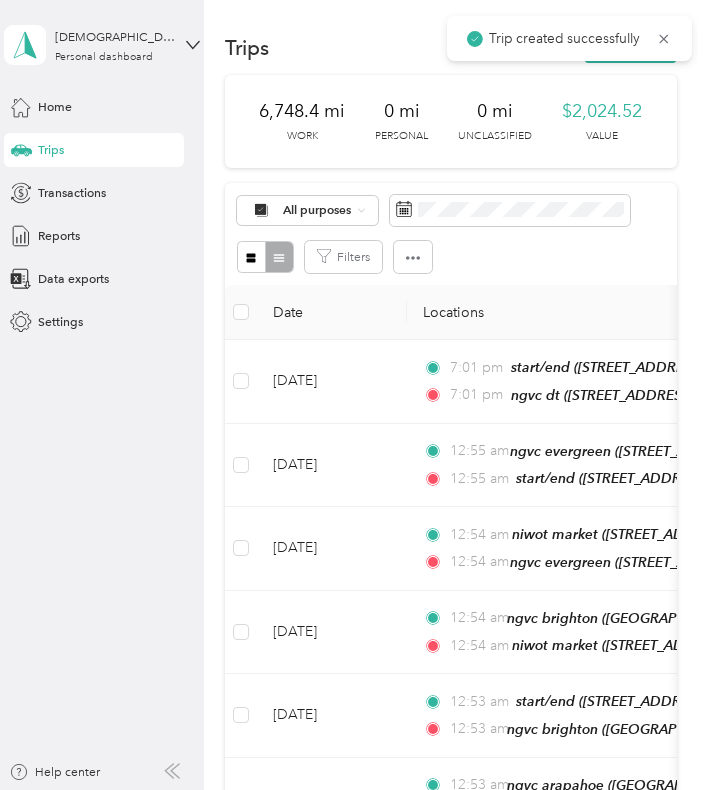 click on "Trips New trip" at bounding box center (451, 48) 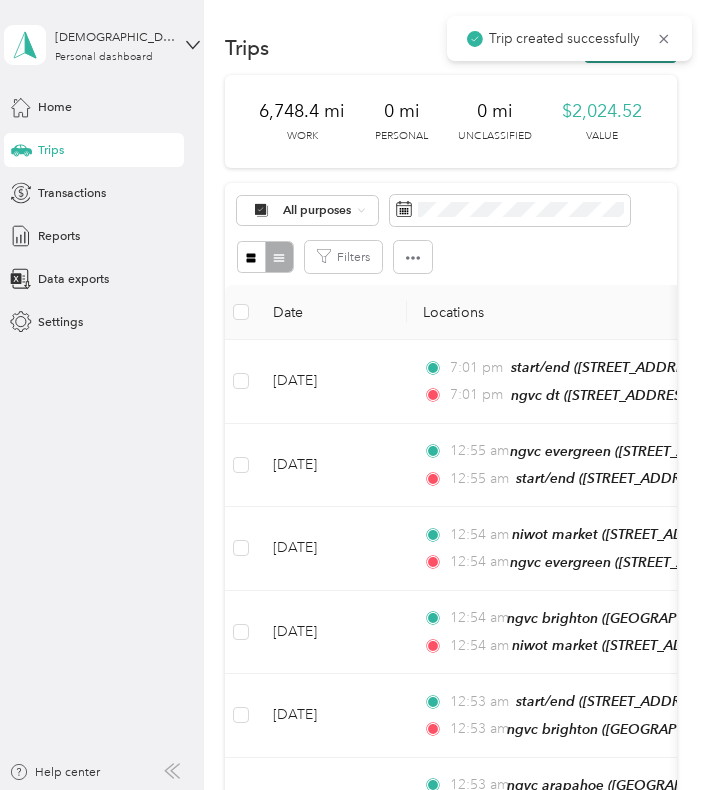 click on "New trip" at bounding box center (630, 48) 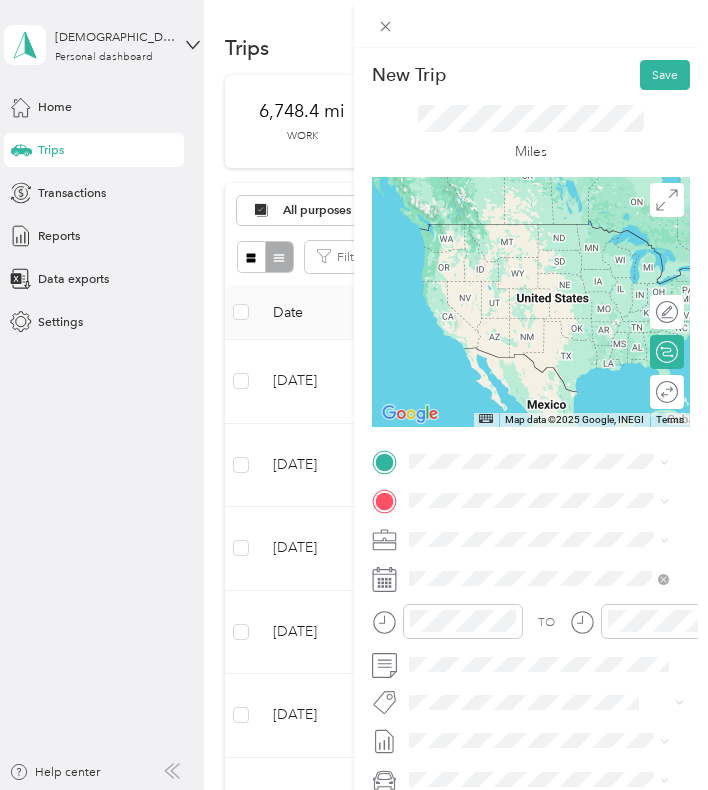 click on "ngvc tennyson [STREET_ADDRESS]" at bounding box center [499, 533] 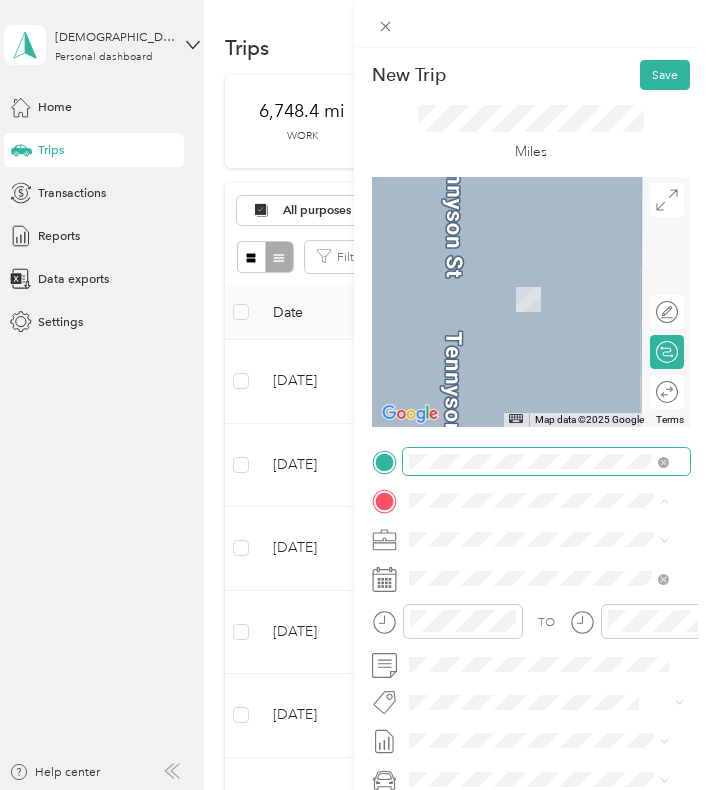 click at bounding box center (663, 461) 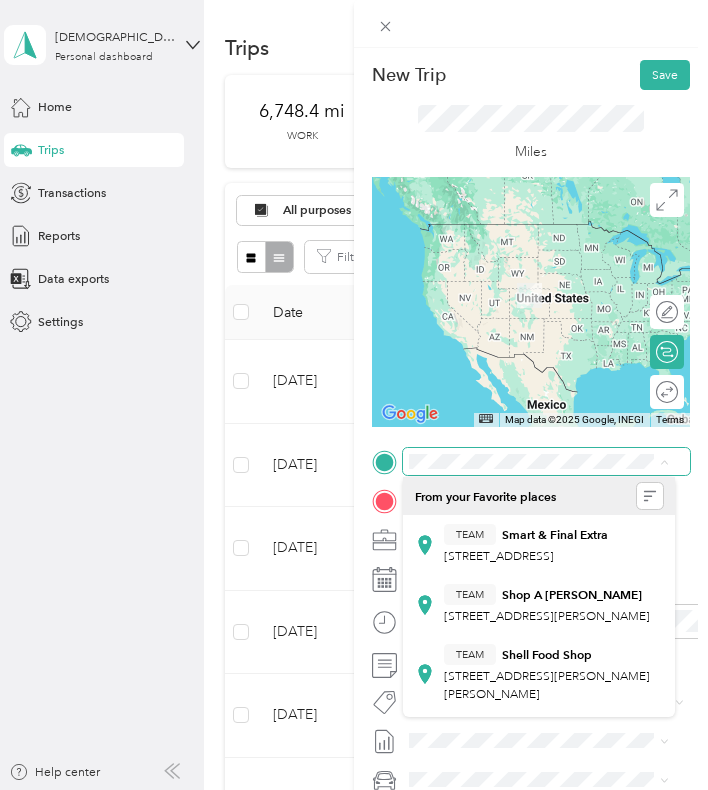 click at bounding box center (546, 461) 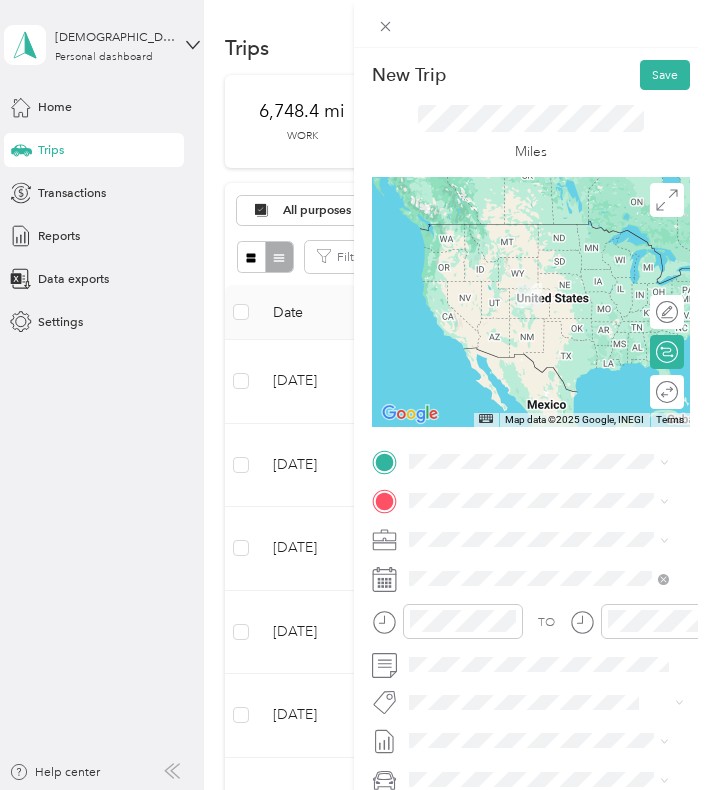 click on "ngvc dt [STREET_ADDRESS][US_STATE]" at bounding box center [531, 534] 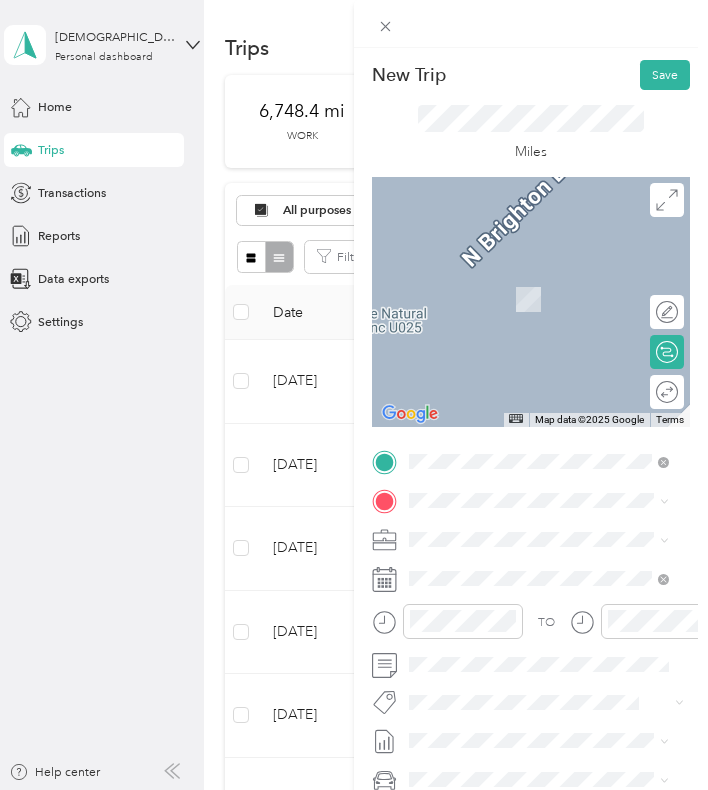 click on "ngvc tennyson [STREET_ADDRESS]" at bounding box center [539, 571] 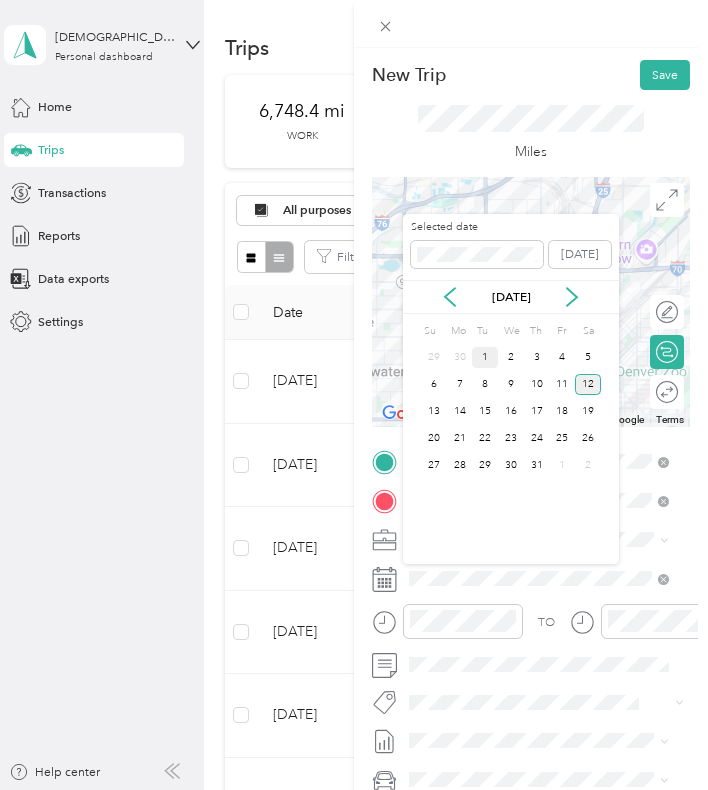 click on "1" at bounding box center (485, 357) 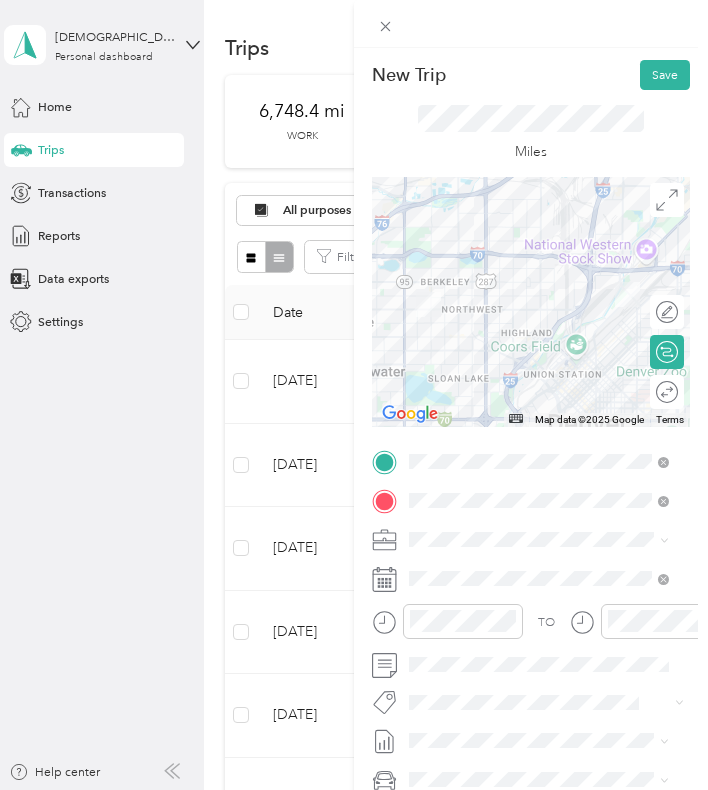 click at bounding box center [531, 302] 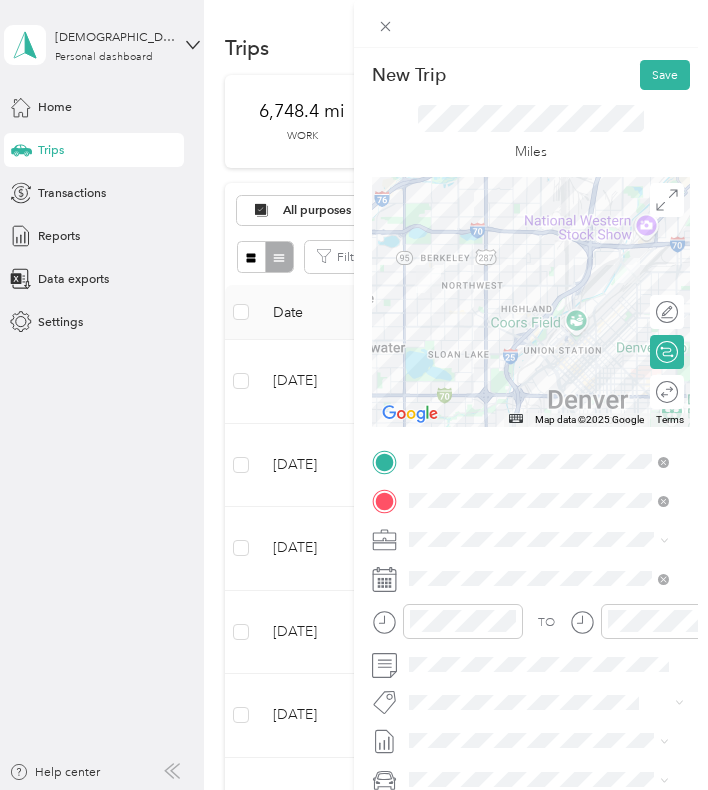 click at bounding box center (531, 302) 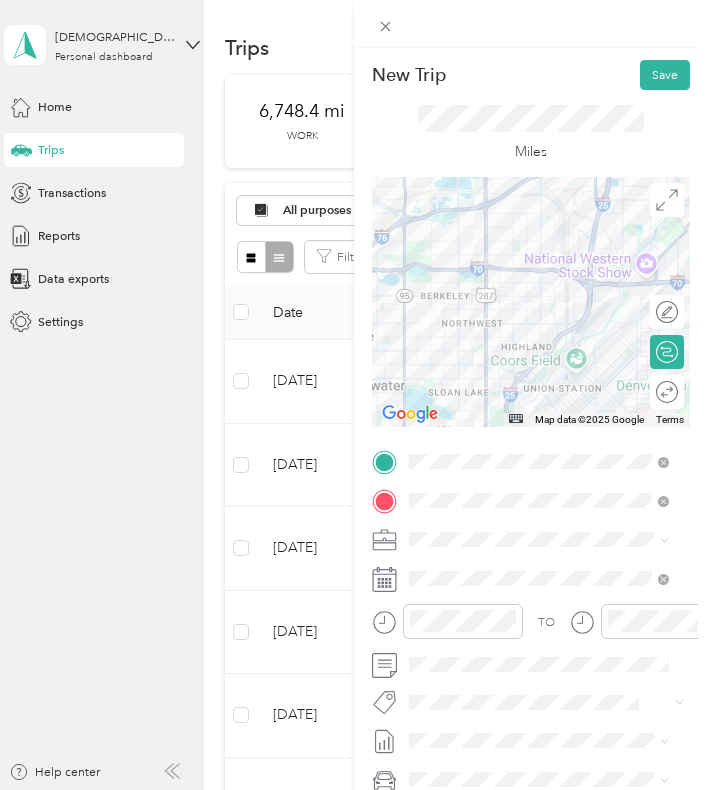 click at bounding box center (531, 302) 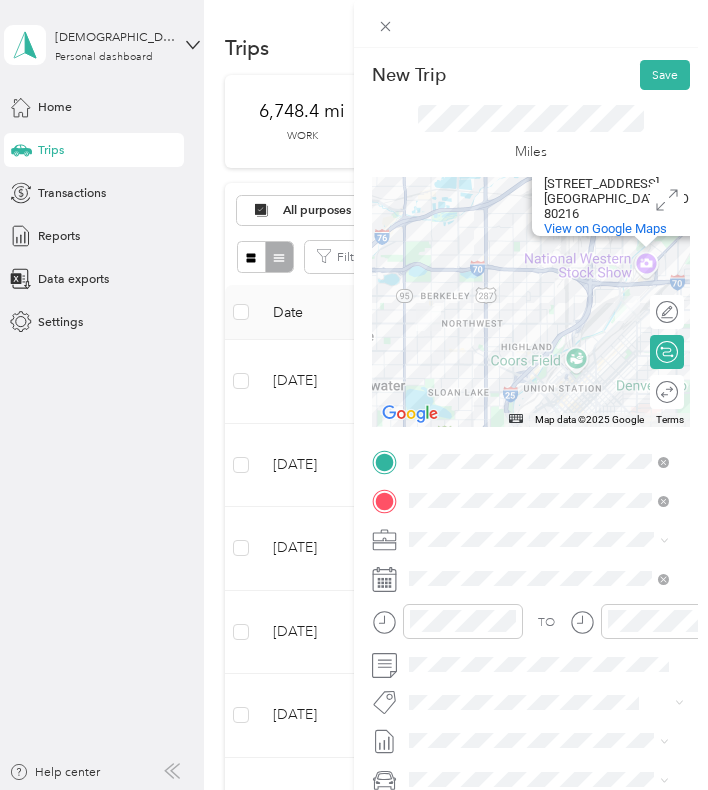 click on "National Western Stock Show                     National Western Stock Show                 [STREET_ADDRESS]              View on Google Maps" at bounding box center [531, 302] 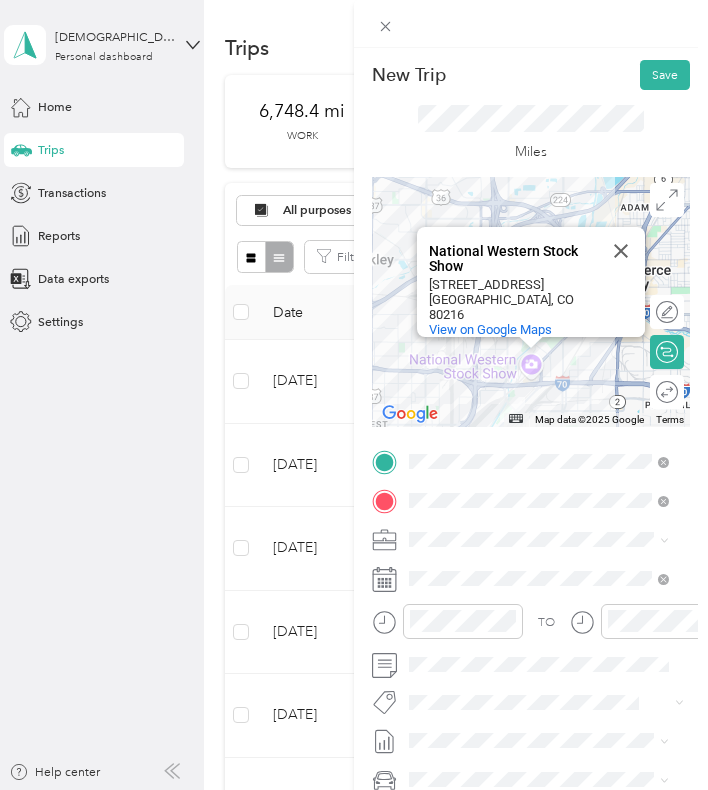 click on "National Western Stock Show                     National Western Stock Show                 [STREET_ADDRESS]              View on Google Maps" at bounding box center [531, 302] 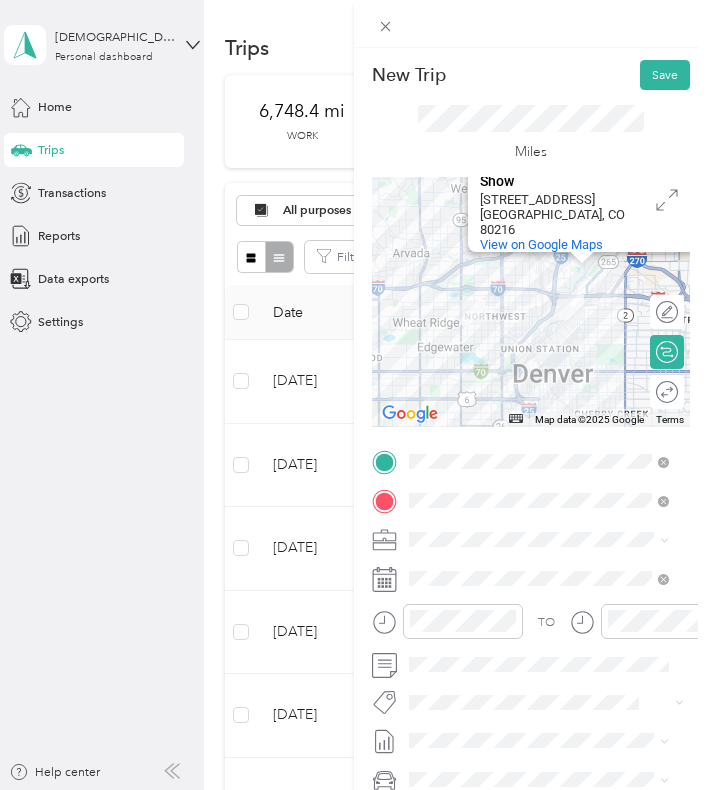 click on "National Western Stock Show                     National Western Stock Show                 [STREET_ADDRESS]              View on Google Maps" at bounding box center (531, 302) 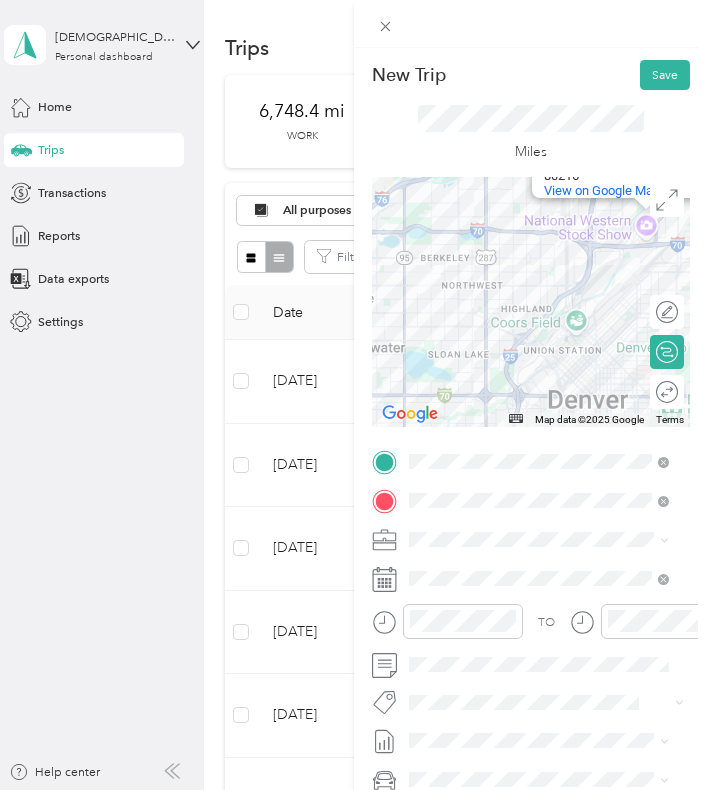 click at bounding box center (627, 270) 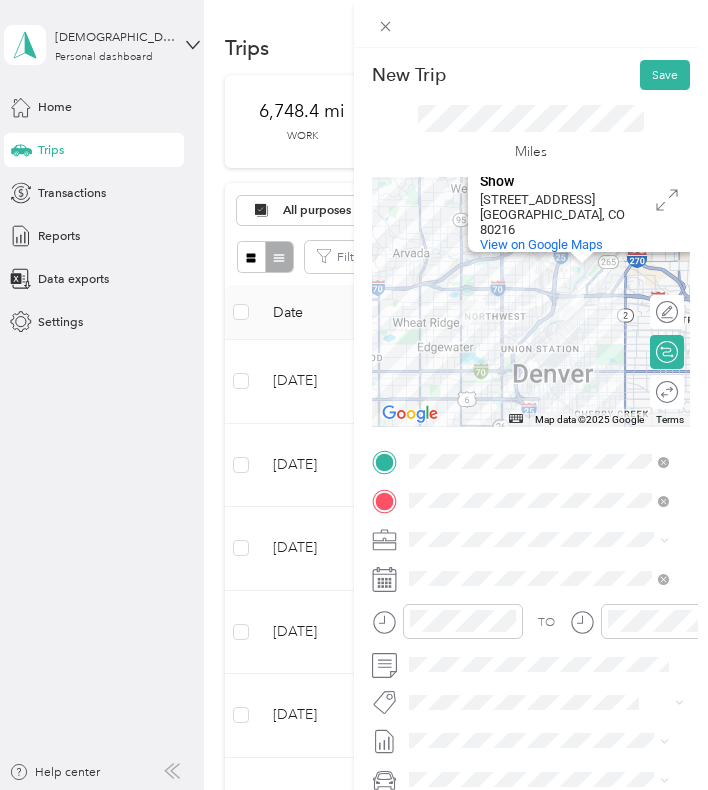 click on "National Western Stock Show                     National Western Stock Show                 [STREET_ADDRESS]              View on Google Maps" at bounding box center (531, 302) 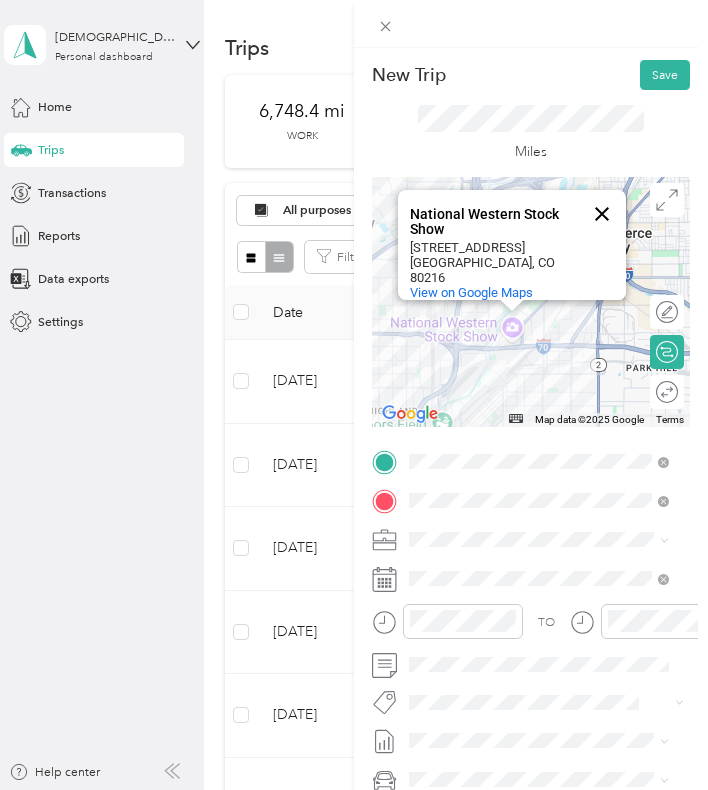 click at bounding box center [602, 214] 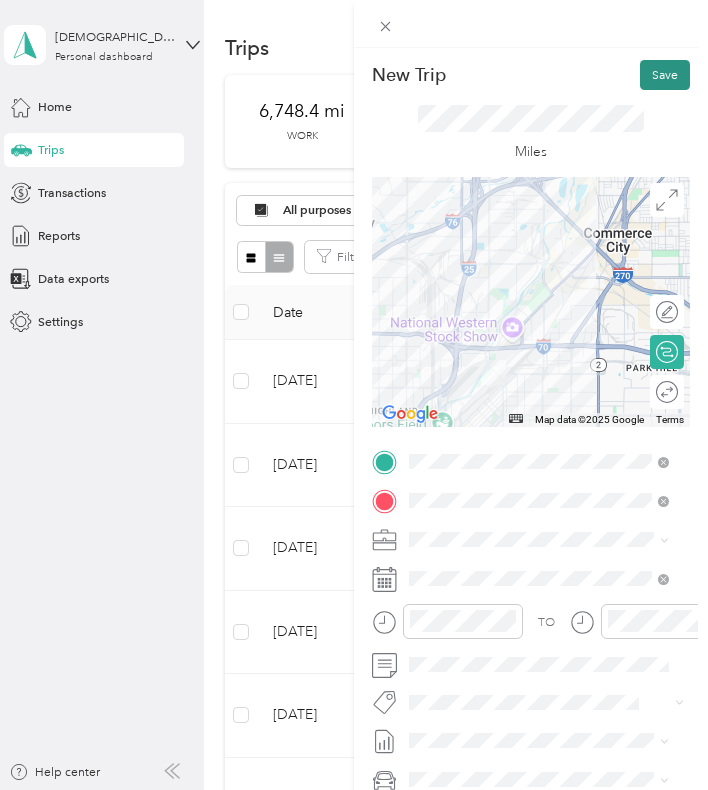 click on "Save" at bounding box center [665, 75] 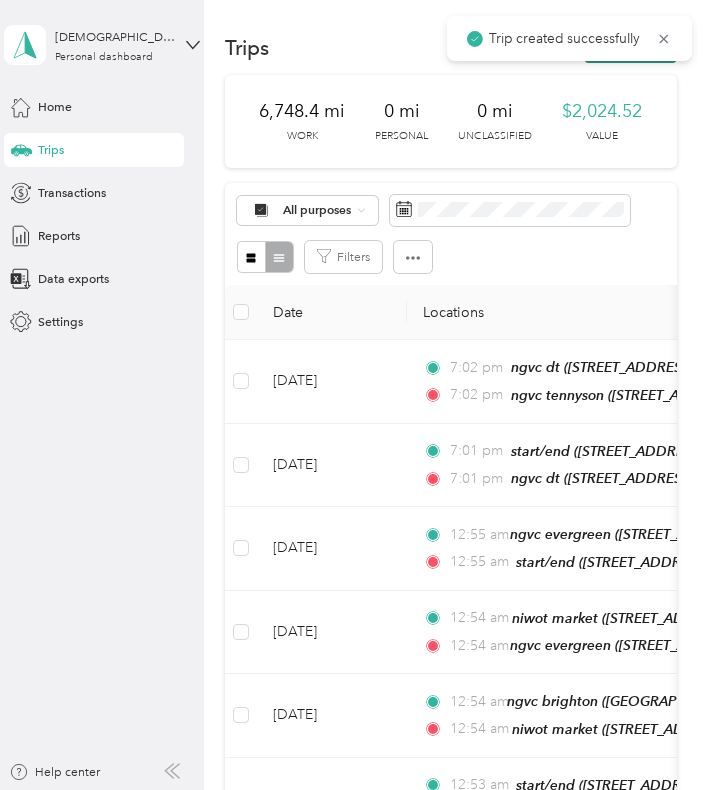 click on "New trip" at bounding box center (630, 48) 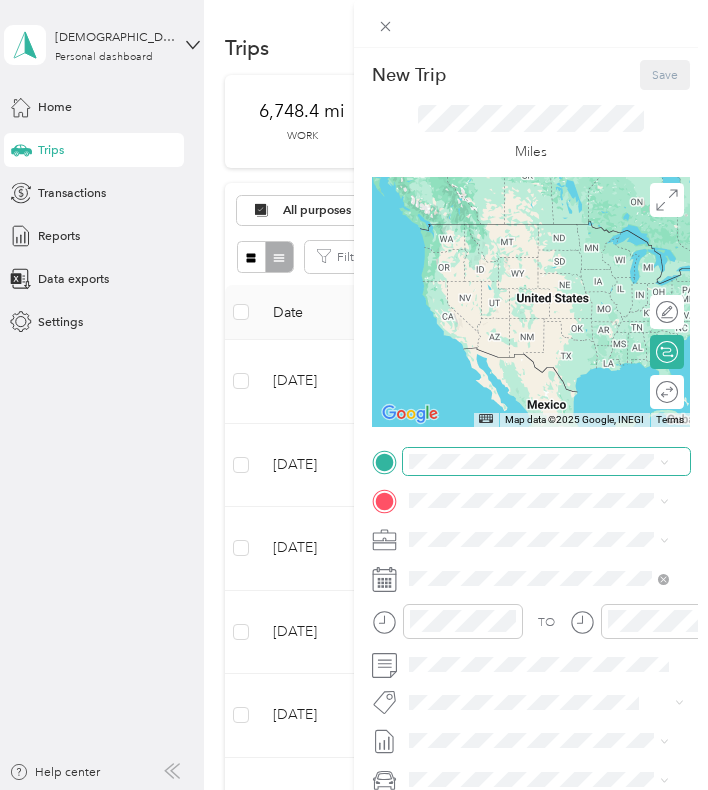 click at bounding box center [546, 461] 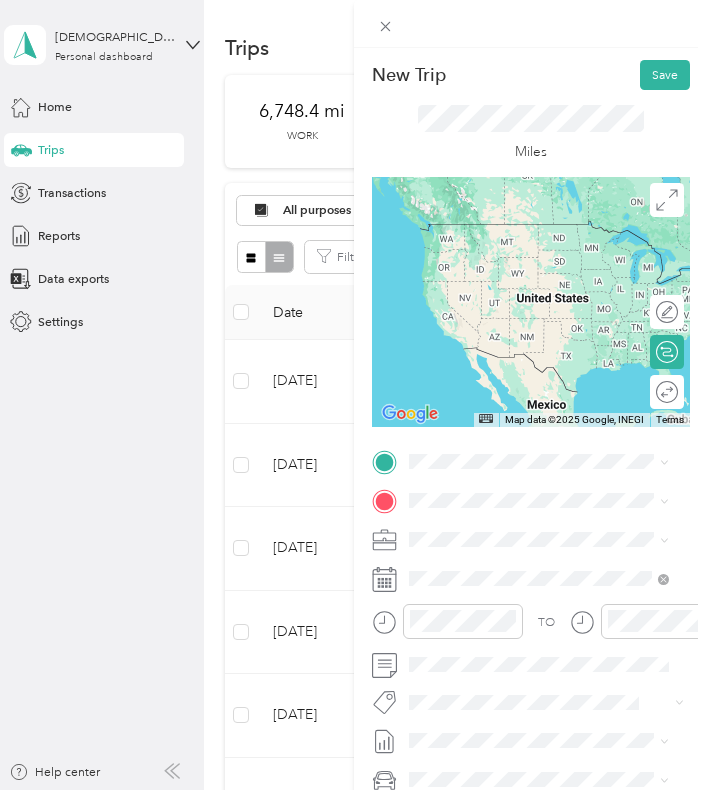 click on "[STREET_ADDRESS]" at bounding box center [499, 546] 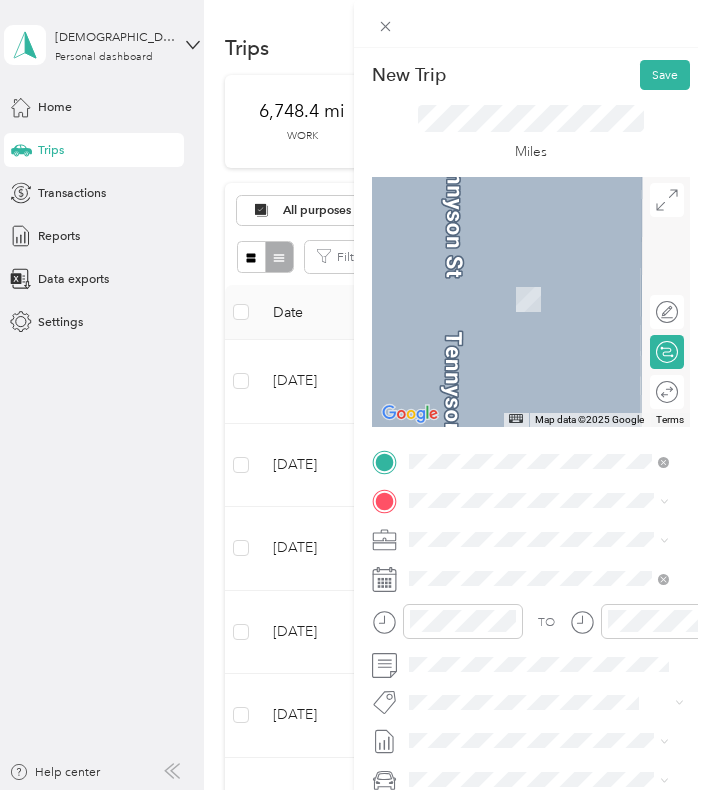 click on "From your Favorite places start/end [STREET_ADDRESS][US_STATE] From search results [GEOGRAPHIC_DATA], [GEOGRAPHIC_DATA][US_STATE] Start and [GEOGRAPHIC_DATA][US_STATE], [GEOGRAPHIC_DATA][US_STATE][PERSON_NAME], [GEOGRAPHIC_DATA]" at bounding box center [539, 632] 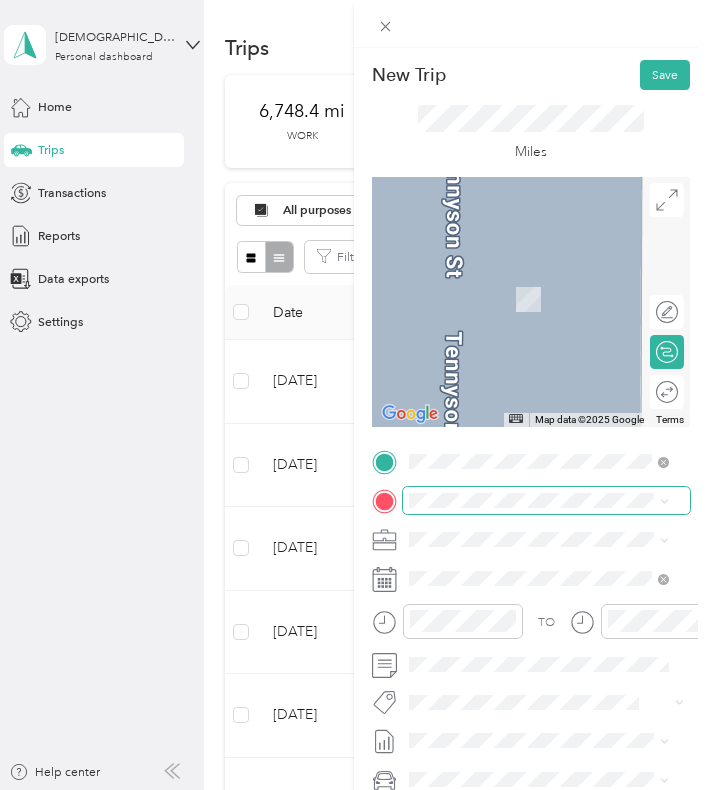 click at bounding box center [546, 500] 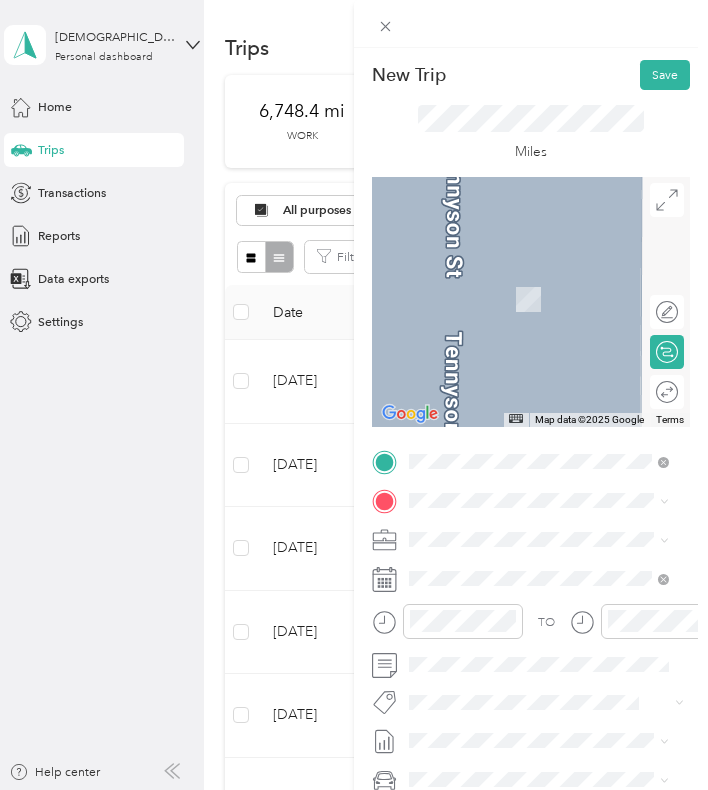 click on "start/end [STREET_ADDRESS][US_STATE]" at bounding box center [531, 581] 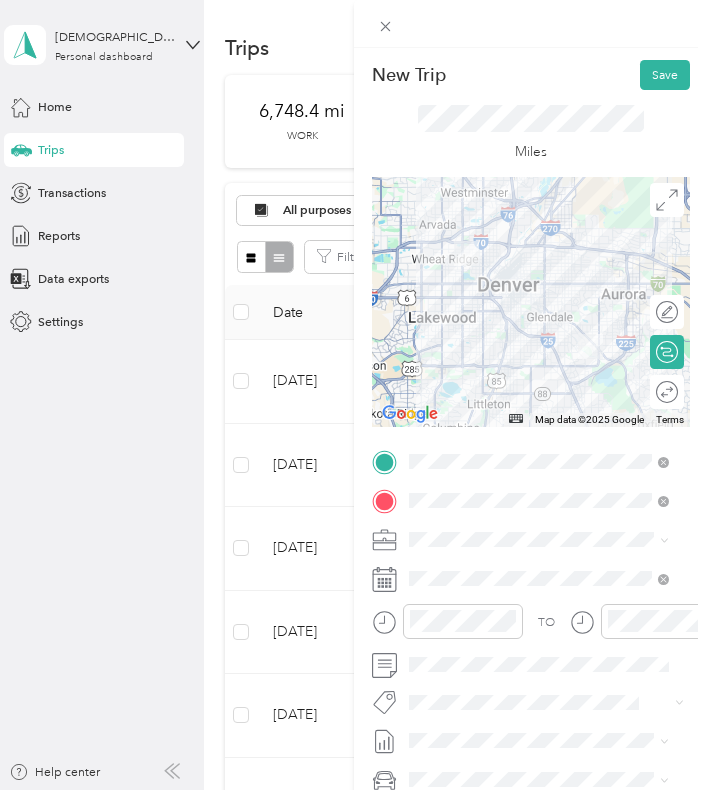 click at bounding box center [531, 302] 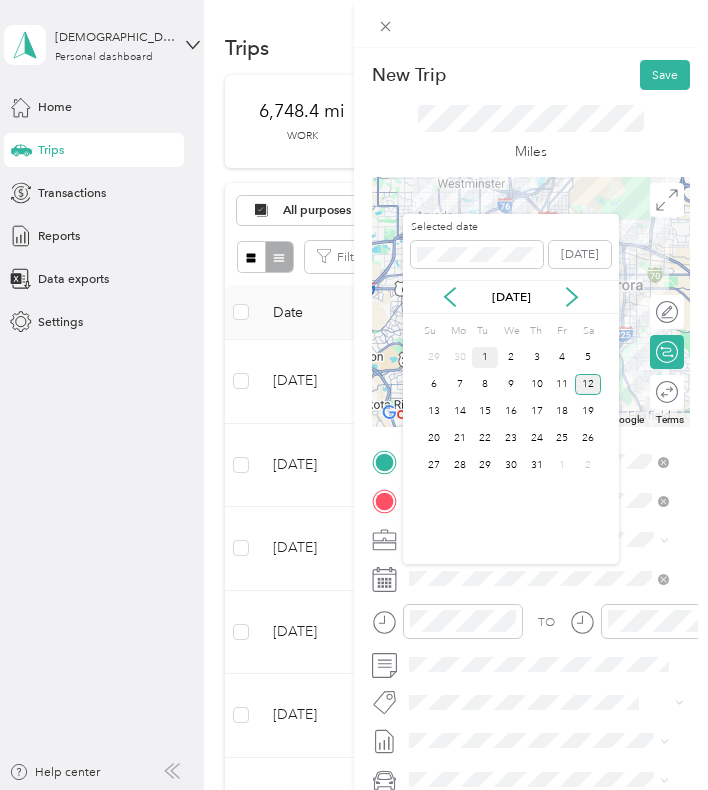 click on "1" at bounding box center [485, 357] 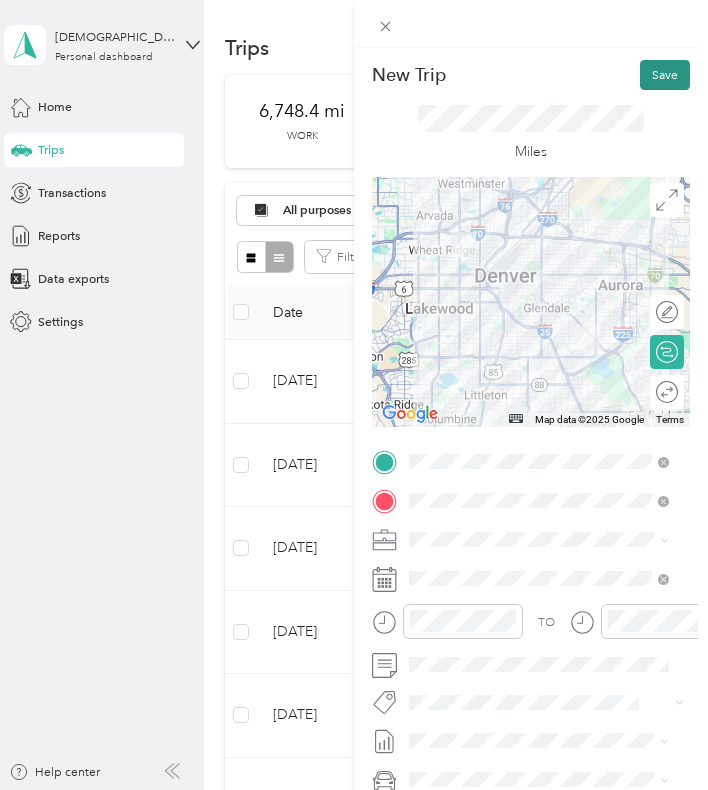 click on "Save" at bounding box center (665, 75) 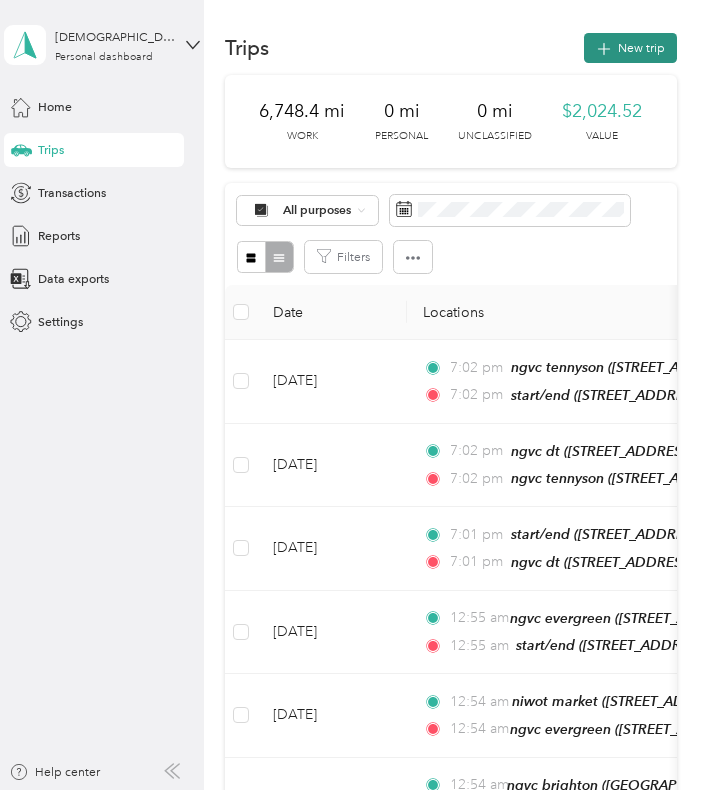 click on "New trip" at bounding box center (630, 48) 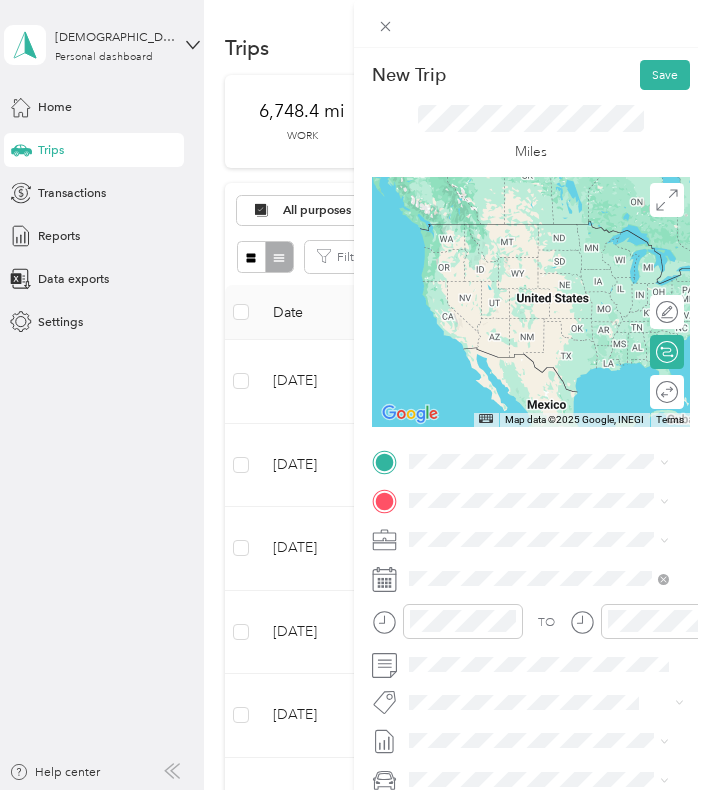 click on "start/end [STREET_ADDRESS][US_STATE]" at bounding box center (531, 531) 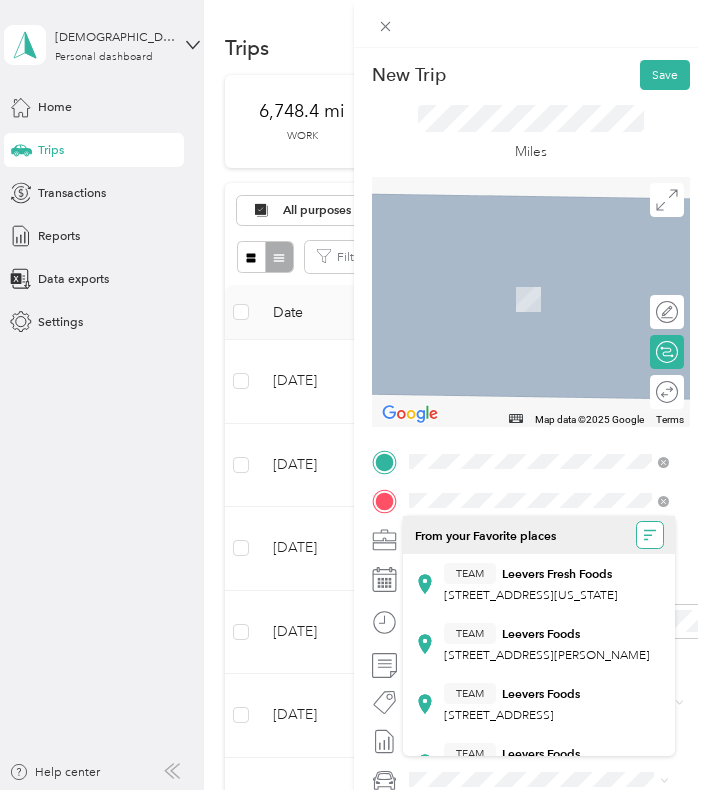 click at bounding box center (650, 535) 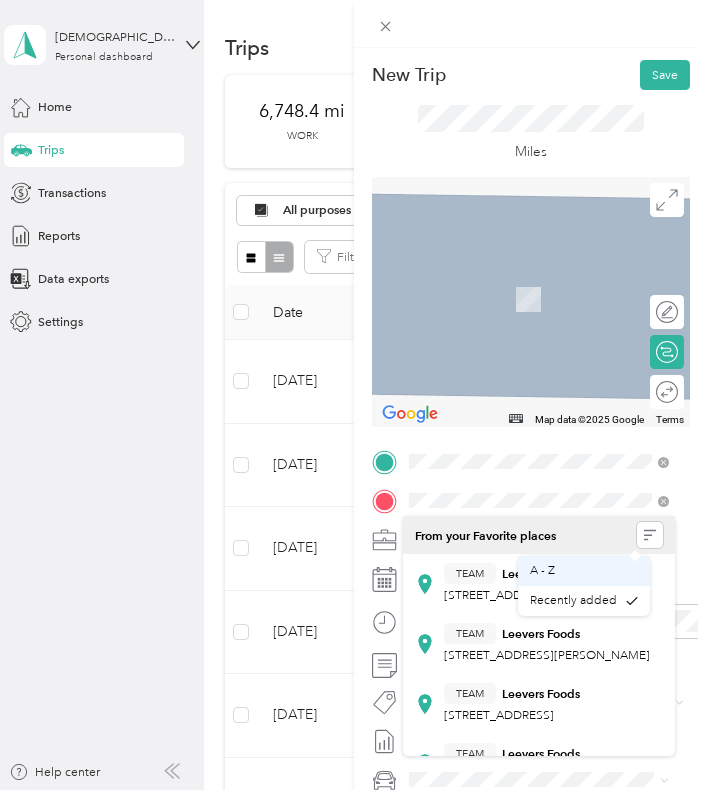 click on "A - Z" at bounding box center [584, 571] 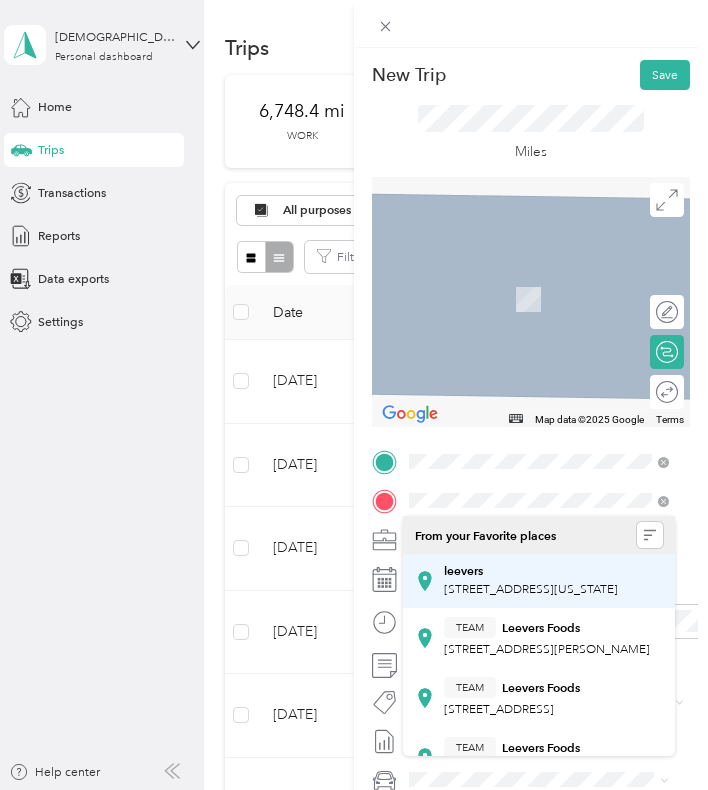 click on "[STREET_ADDRESS][US_STATE]" at bounding box center [531, 589] 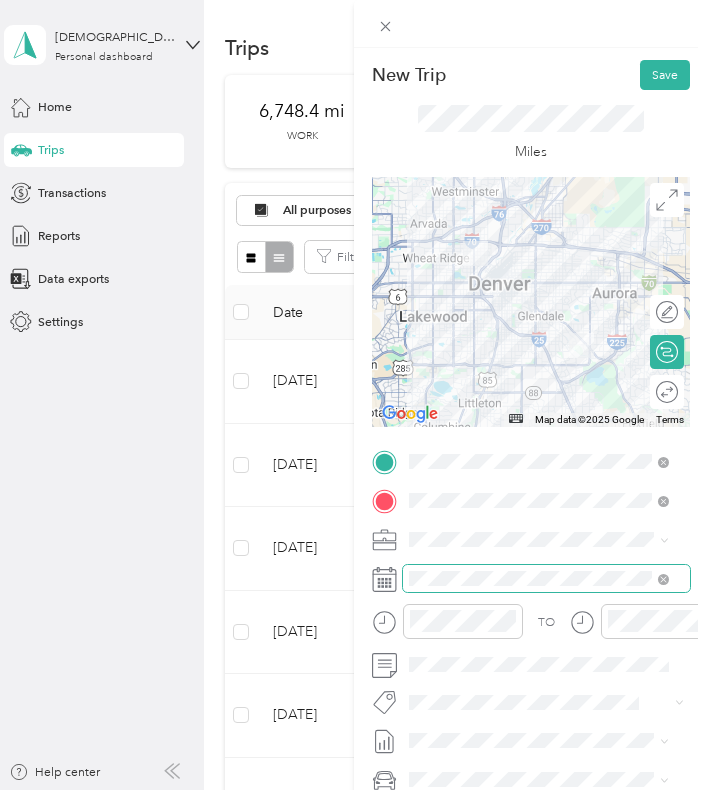 click at bounding box center [546, 578] 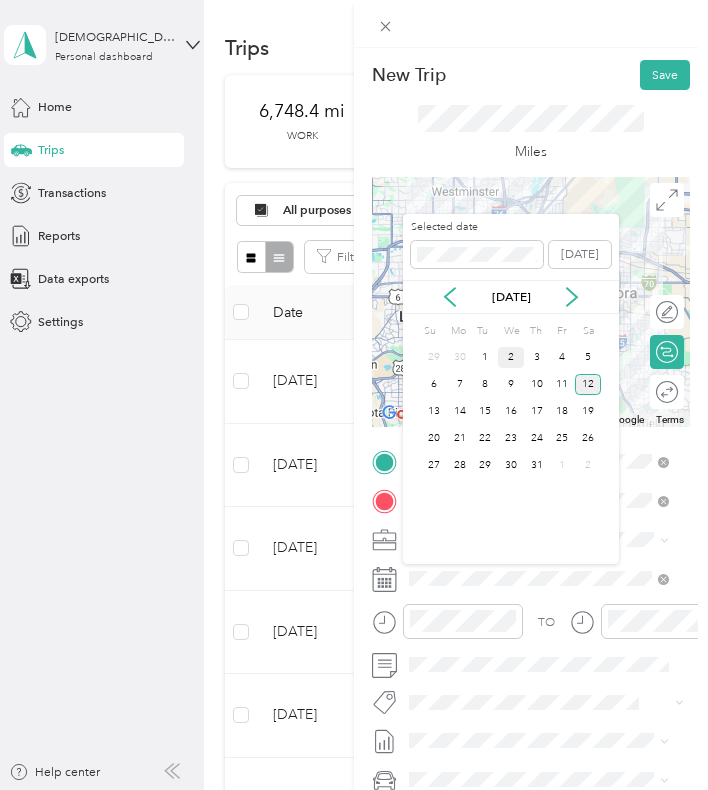 click on "2" at bounding box center [511, 357] 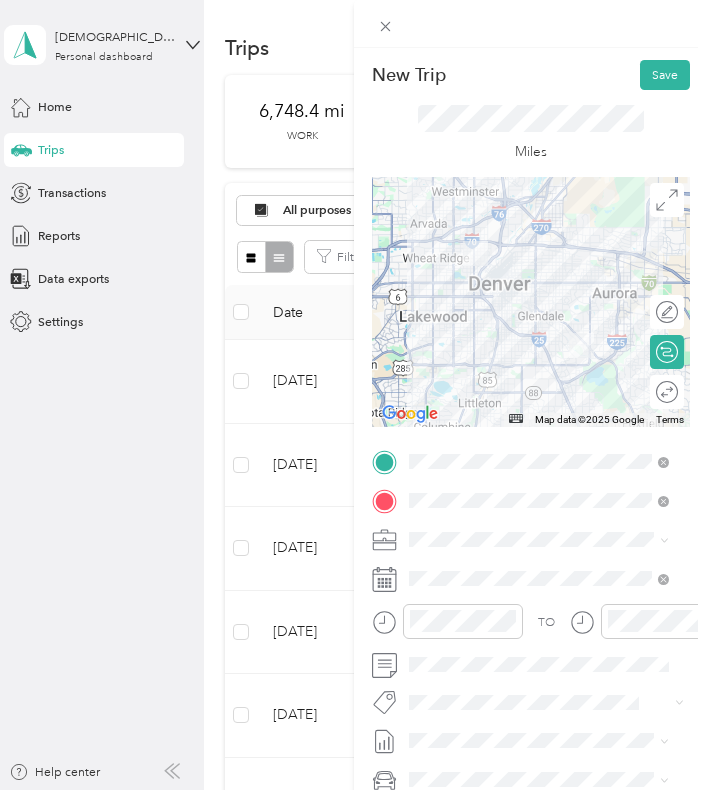 click at bounding box center [531, 302] 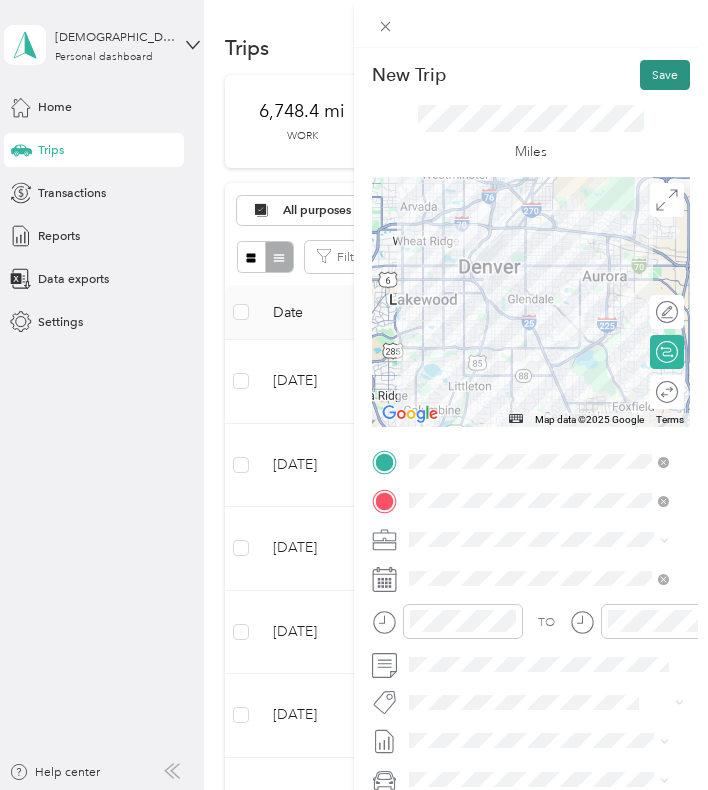 click on "Save" at bounding box center (665, 75) 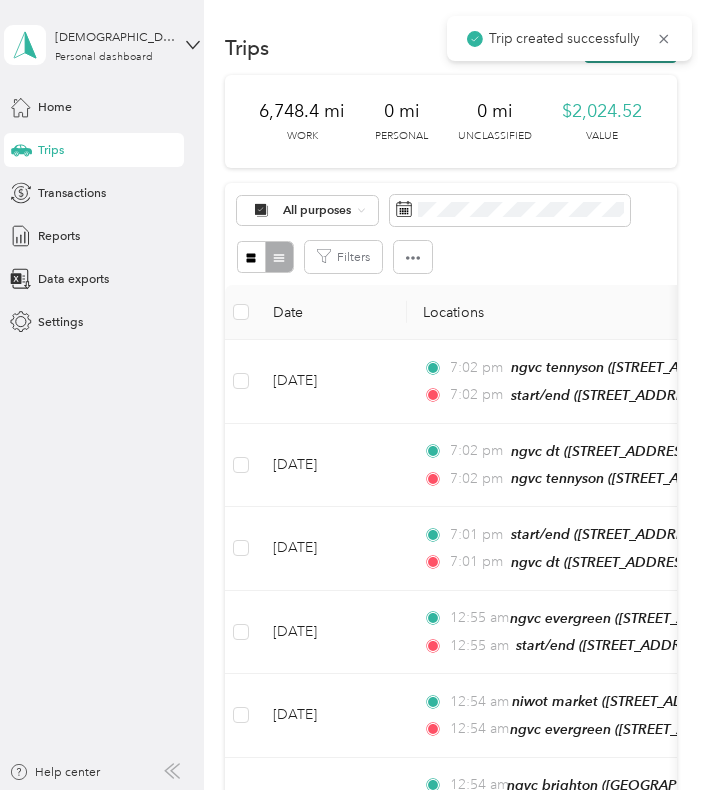 click on "Trips New trip" at bounding box center (451, 48) 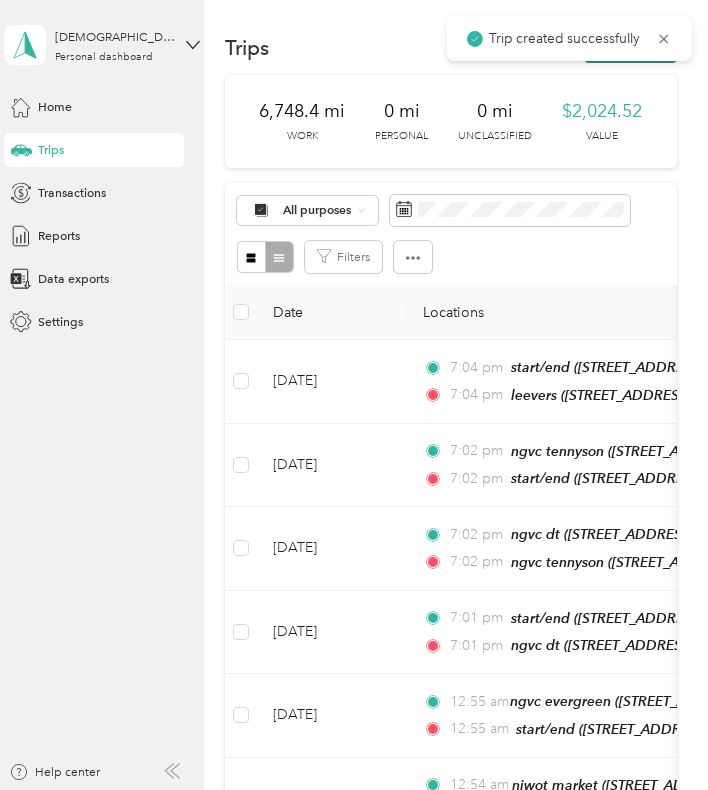 click on "Trips New trip" at bounding box center (451, 48) 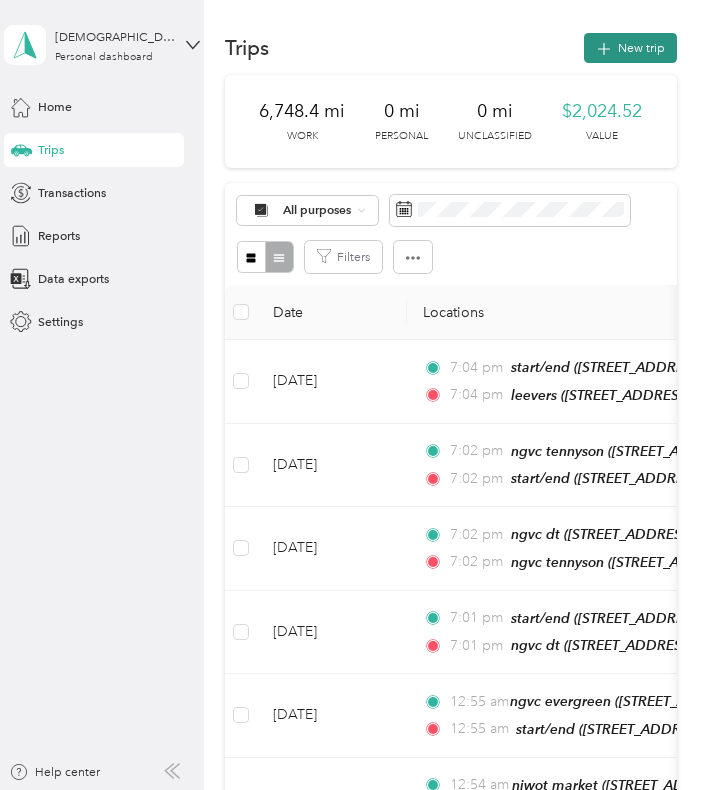click on "Trips New trip" at bounding box center [451, 48] 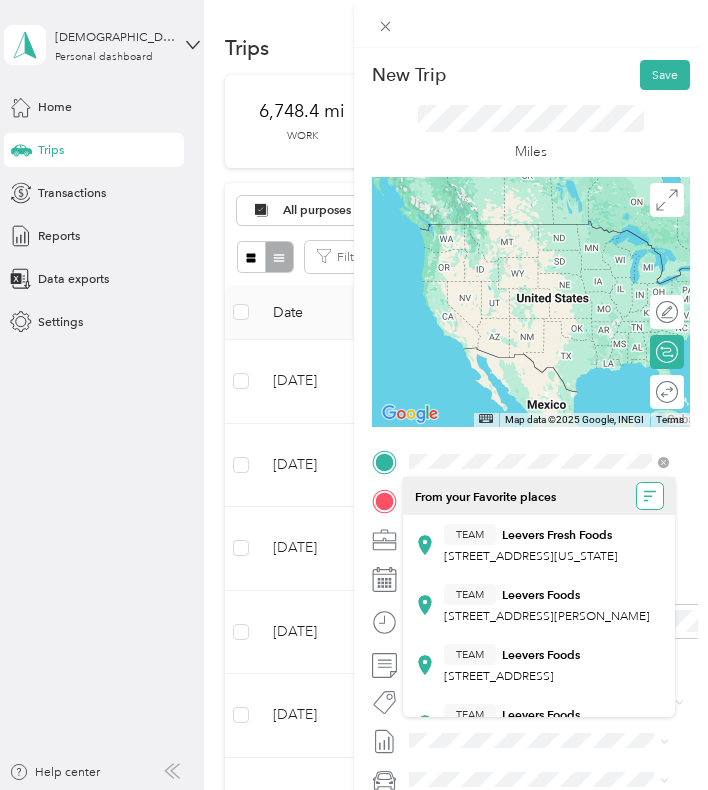 click 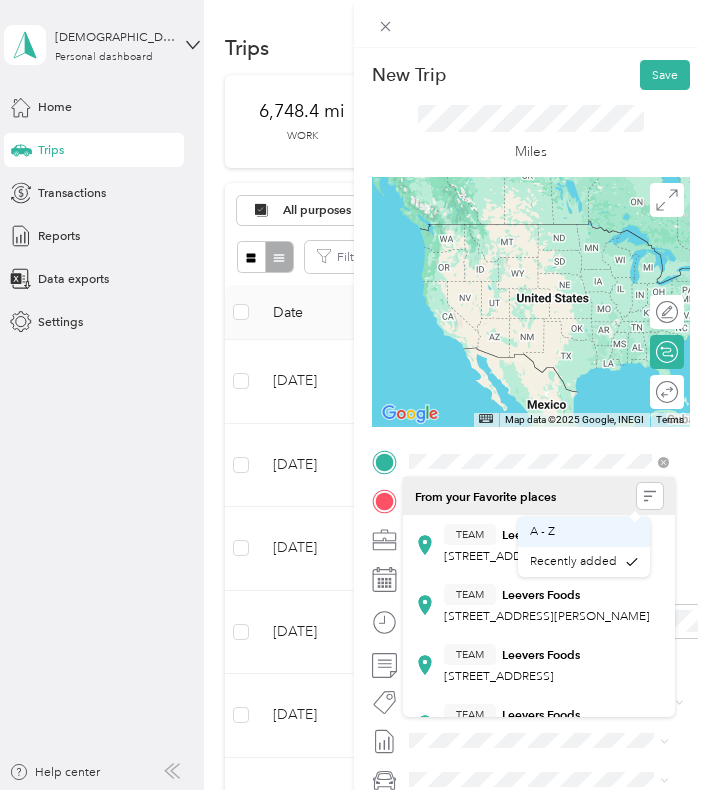 click on "A - Z" at bounding box center (584, 532) 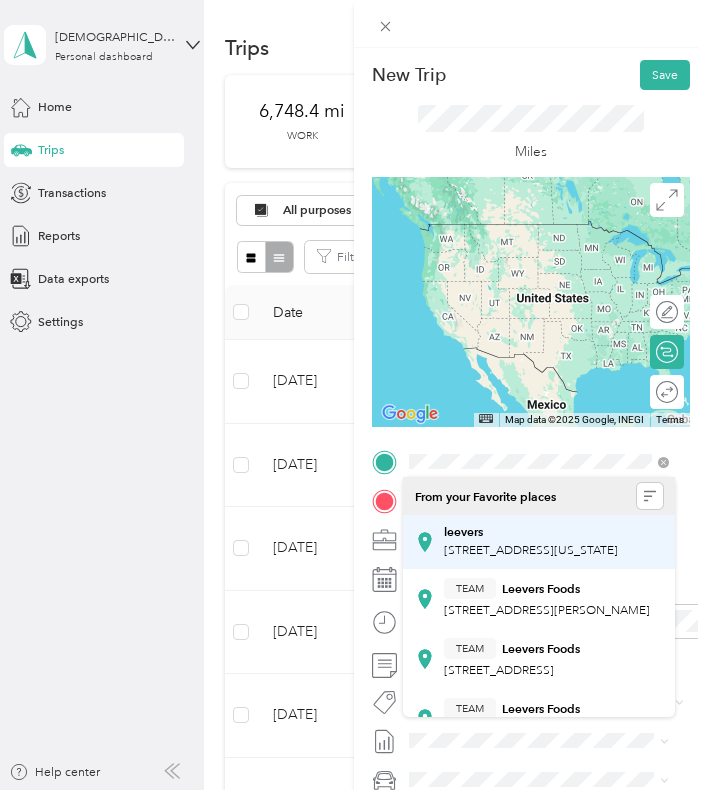 click on "[STREET_ADDRESS][US_STATE]" at bounding box center [531, 550] 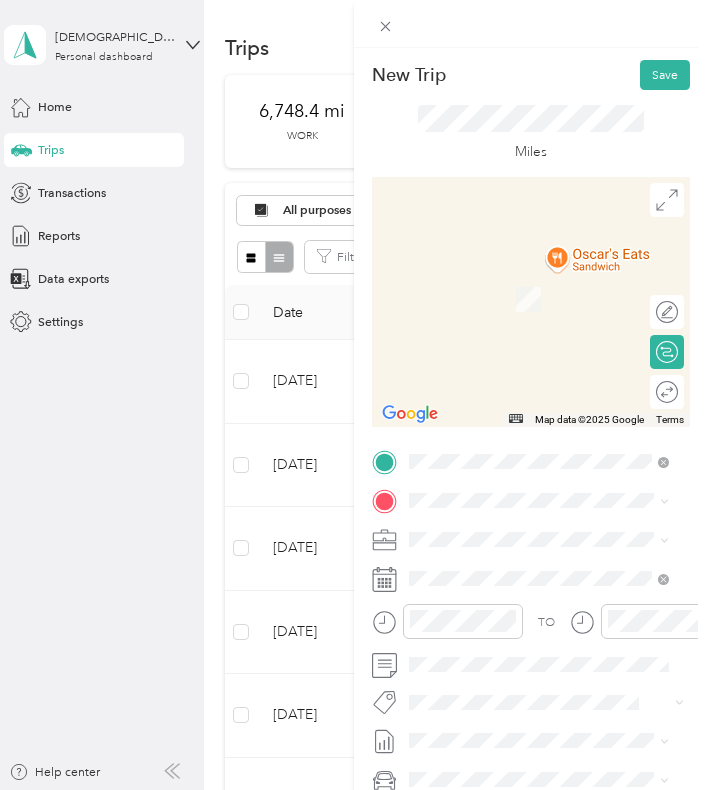 click on "ngvc evergreen [STREET_ADDRESS][US_STATE]" at bounding box center [531, 571] 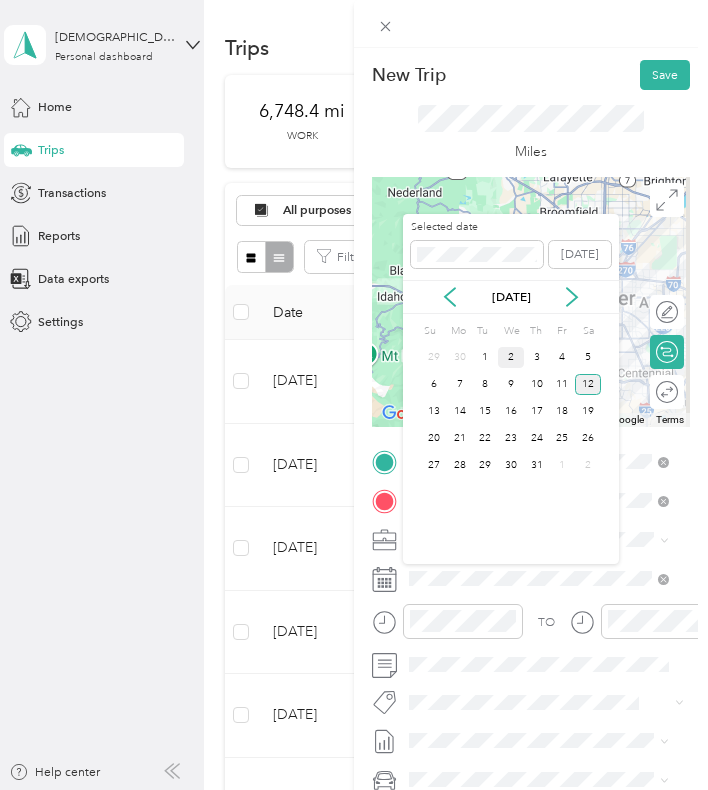 click on "2" at bounding box center (511, 357) 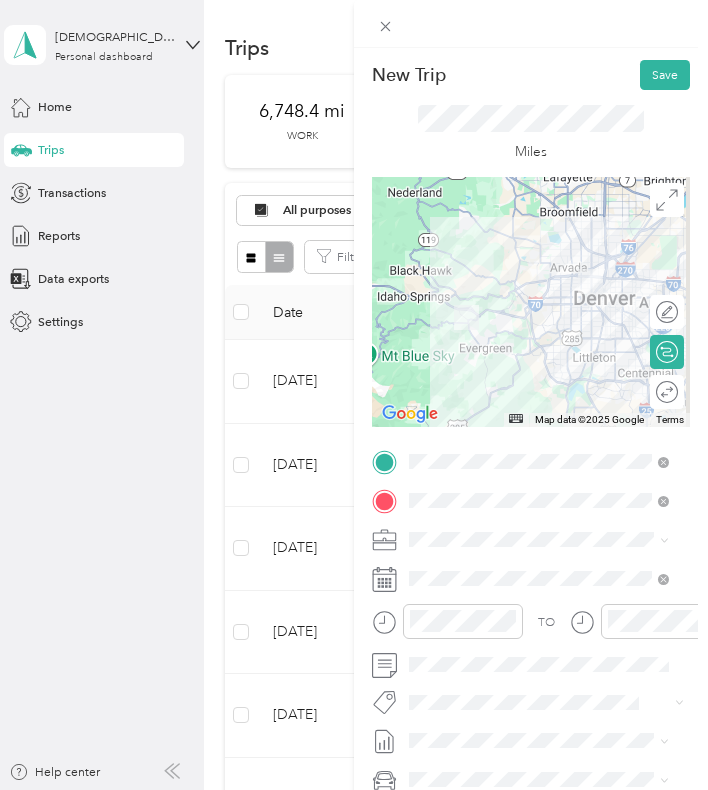click at bounding box center (531, 302) 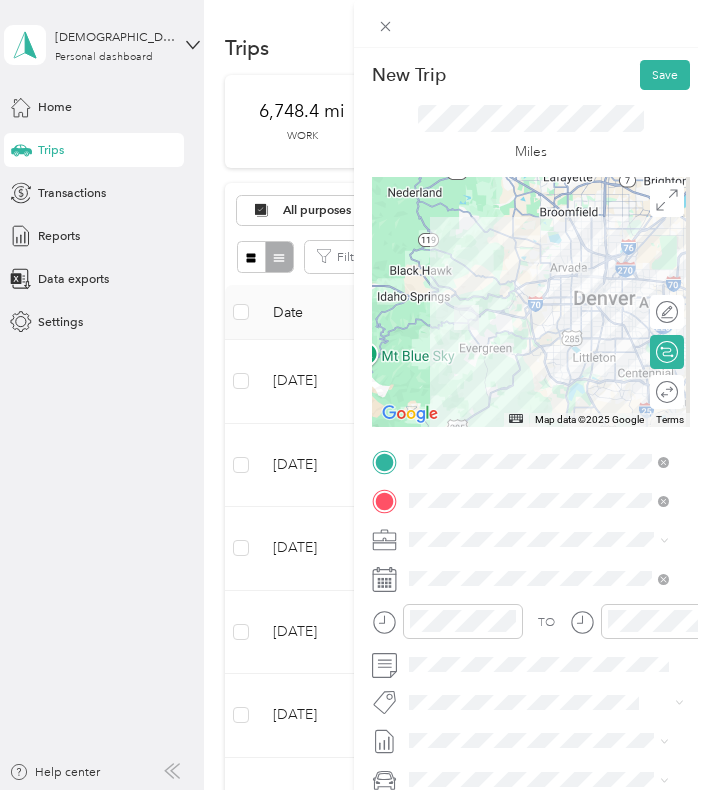 click at bounding box center [590, 281] 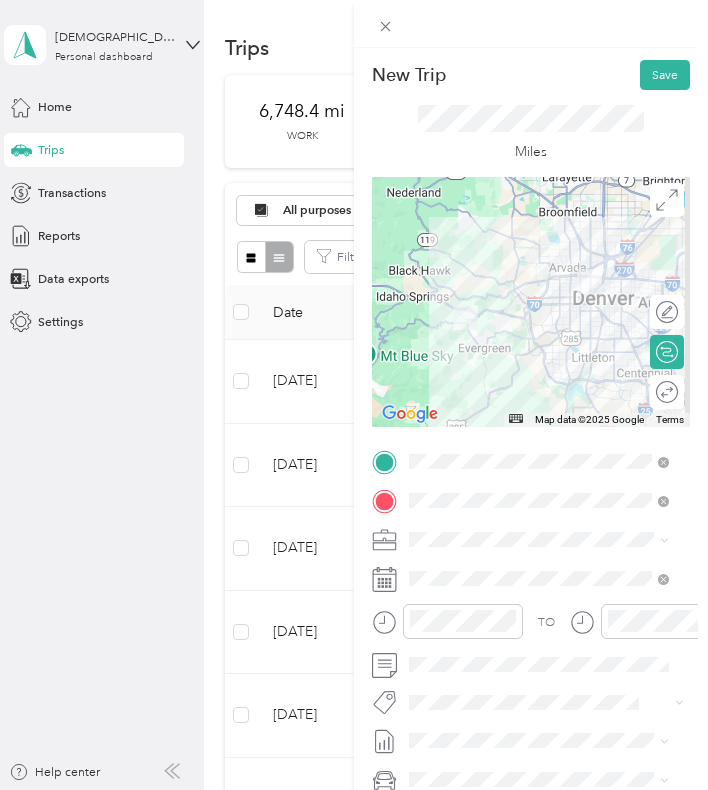 click at bounding box center [531, 302] 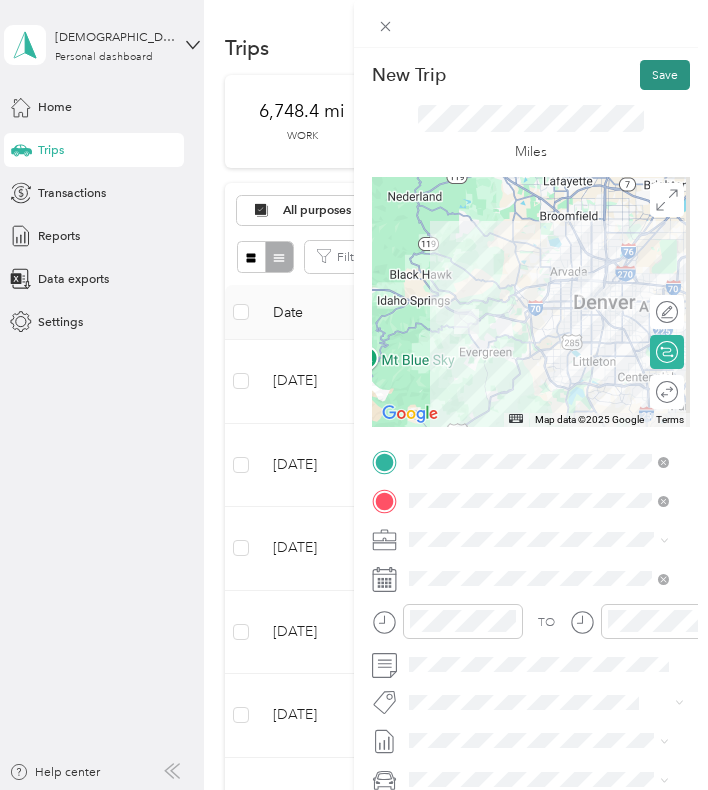 click on "Save" at bounding box center (665, 75) 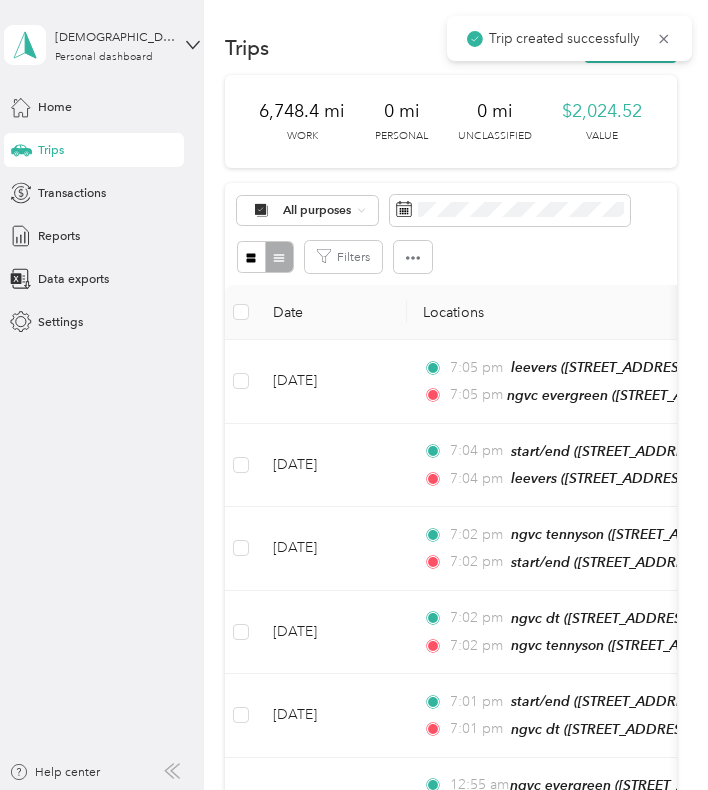 click on "Trip created successfully" at bounding box center (569, 38) 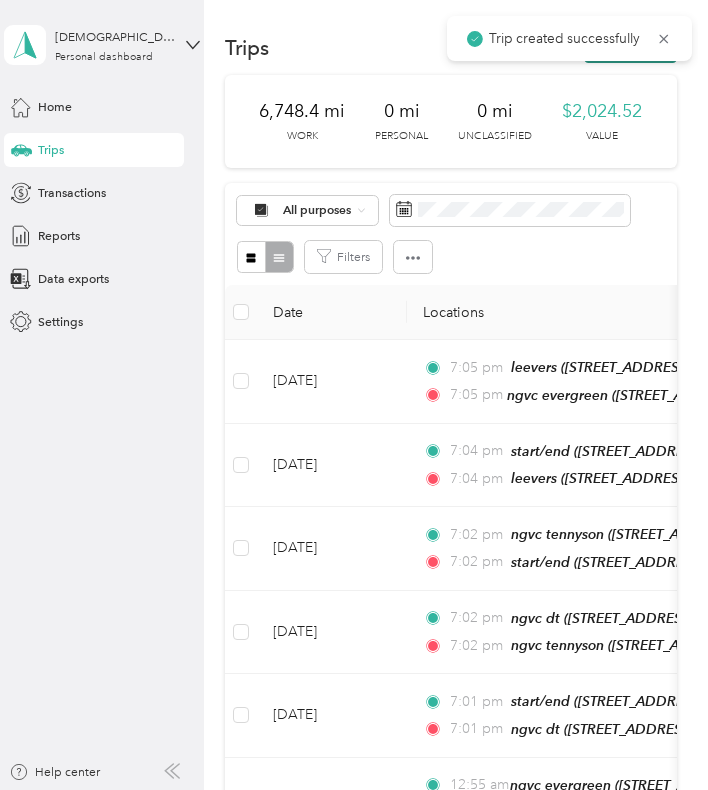 click on "New trip" at bounding box center (630, 48) 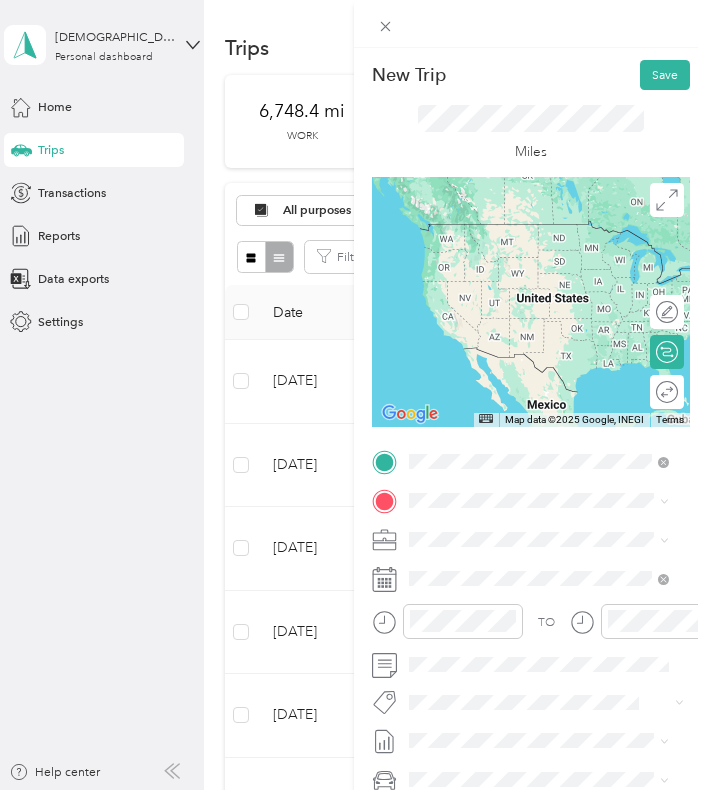 click on "ngvc evergreen [STREET_ADDRESS][US_STATE]" at bounding box center (531, 542) 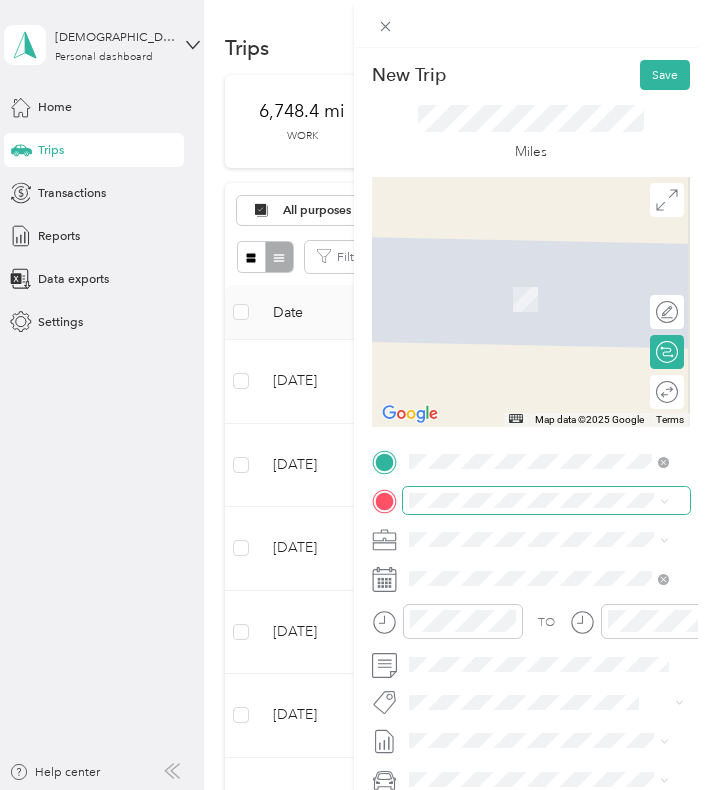 click at bounding box center (546, 500) 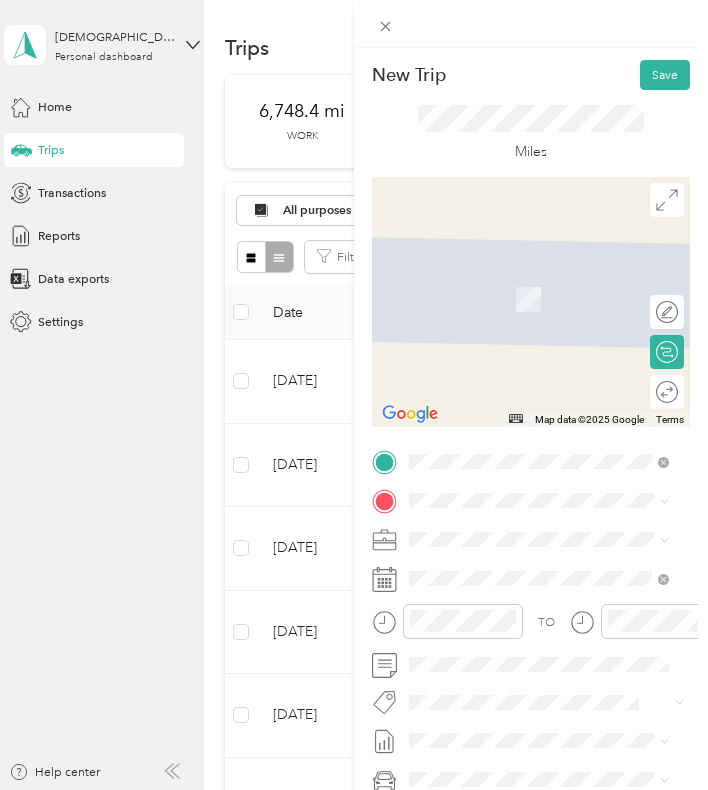 click on "ngvc [PERSON_NAME][STREET_ADDRESS][PERSON_NAME][US_STATE]" at bounding box center [539, 662] 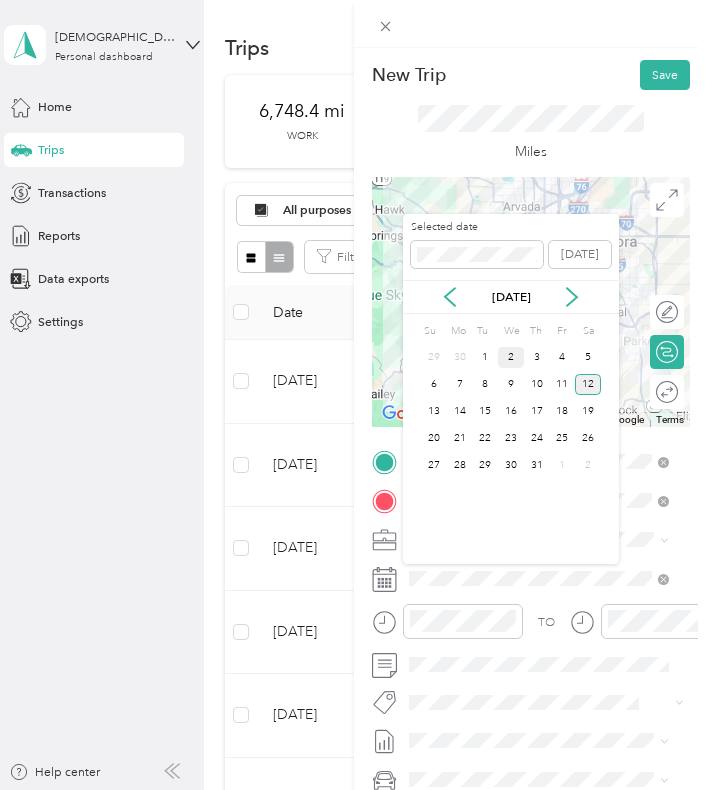 click on "2" at bounding box center [511, 357] 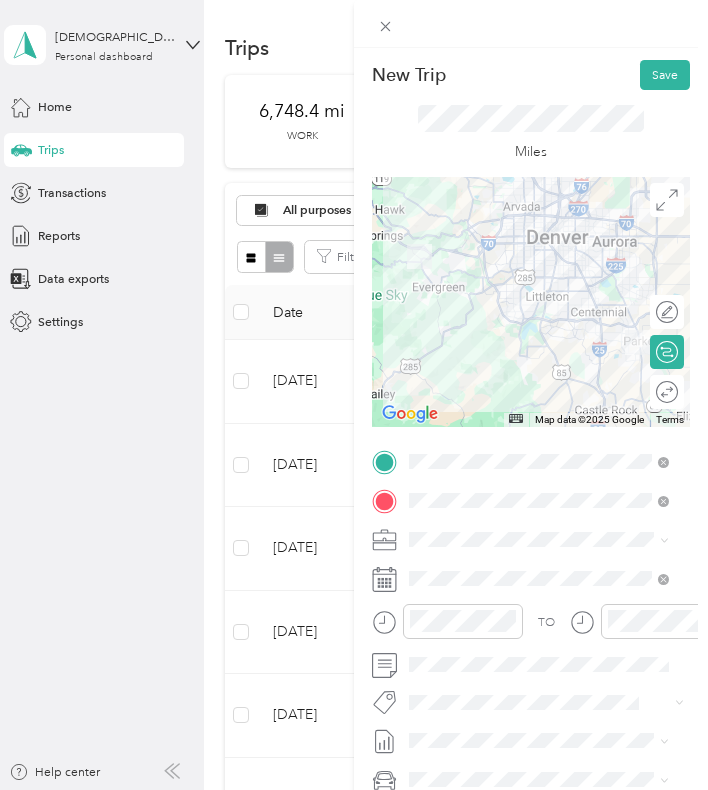 click at bounding box center [531, 302] 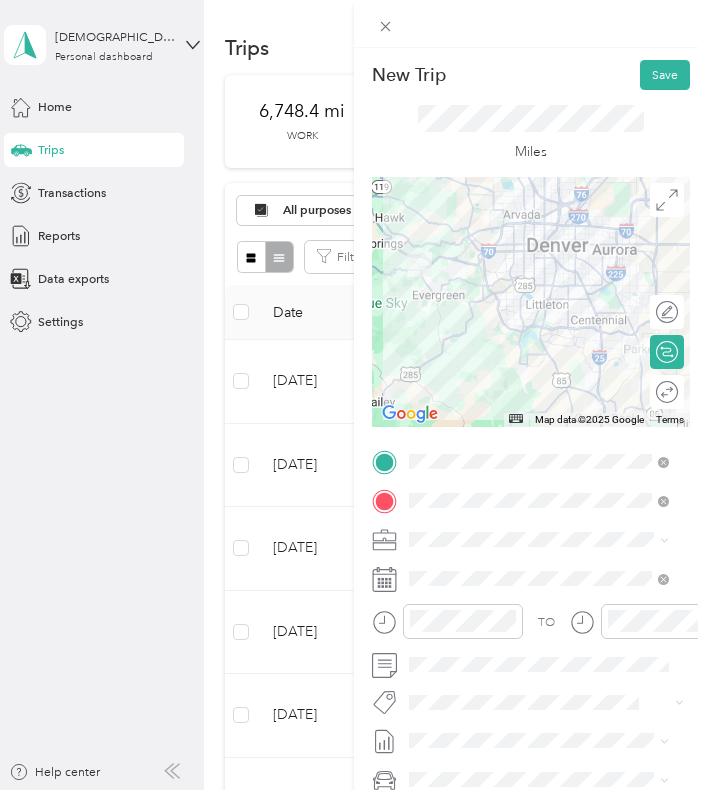 click at bounding box center [531, 302] 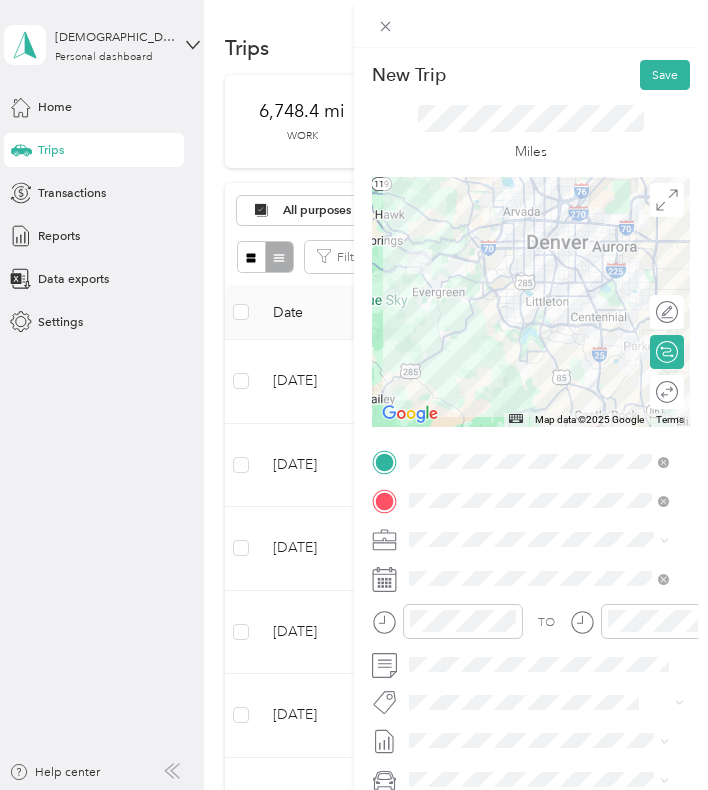 click at bounding box center (531, 302) 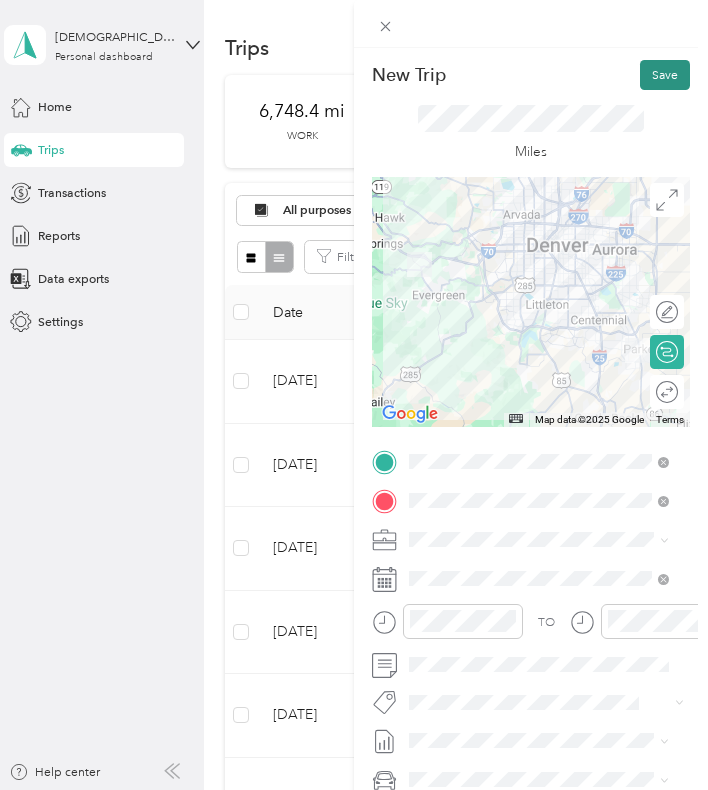 click on "Save" at bounding box center (665, 75) 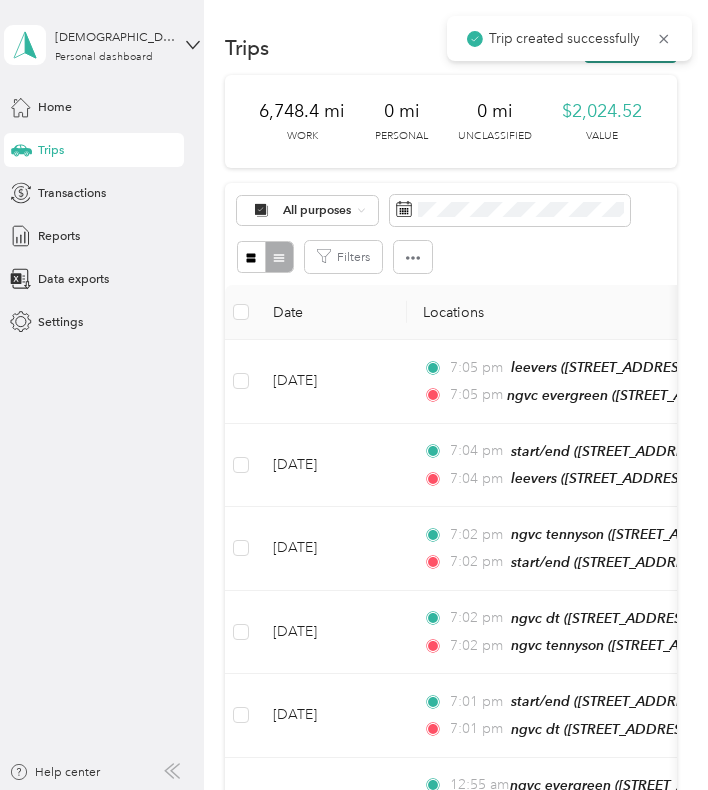 click on "New trip" at bounding box center (630, 48) 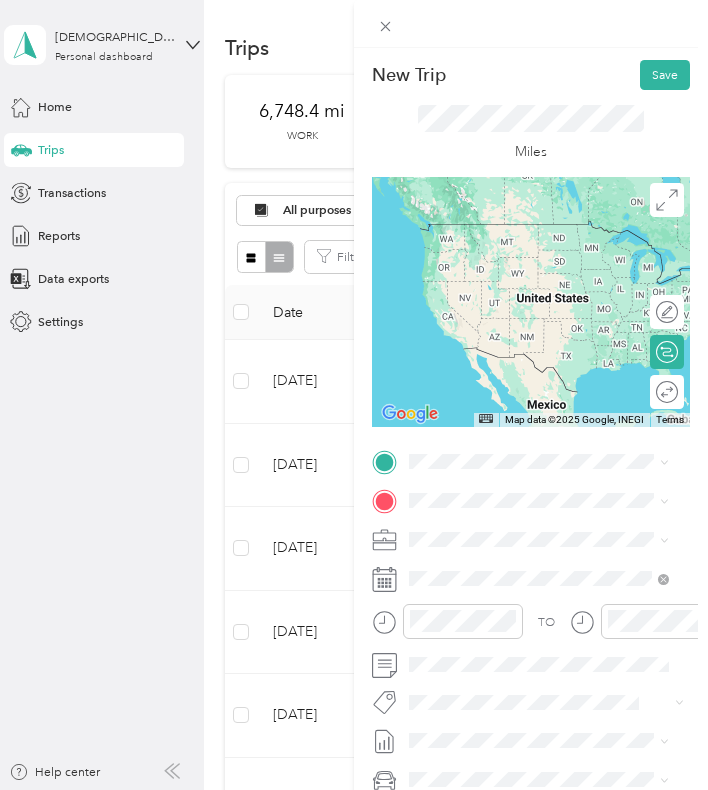 click on "ngvc [PERSON_NAME][STREET_ADDRESS][PERSON_NAME][US_STATE]" at bounding box center (553, 548) 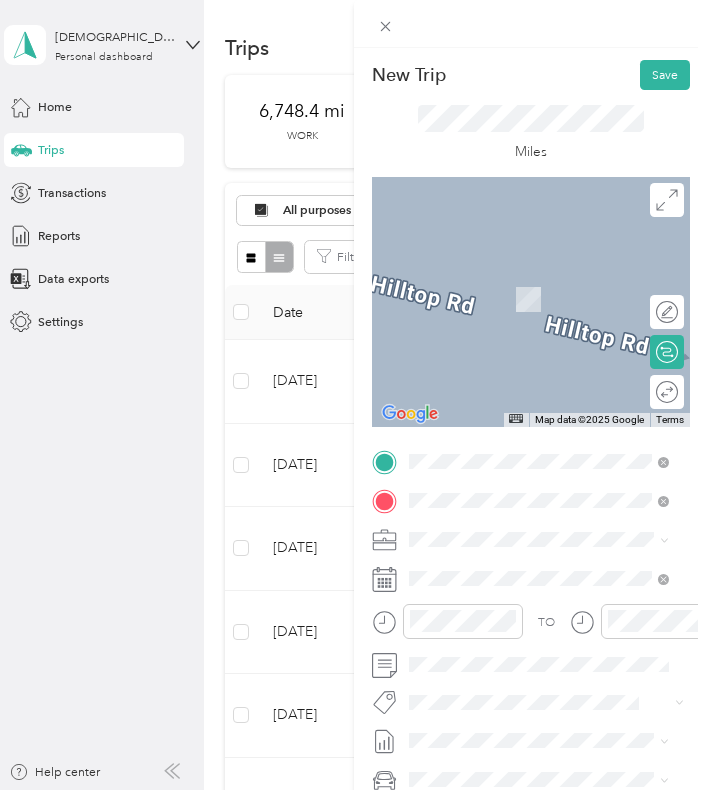 click on "start/end [STREET_ADDRESS][US_STATE]" at bounding box center [531, 581] 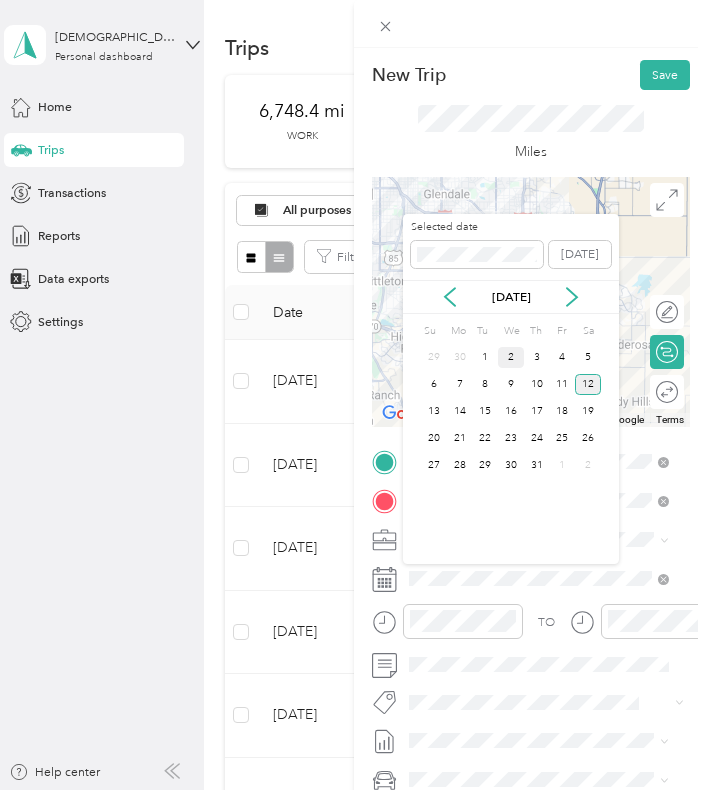 click on "2" at bounding box center (511, 357) 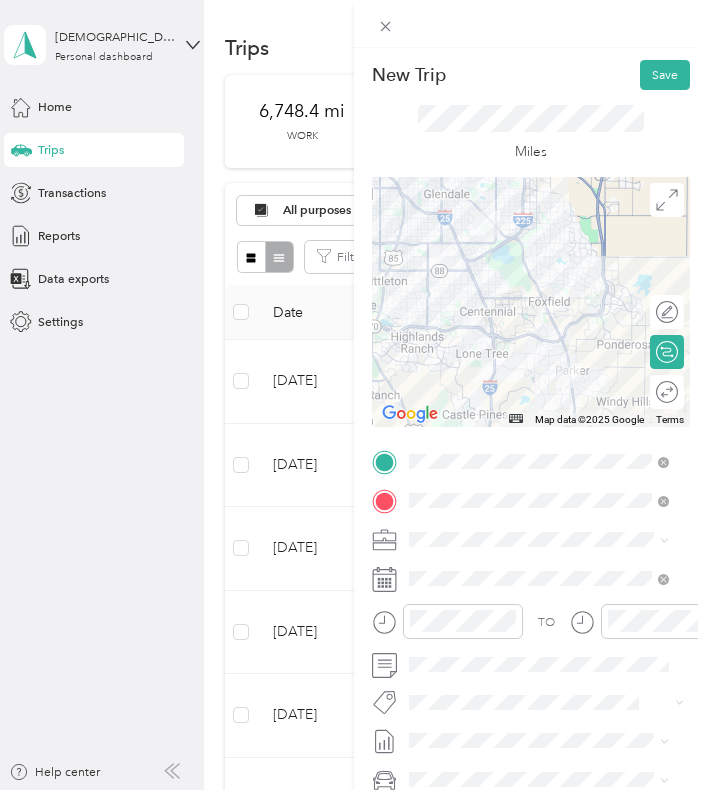 click at bounding box center (531, 302) 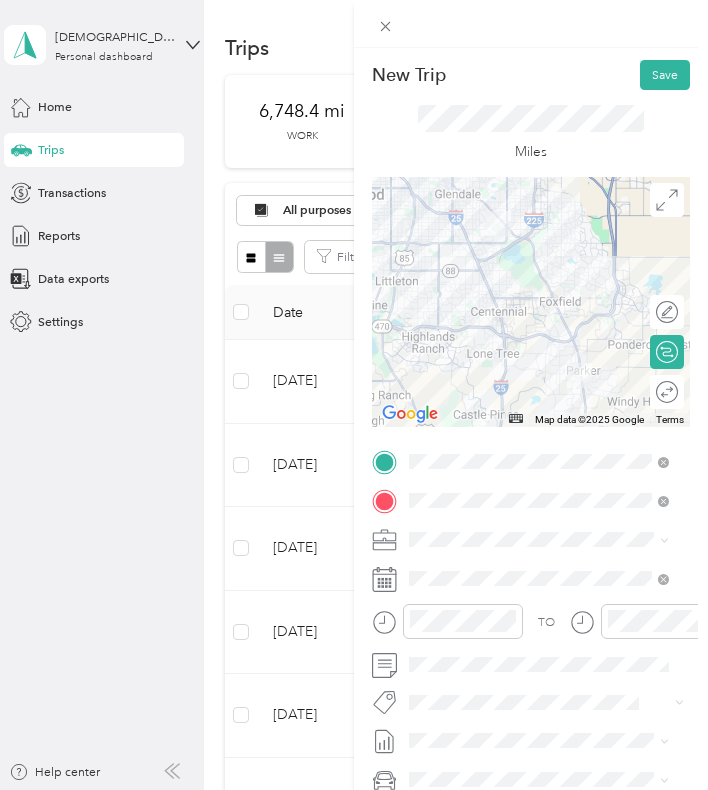 click at bounding box center [531, 302] 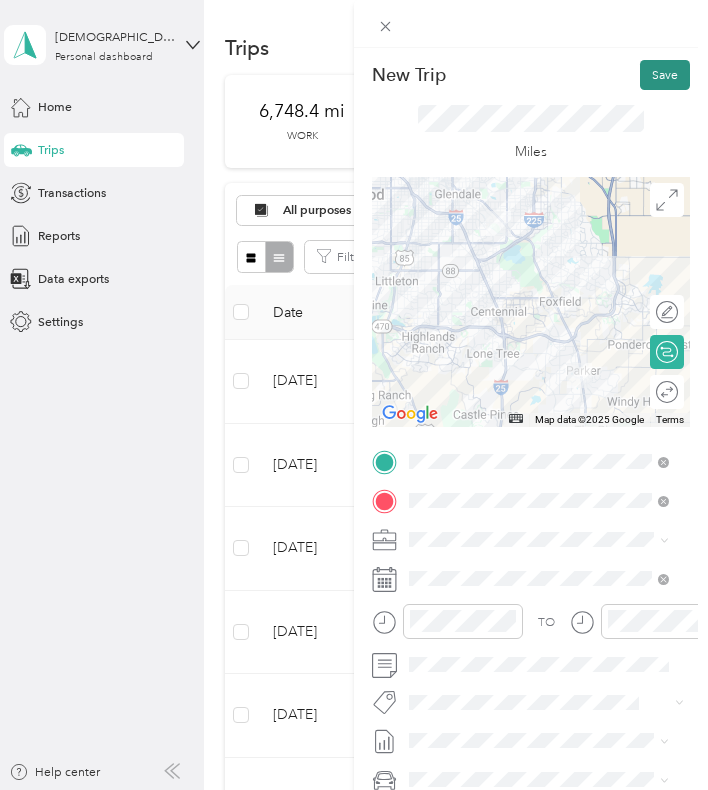 click on "Save" at bounding box center [665, 75] 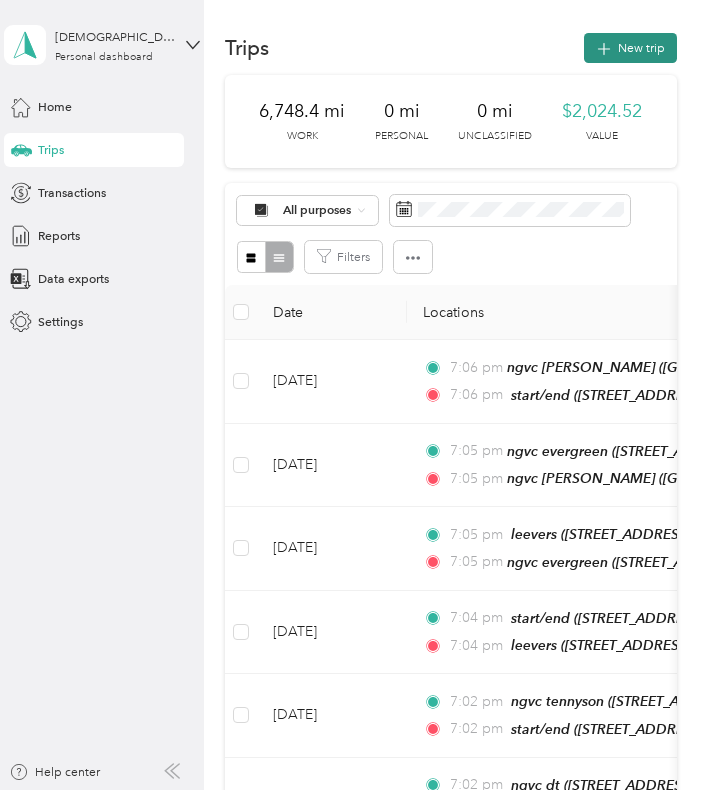 click on "New trip" at bounding box center (630, 48) 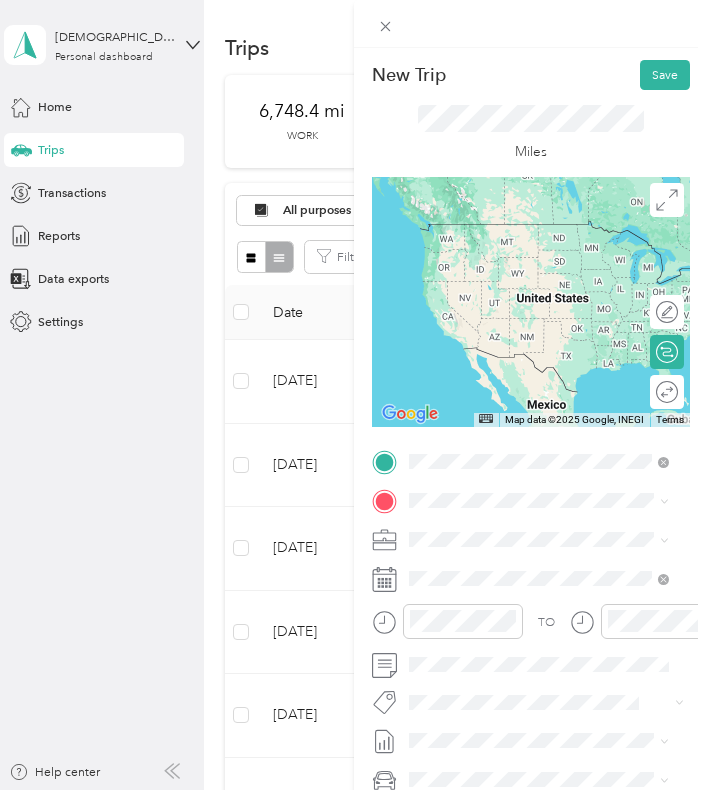 click on "start/end" at bounding box center [531, 531] 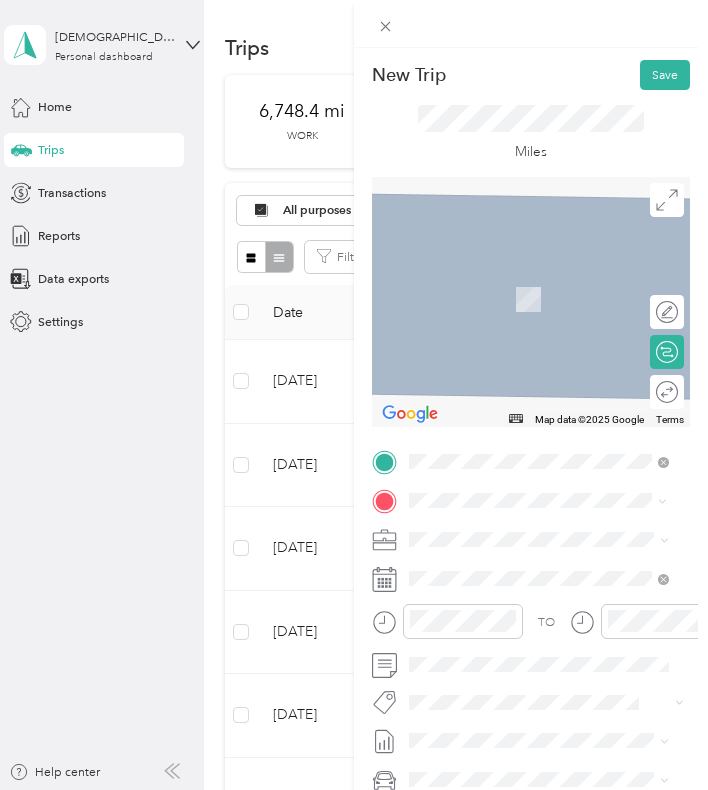 click on "Natural Grocers, [STREET_ADDRESS][US_STATE][US_STATE]" at bounding box center (544, 598) 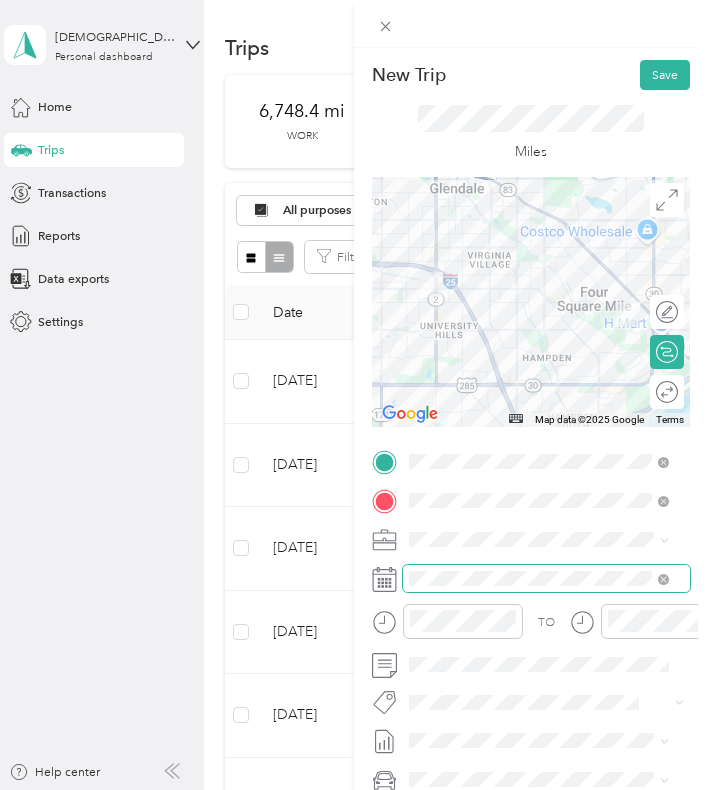 click at bounding box center [546, 578] 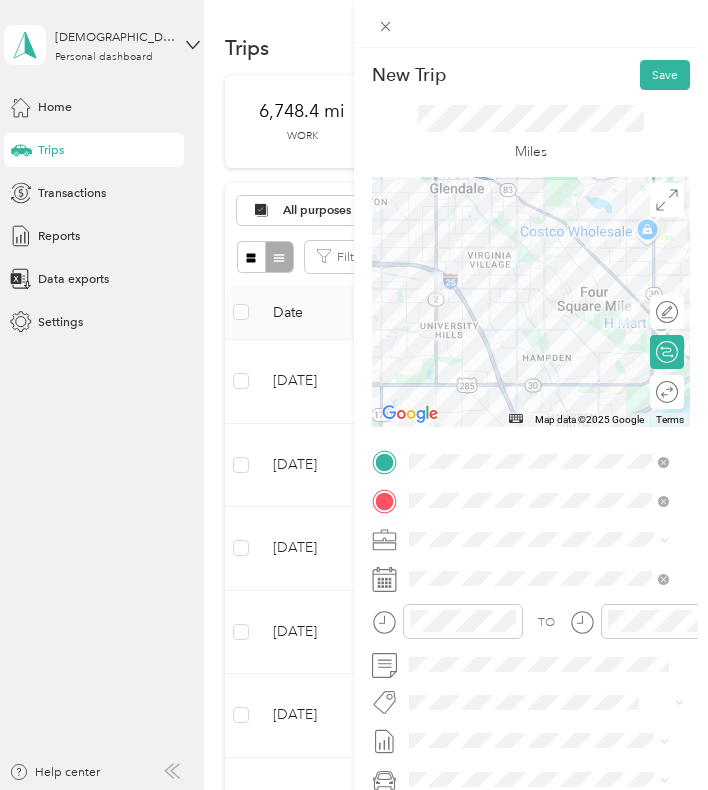click at bounding box center (531, 302) 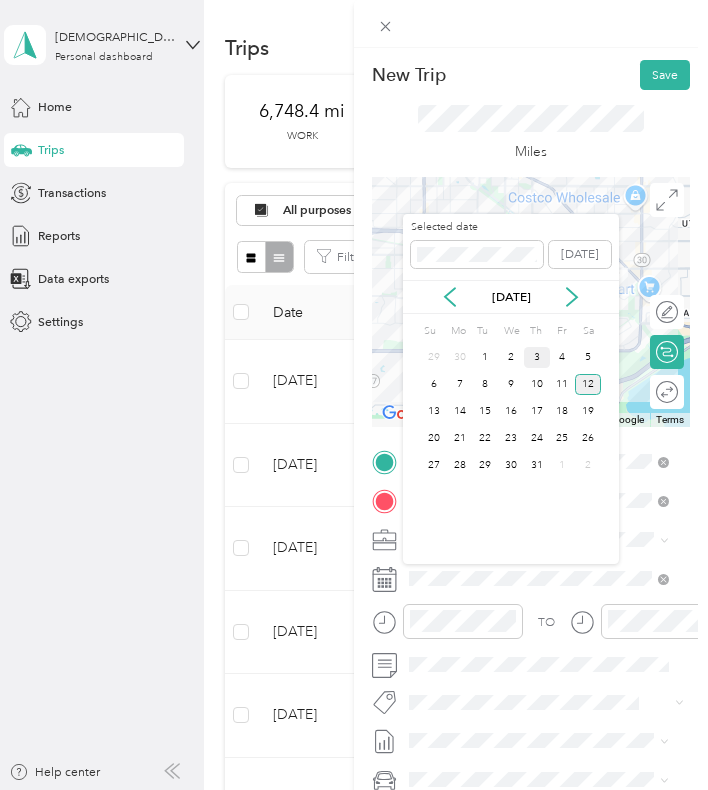 click on "3" at bounding box center (537, 357) 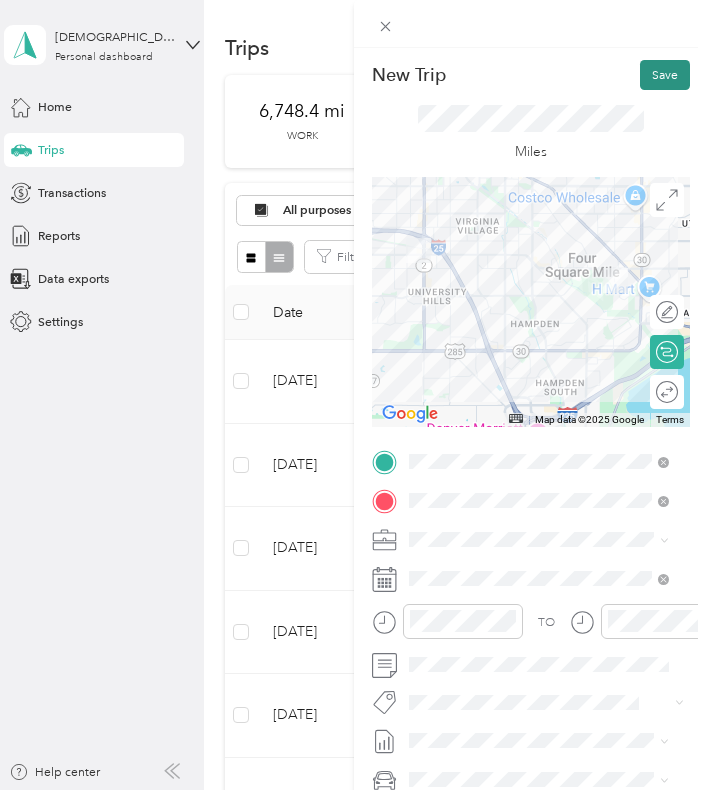 click on "Save" at bounding box center [665, 75] 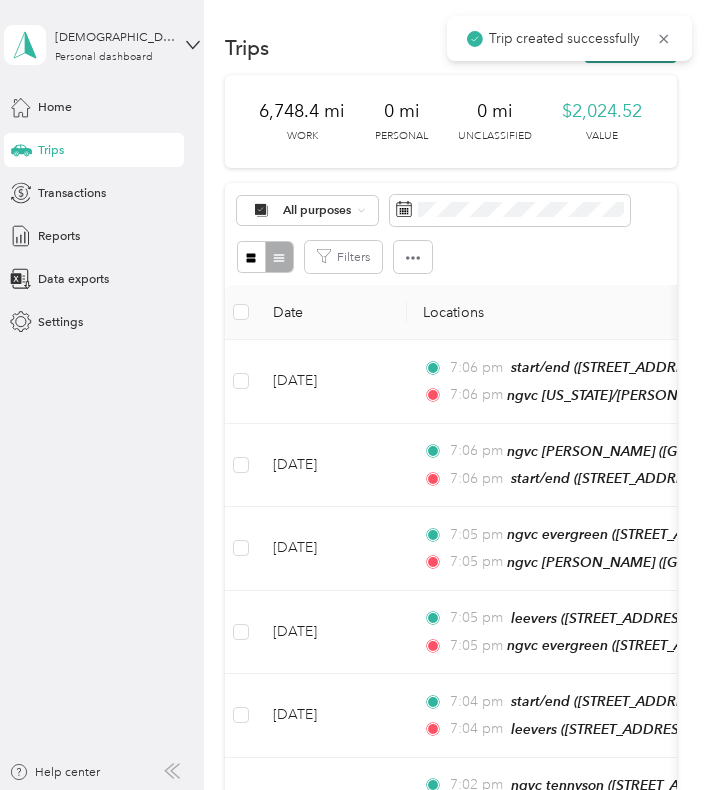 click on "New trip" at bounding box center [630, 48] 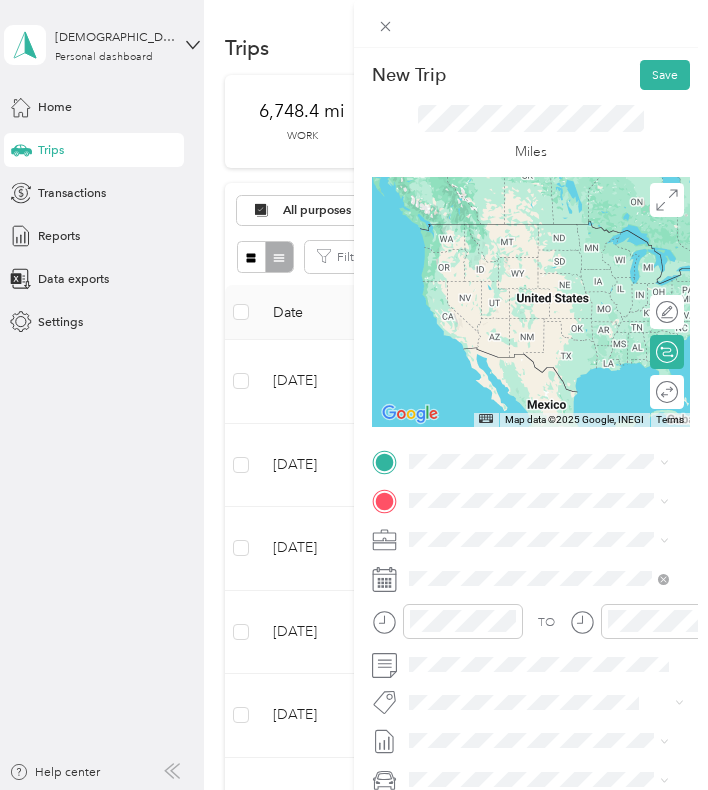 click on "ngvc [US_STATE]/[PERSON_NAME] Natural Grocers, [STREET_ADDRESS][US_STATE][US_STATE]" at bounding box center [553, 540] 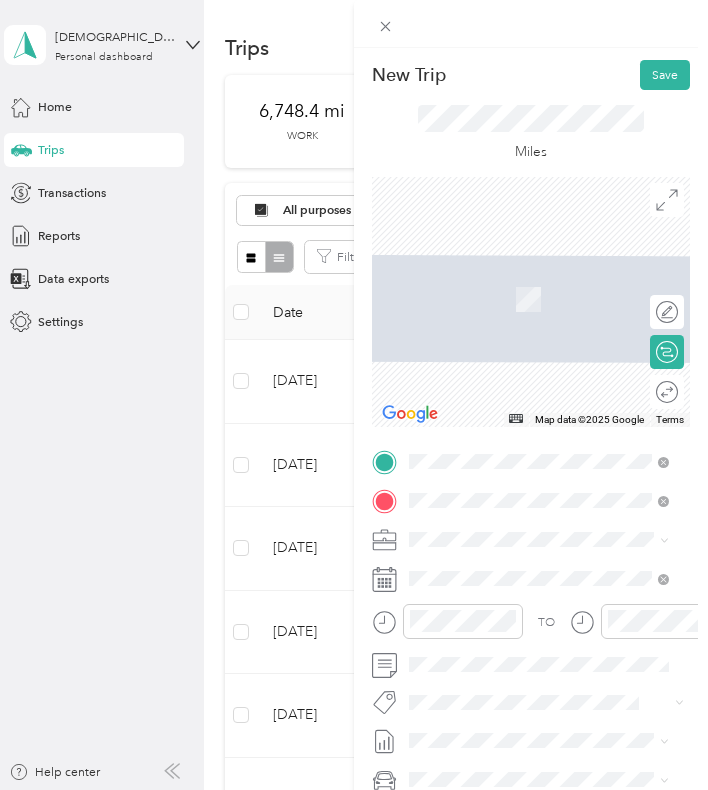 click on "Natural Grocers, [STREET_ADDRESS][US_STATE]" at bounding box center (544, 598) 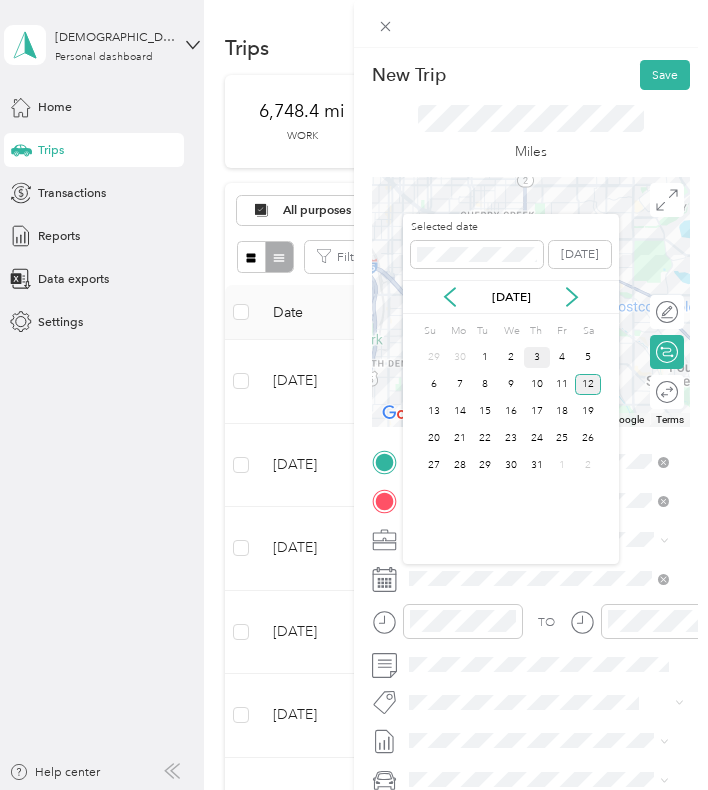 click on "3" at bounding box center [537, 357] 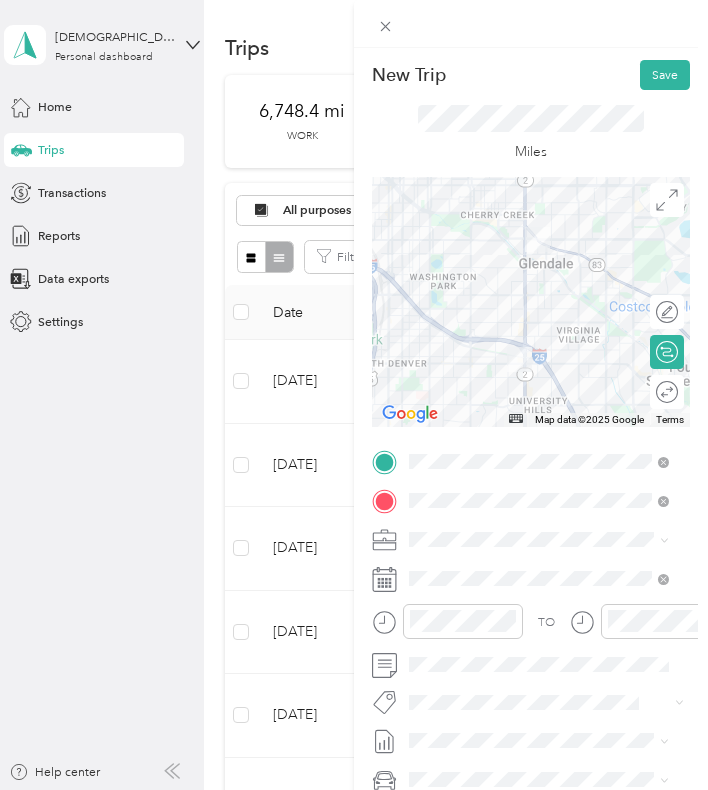 click at bounding box center (531, 302) 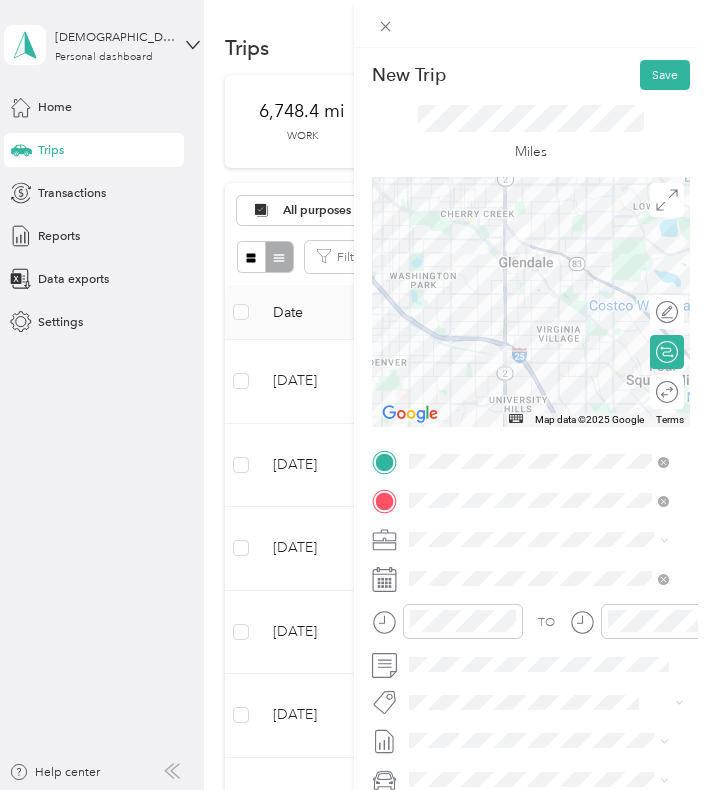 click at bounding box center (531, 302) 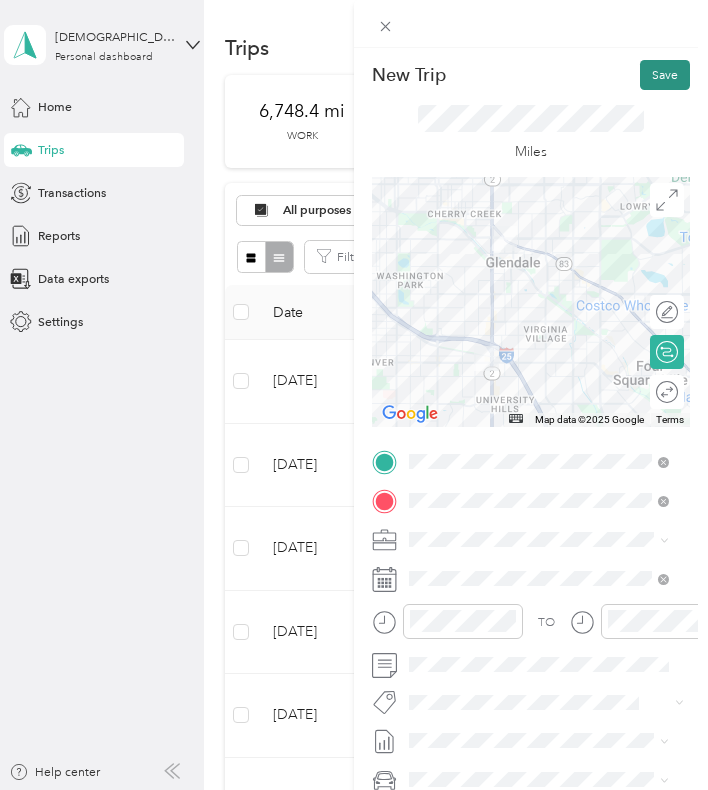 click on "Save" at bounding box center (665, 75) 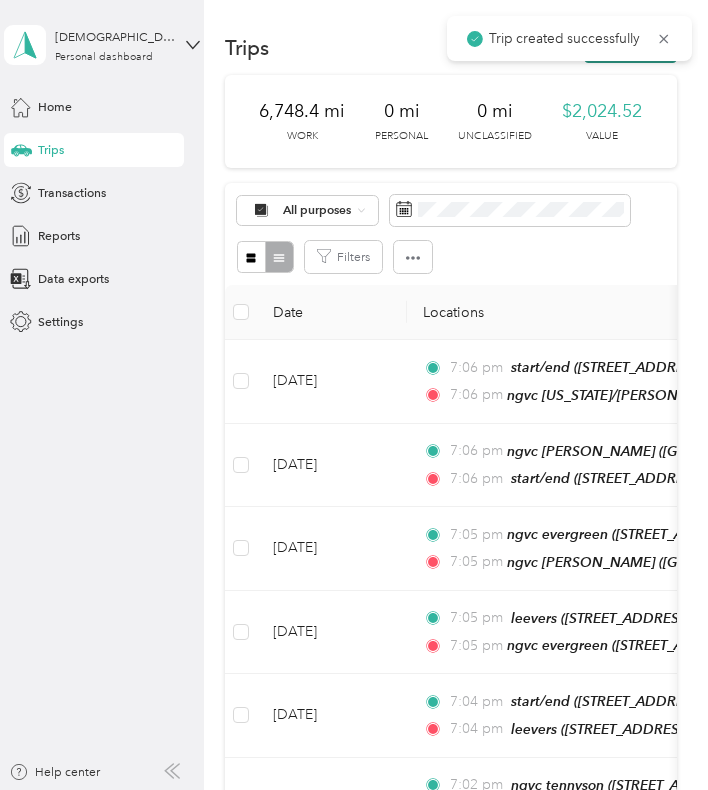 click on "New trip" at bounding box center [630, 48] 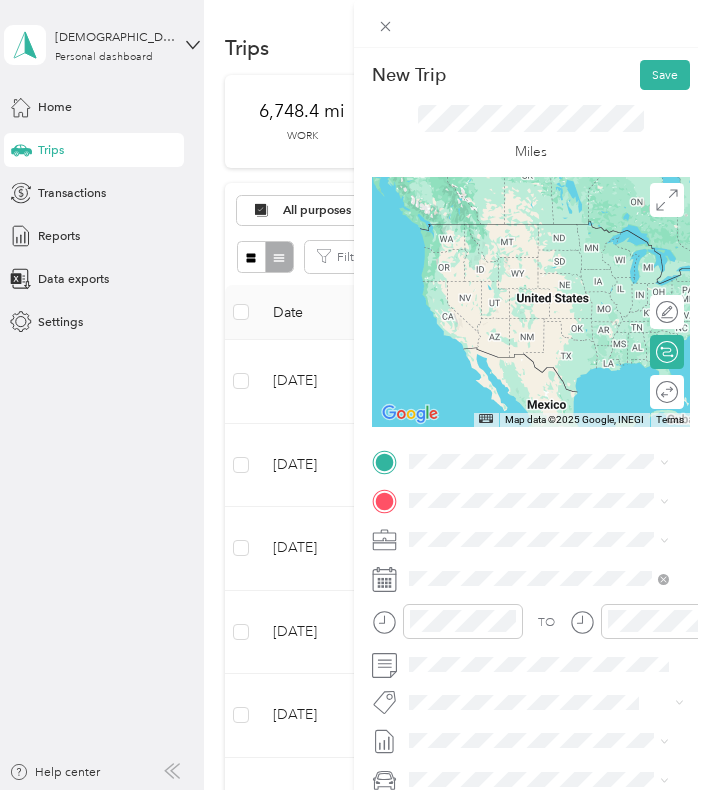 click on "Natural Grocers, [STREET_ADDRESS][US_STATE]" at bounding box center (544, 557) 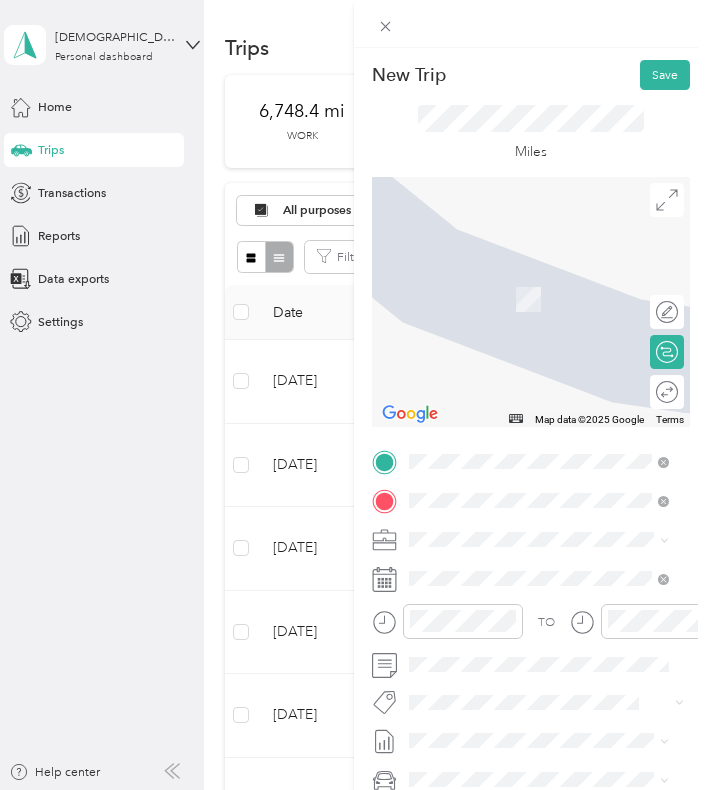 click on "start/end [STREET_ADDRESS][US_STATE]" at bounding box center (539, 581) 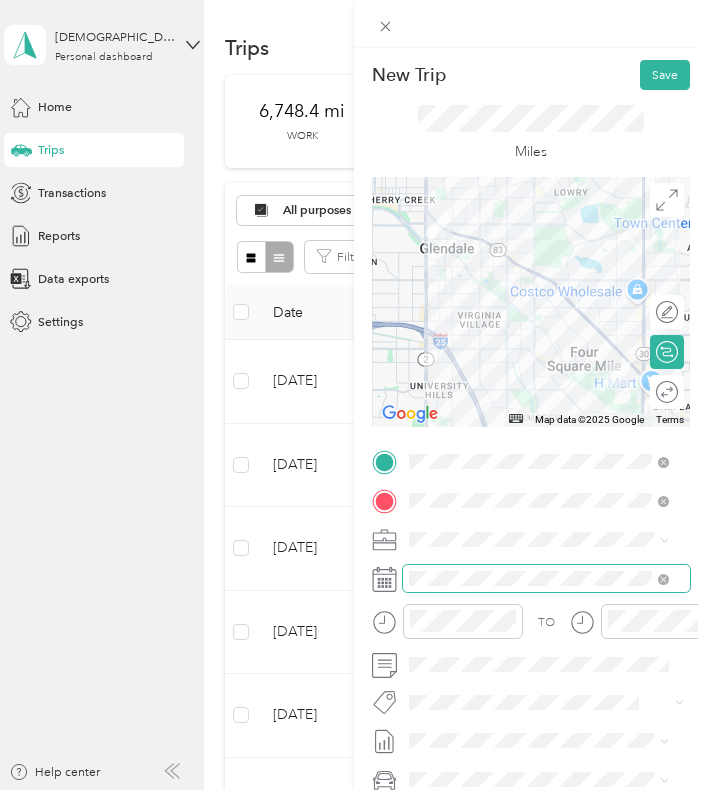 click at bounding box center (546, 578) 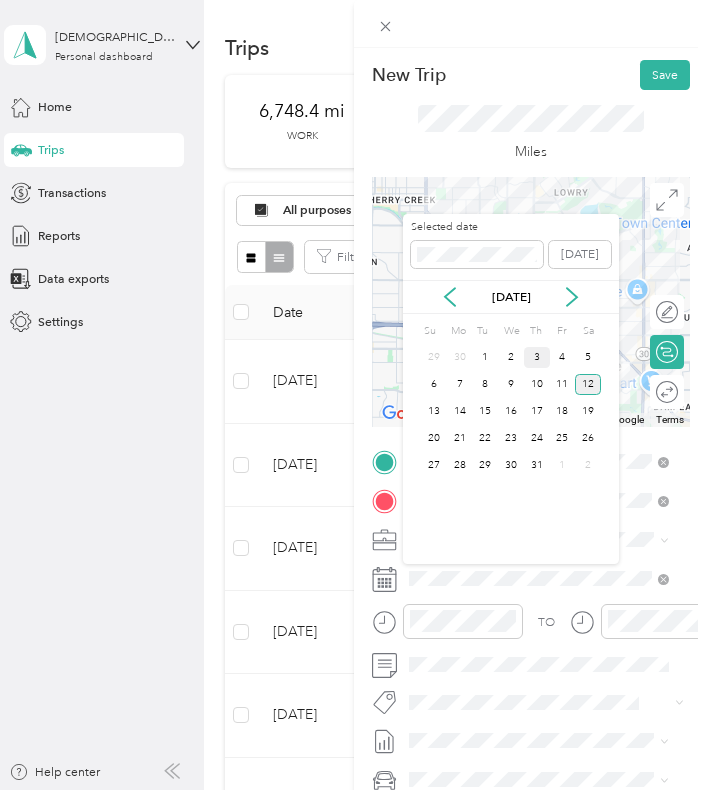 click on "3" at bounding box center [537, 357] 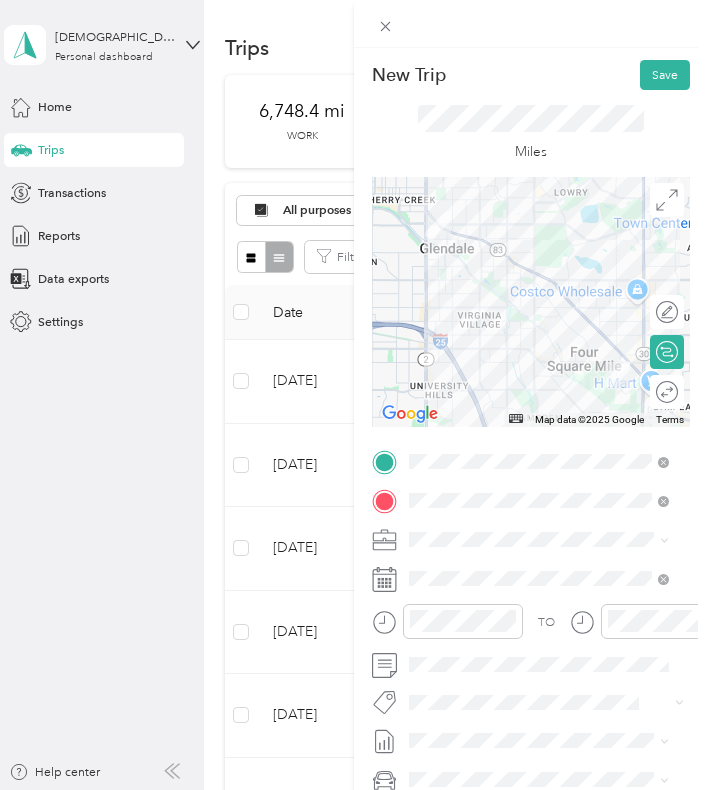 click at bounding box center [531, 302] 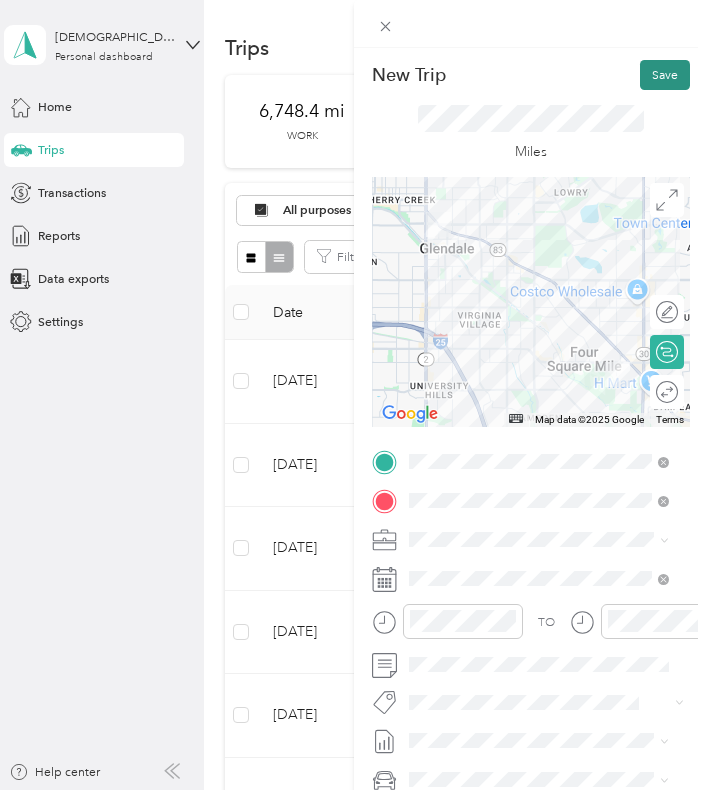 click on "Save" at bounding box center [665, 75] 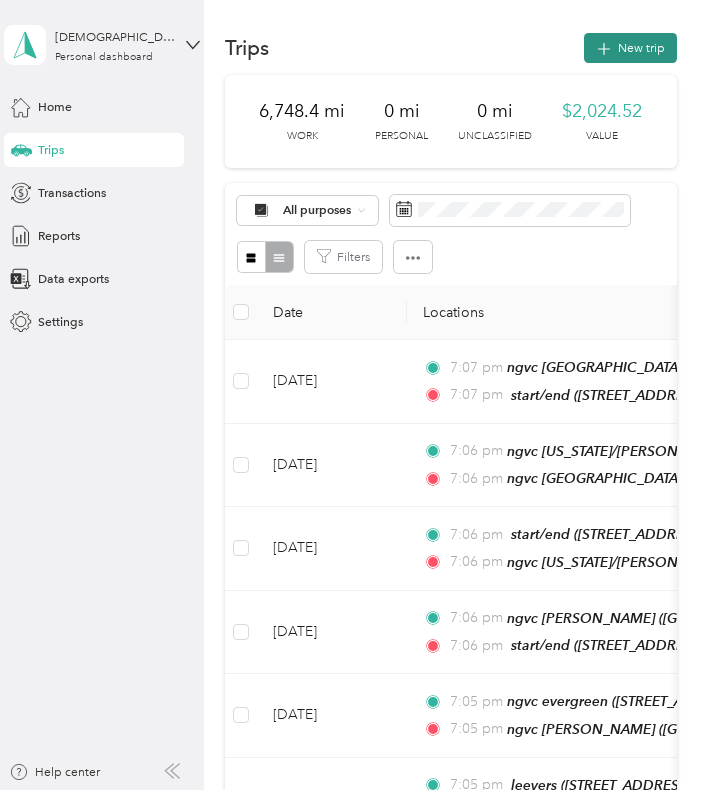 click on "New trip" at bounding box center (630, 48) 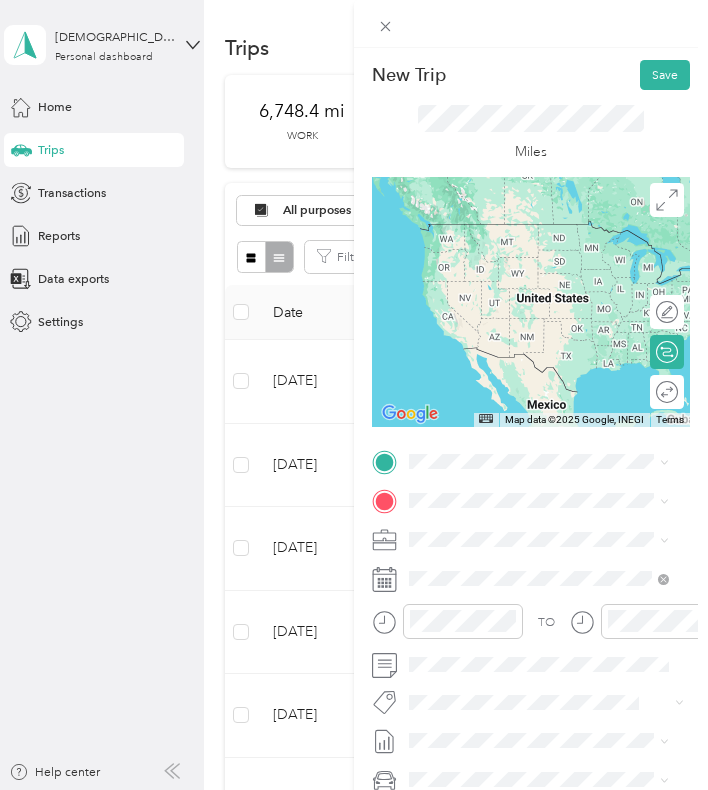 click on "start/end [STREET_ADDRESS][US_STATE]" at bounding box center (539, 536) 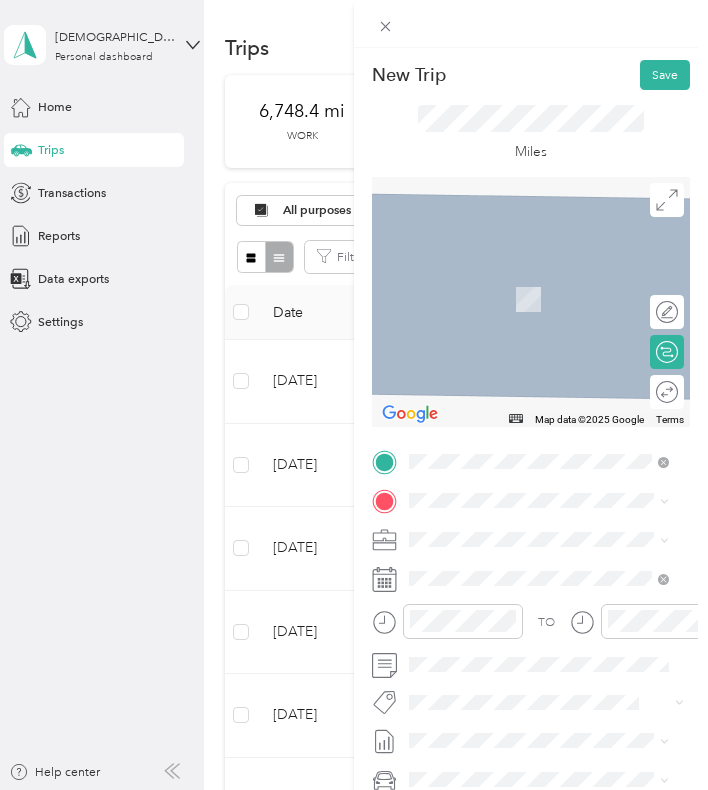 click on "[PERSON_NAME] [STREET_ADDRESS][US_STATE]" at bounding box center [531, 694] 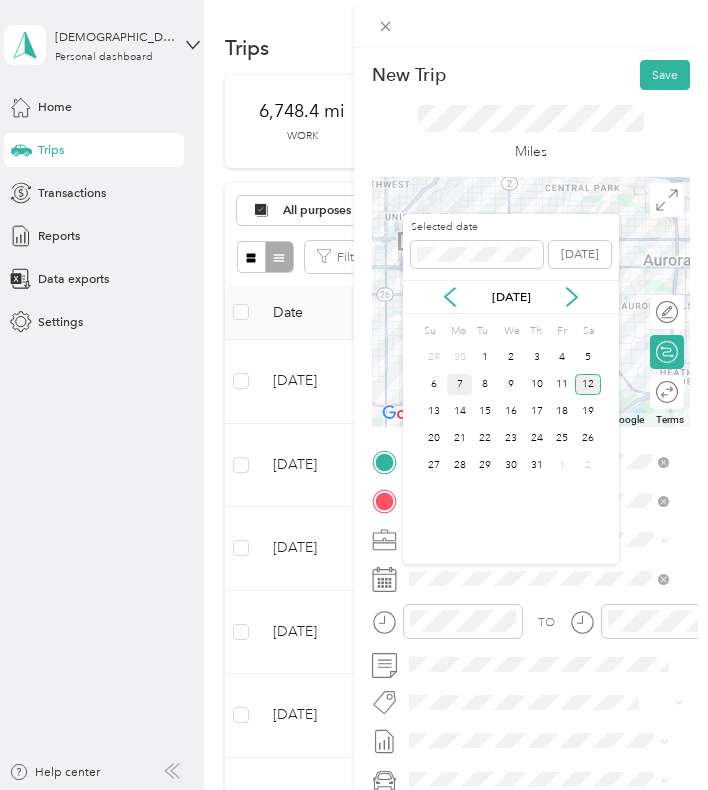 click on "7" at bounding box center (460, 384) 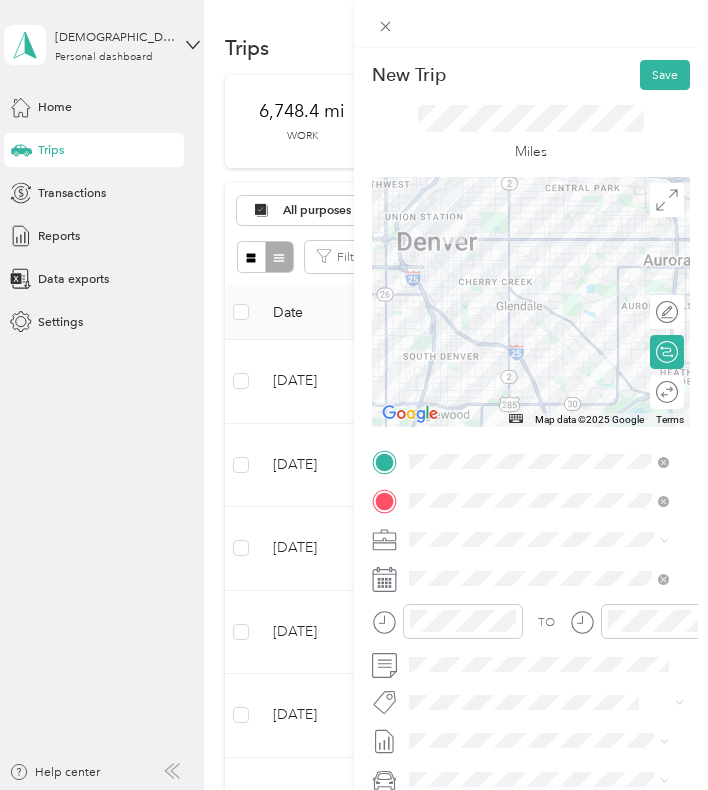 click at bounding box center (531, 302) 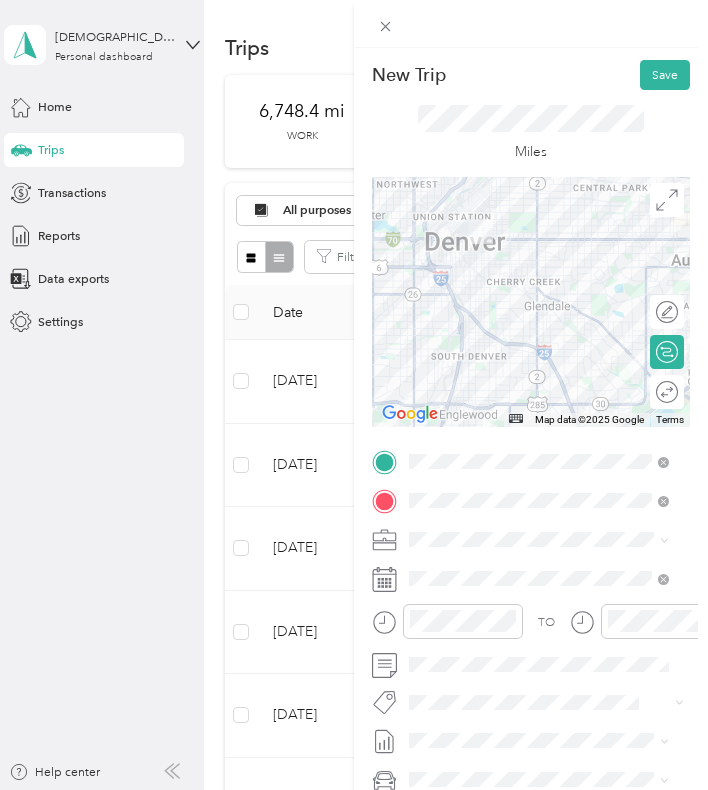 click at bounding box center [531, 302] 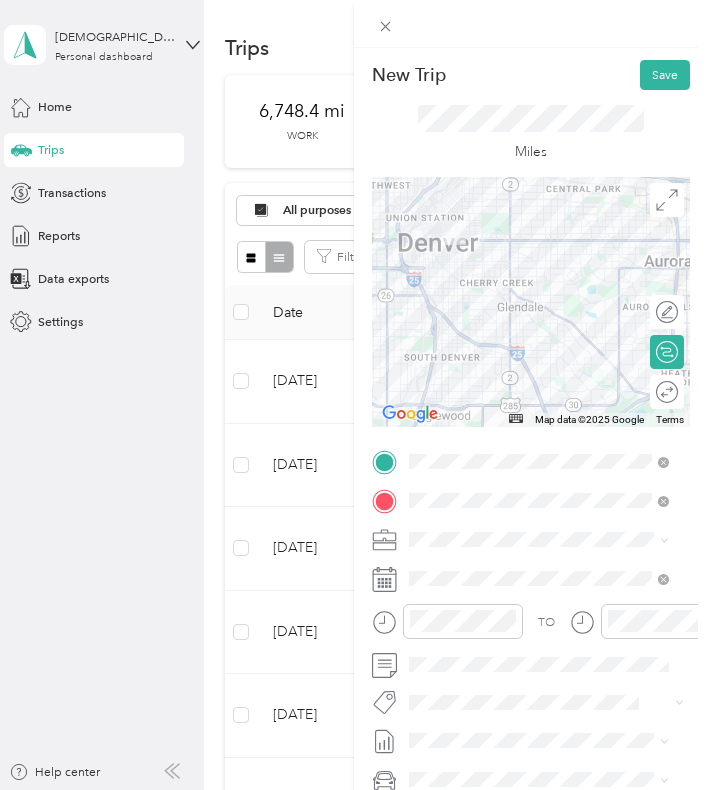 click at bounding box center (531, 302) 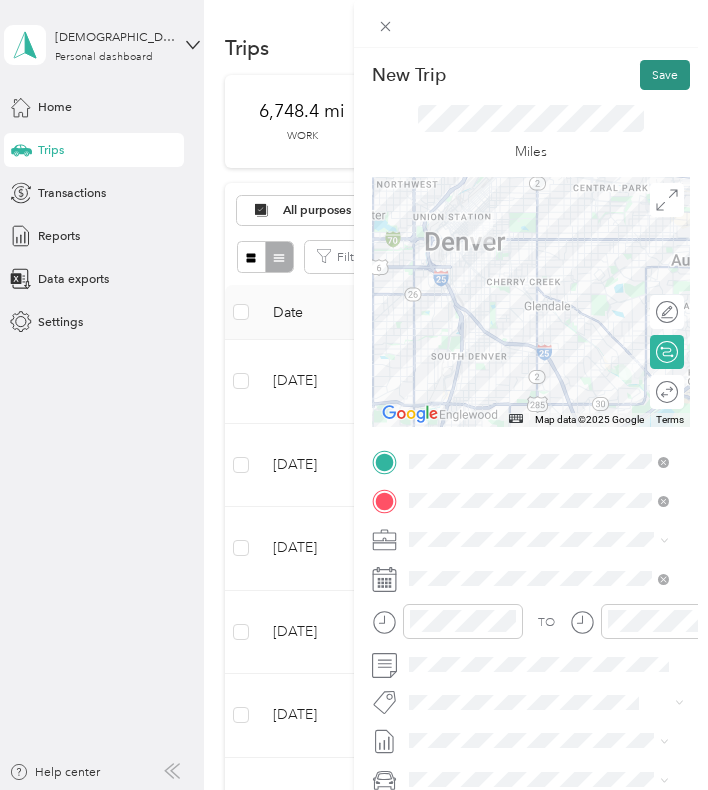 click on "Save" at bounding box center (665, 75) 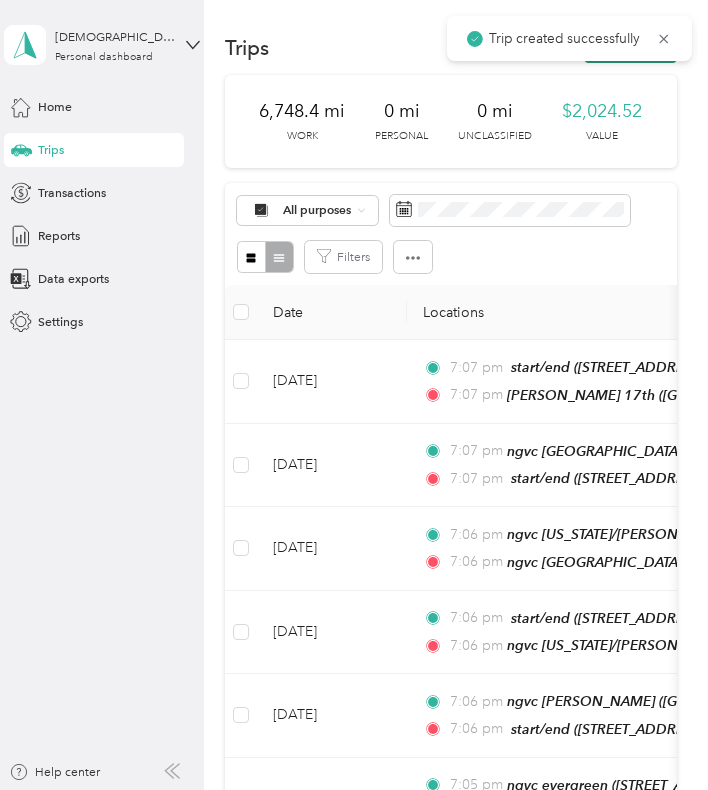 click on "Trips New trip" at bounding box center [451, 48] 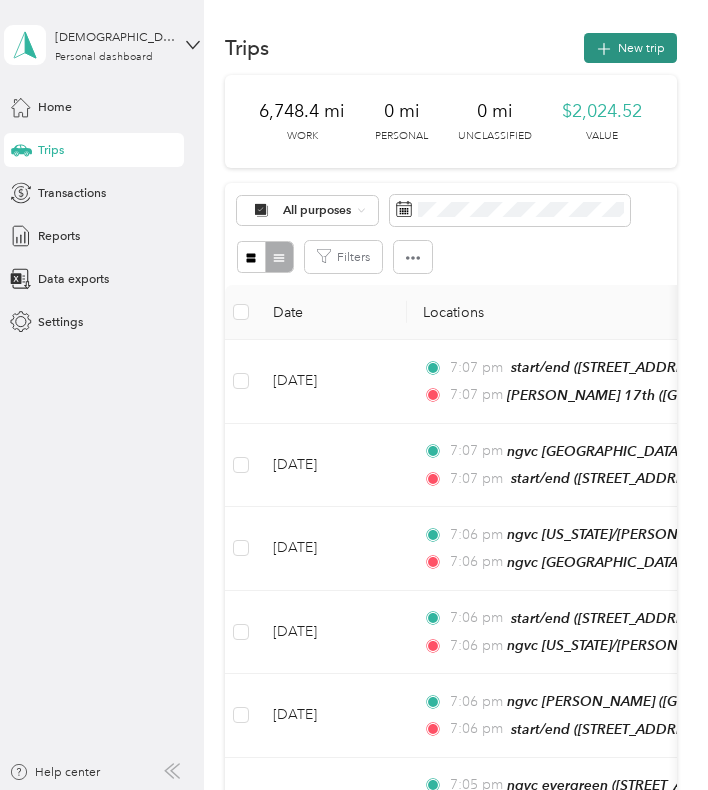 click on "New trip" at bounding box center (630, 48) 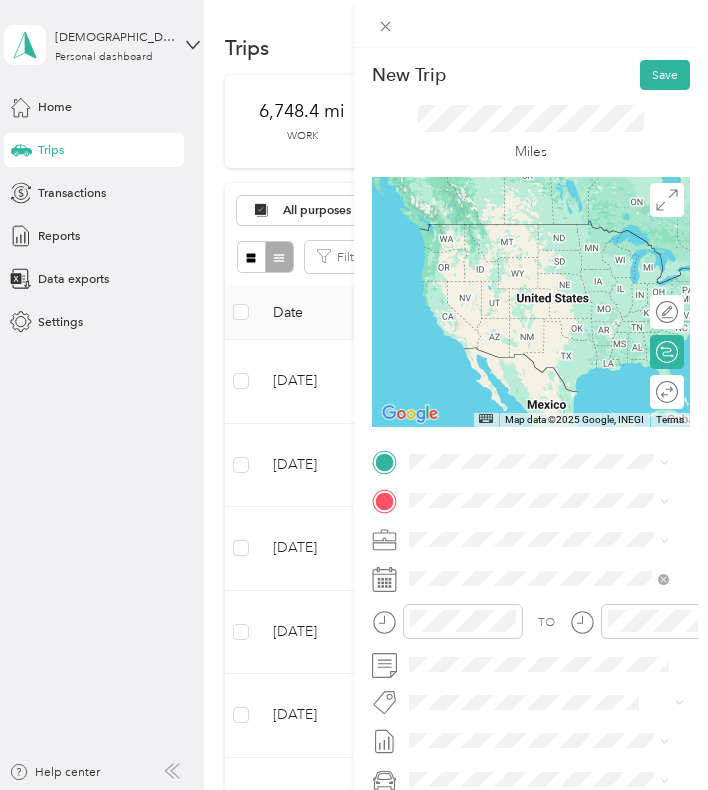click on "[GEOGRAPHIC_DATA], [US_STATE], [GEOGRAPHIC_DATA]" at bounding box center [541, 548] 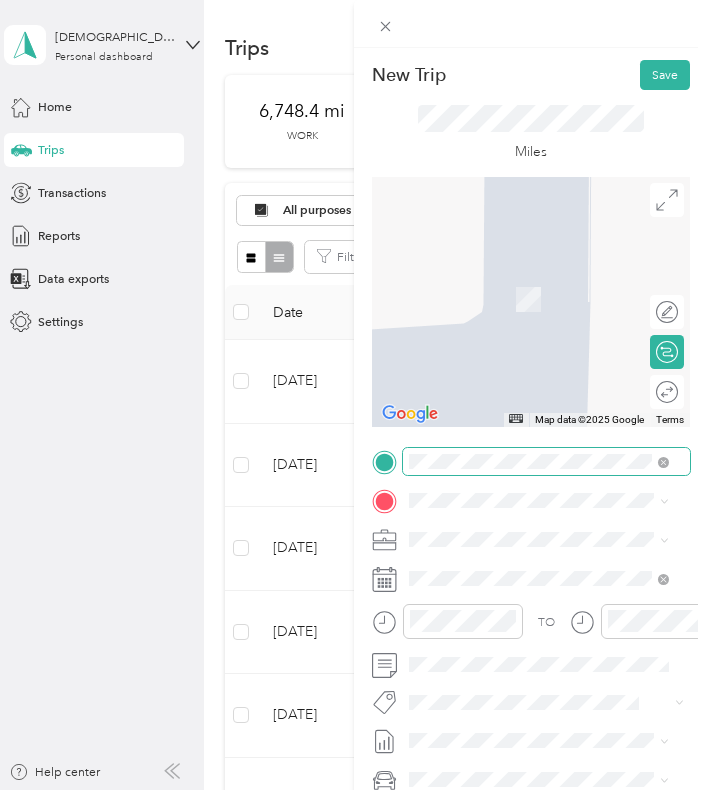 click at bounding box center (546, 461) 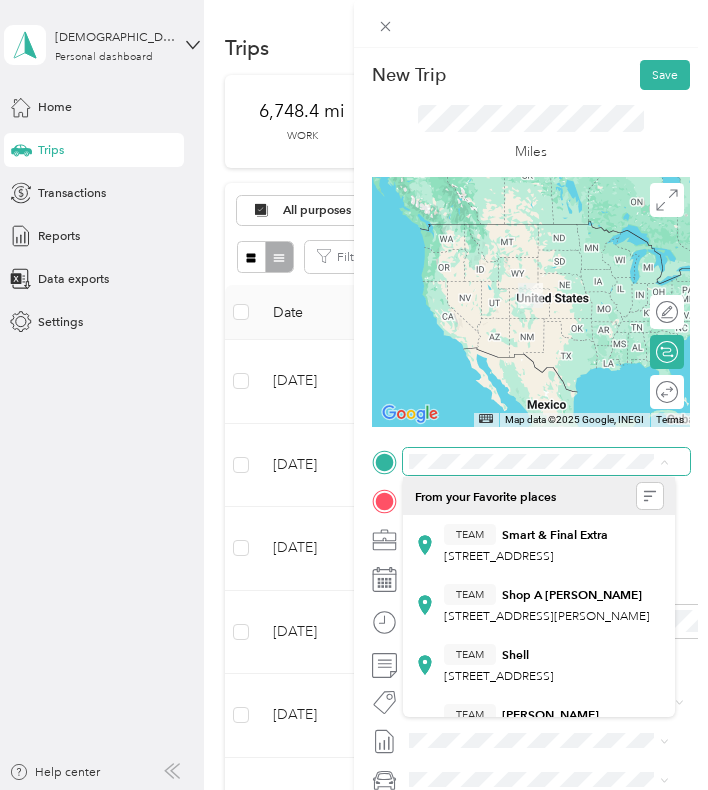 click on "New Trip Save This trip cannot be edited because it is either under review, approved, or paid. Contact your Team Manager to edit it. Miles To navigate the map with touch gestures double-tap and hold your finger on the map, then drag the map. ← Move left → Move right ↑ Move up ↓ Move down + Zoom in - Zoom out Home Jump left by 75% End Jump right by 75% Page Up Jump up by 75% Page Down Jump down by 75% Map Data Map data ©2025 Google, INEGI Map data ©2025 Google, INEGI 1000 km  Click to toggle between metric and imperial units Terms Report a map error Edit route Calculate route Round trip TO Add photo" at bounding box center [531, 465] 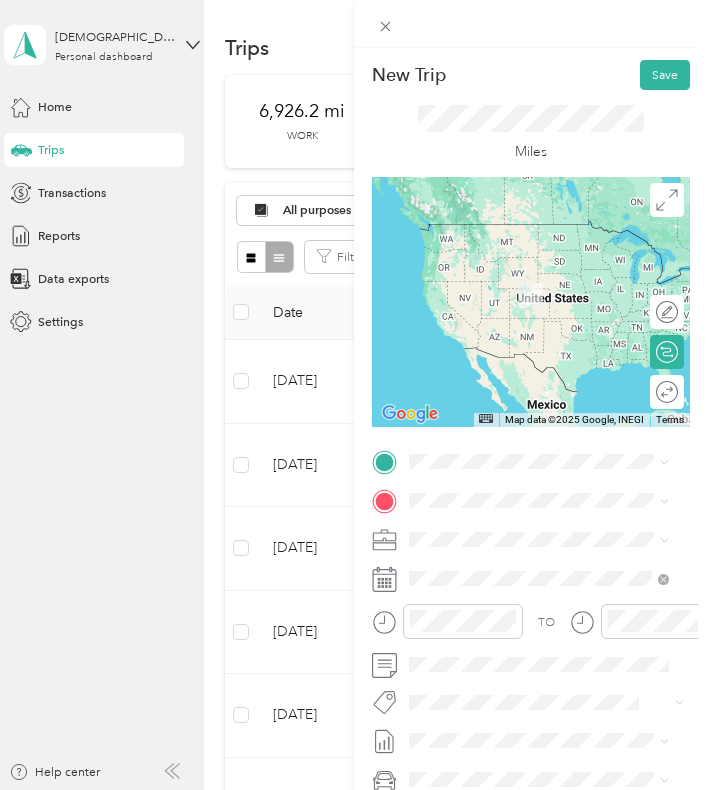 click on "[PERSON_NAME] [STREET_ADDRESS][US_STATE]" at bounding box center [539, 660] 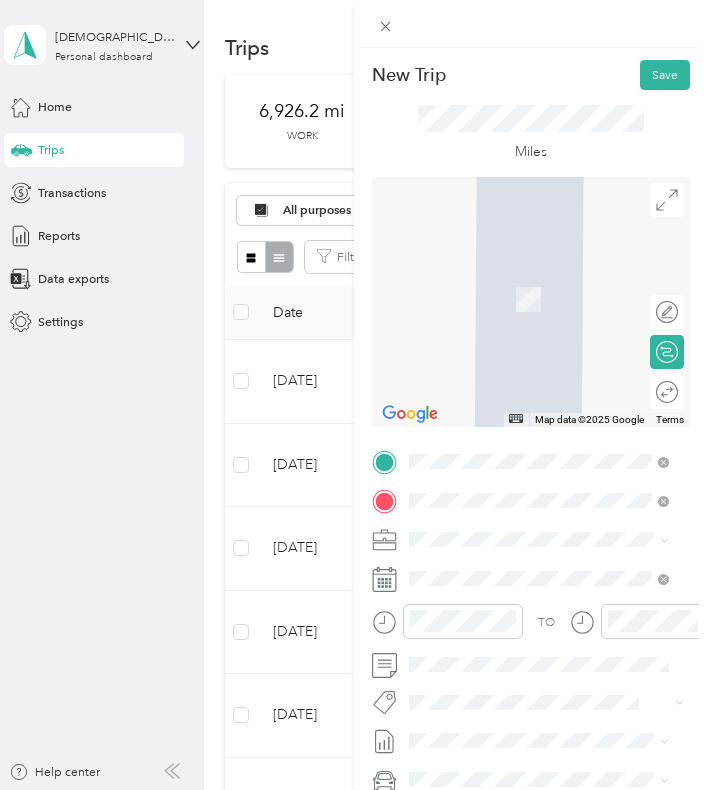 click on "[GEOGRAPHIC_DATA], [US_STATE], [GEOGRAPHIC_DATA]" at bounding box center [541, 598] 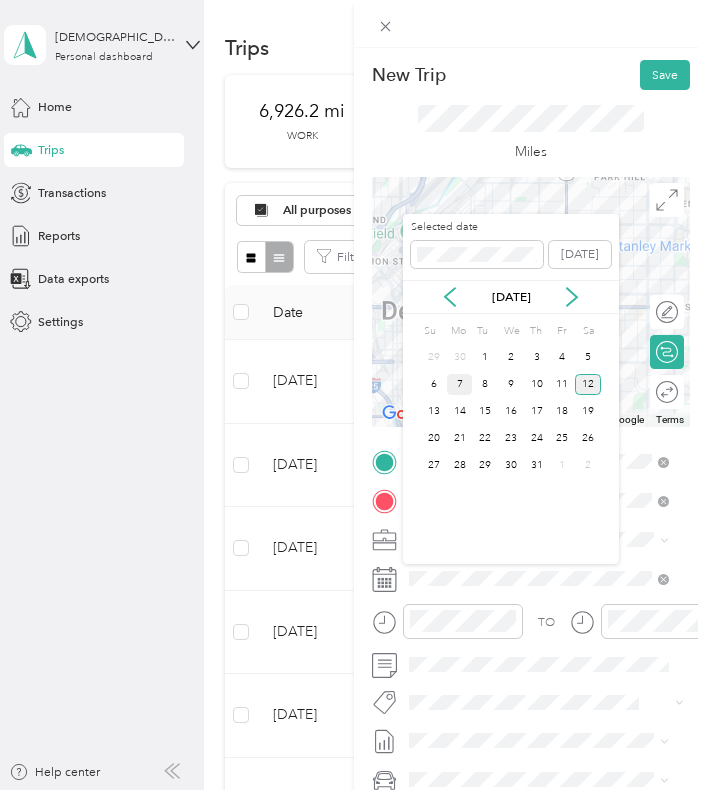 click on "7" at bounding box center (460, 384) 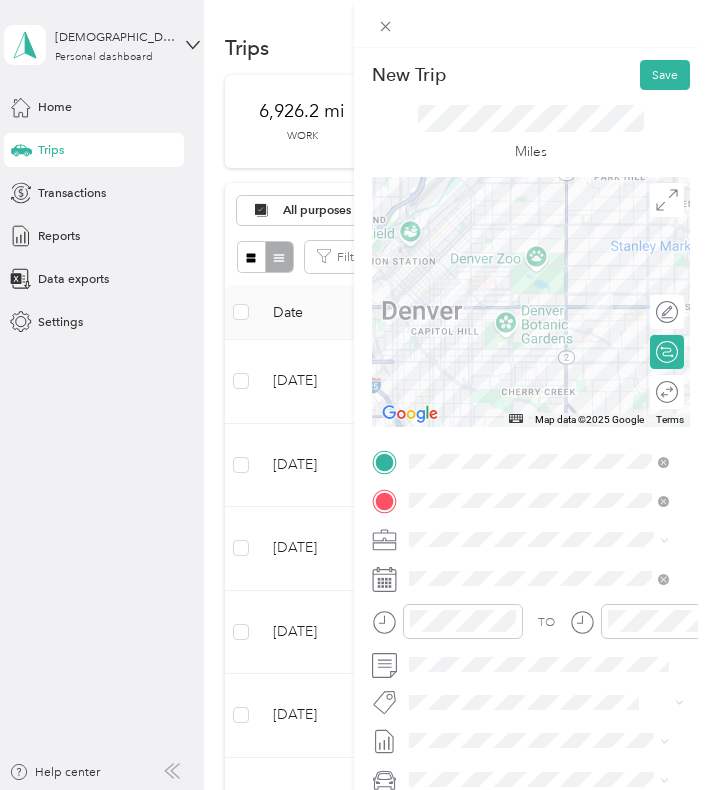 click at bounding box center (531, 302) 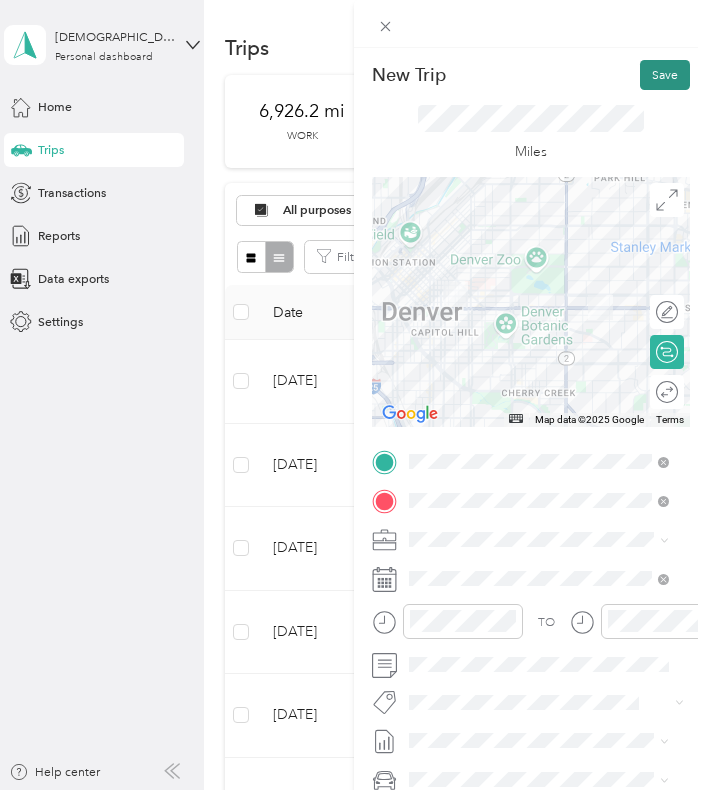 click on "Save" at bounding box center (665, 75) 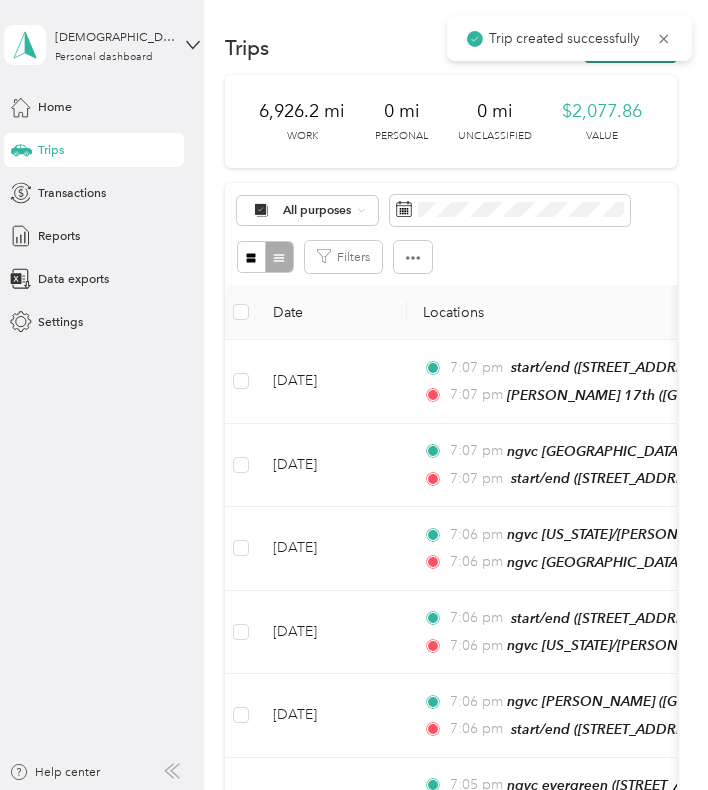 click on "New trip" at bounding box center [630, 48] 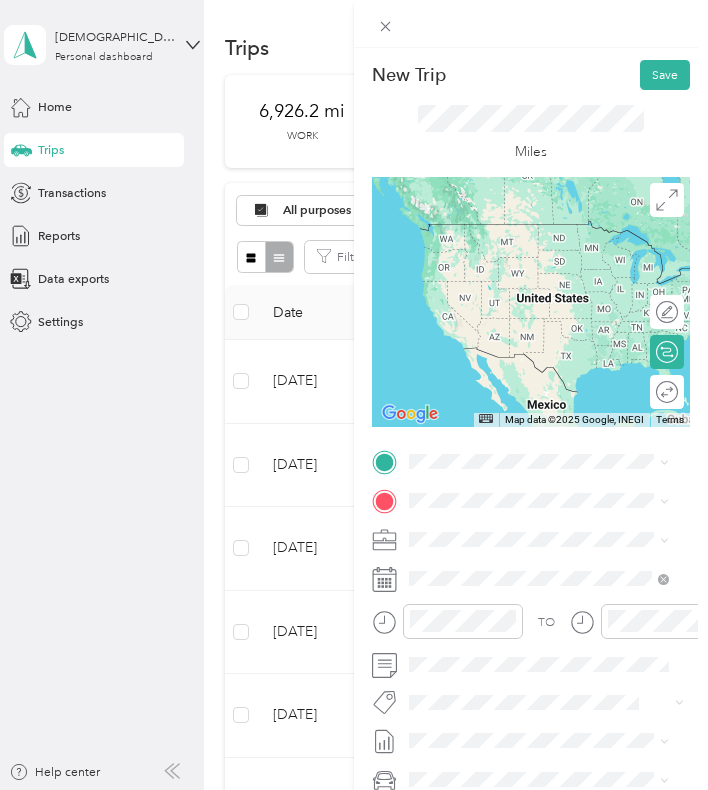 click on "[PERSON_NAME] colfax [GEOGRAPHIC_DATA], [US_STATE], [GEOGRAPHIC_DATA]" at bounding box center [553, 549] 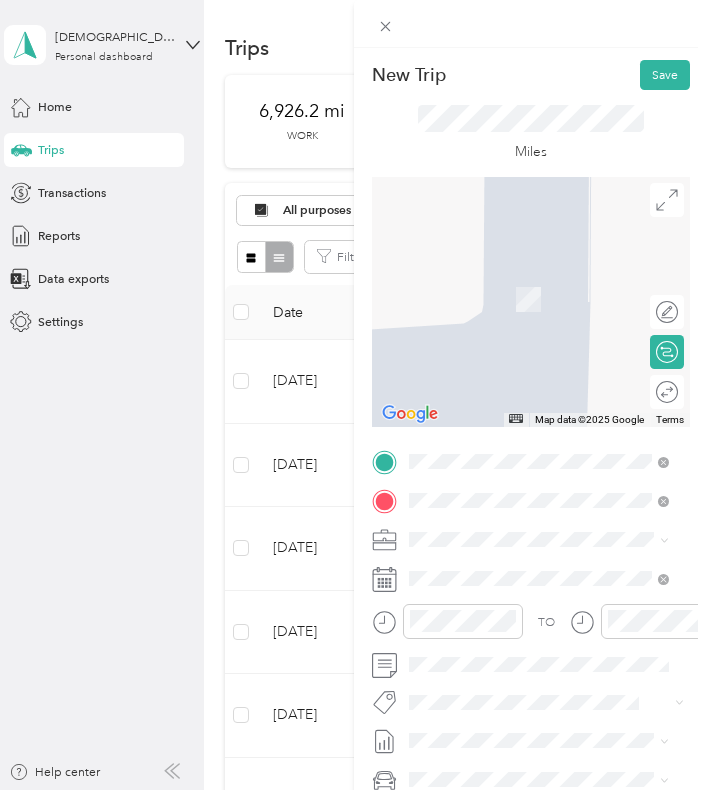 click on "start/end [STREET_ADDRESS][US_STATE]" at bounding box center (531, 581) 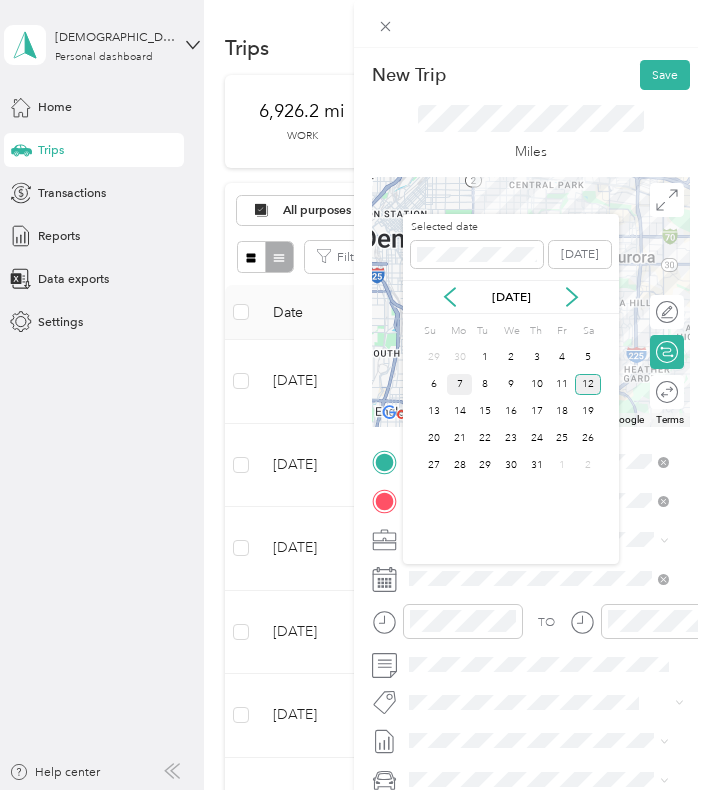 click on "7" at bounding box center (460, 384) 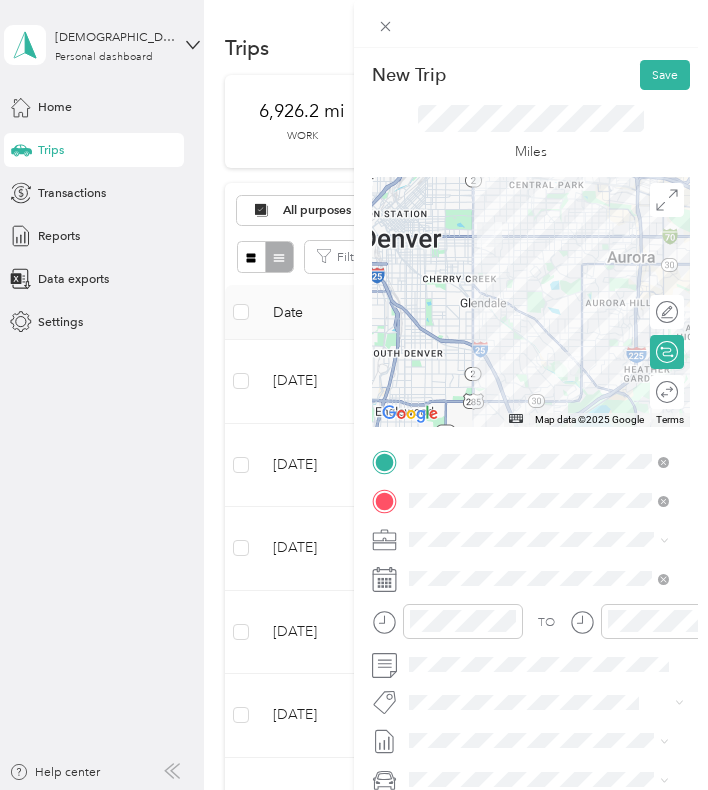 click at bounding box center [531, 302] 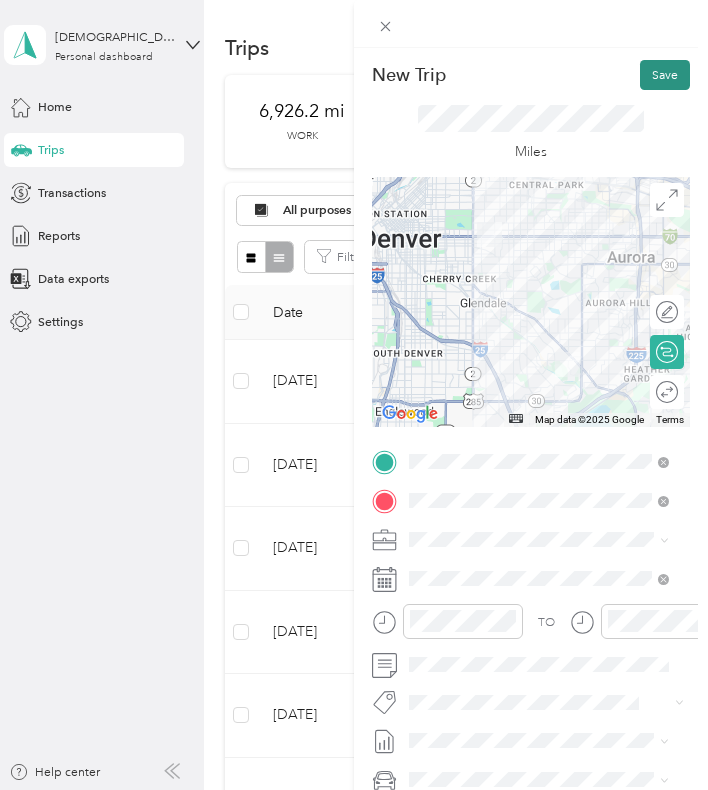 click on "Save" at bounding box center [665, 75] 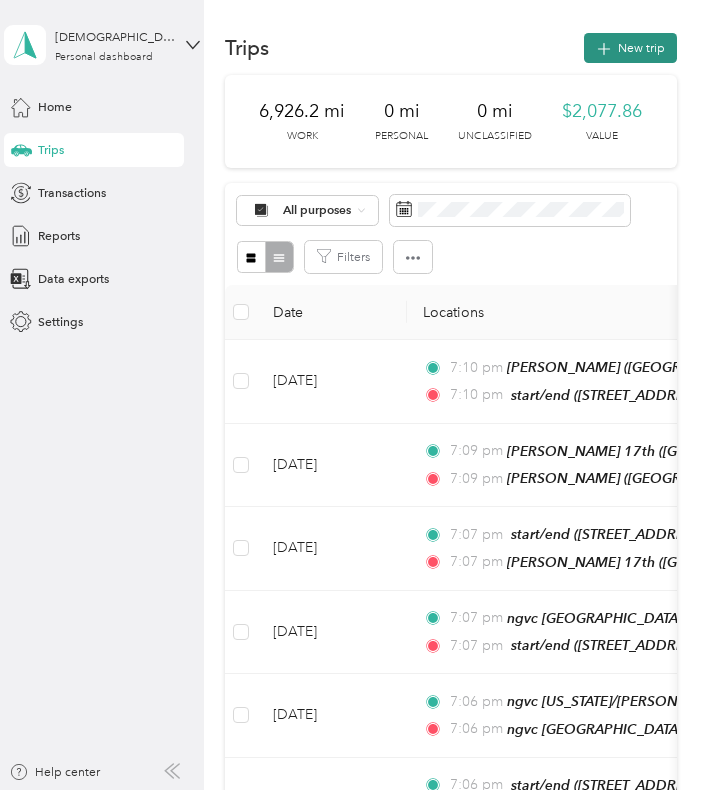 click on "New trip" at bounding box center [630, 48] 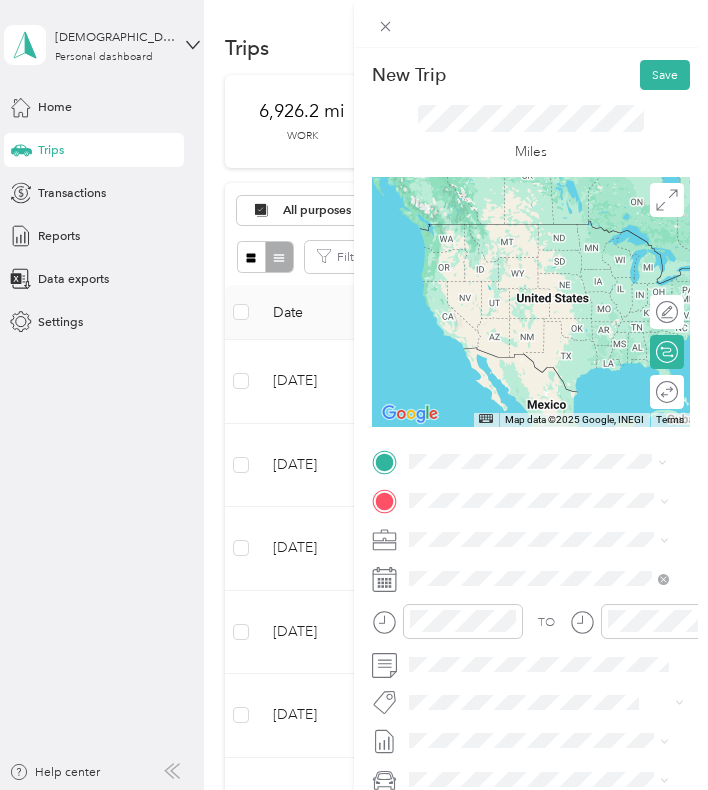 click on "[STREET_ADDRESS][US_STATE]" at bounding box center [531, 550] 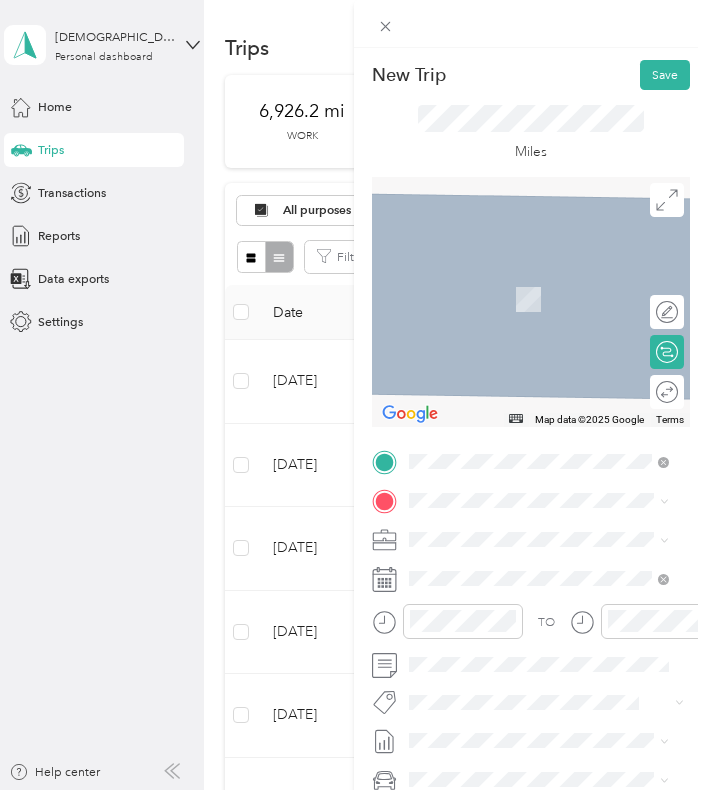 click on "luckys ft [PERSON_NAME]" at bounding box center (516, 559) 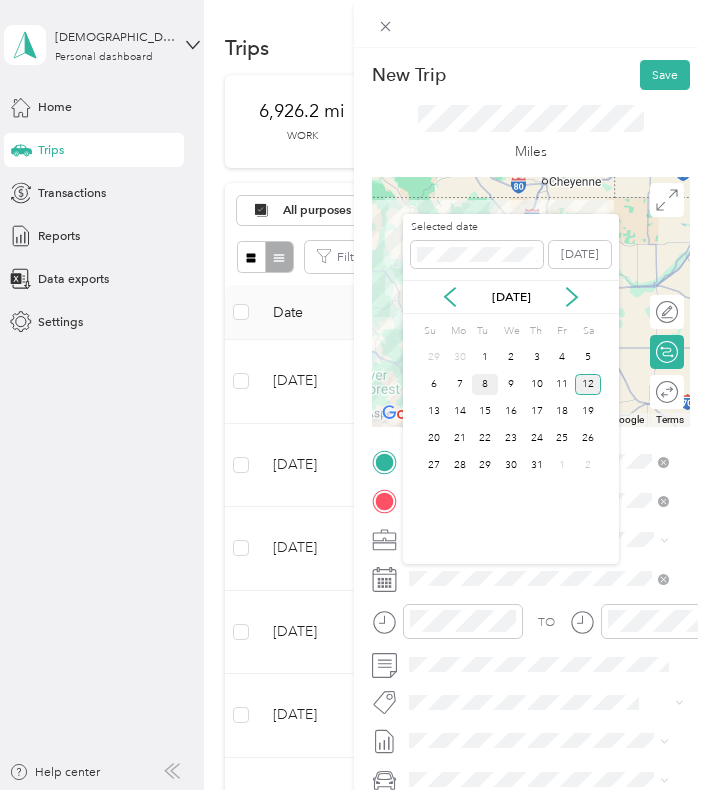 click on "8" at bounding box center (485, 384) 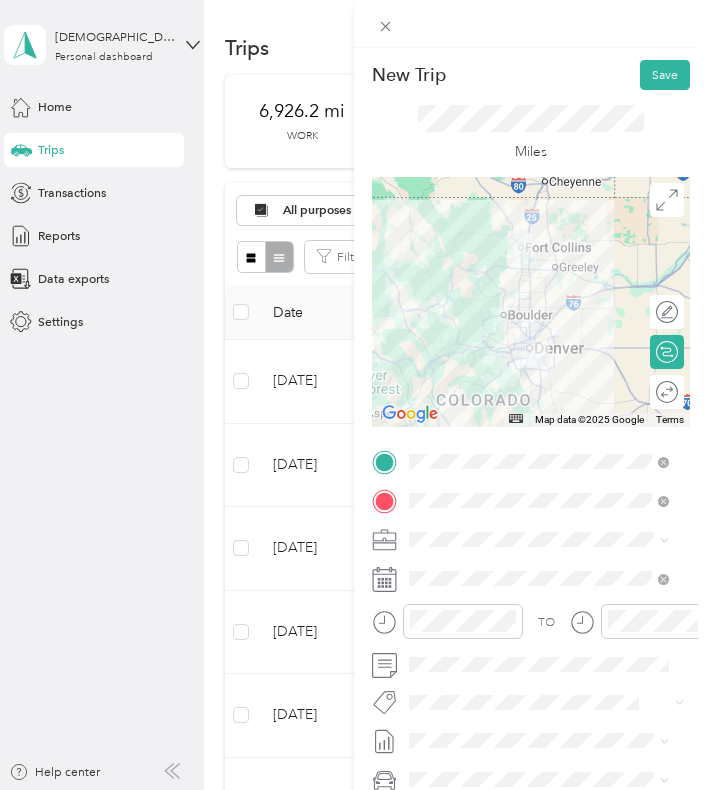 click at bounding box center [531, 302] 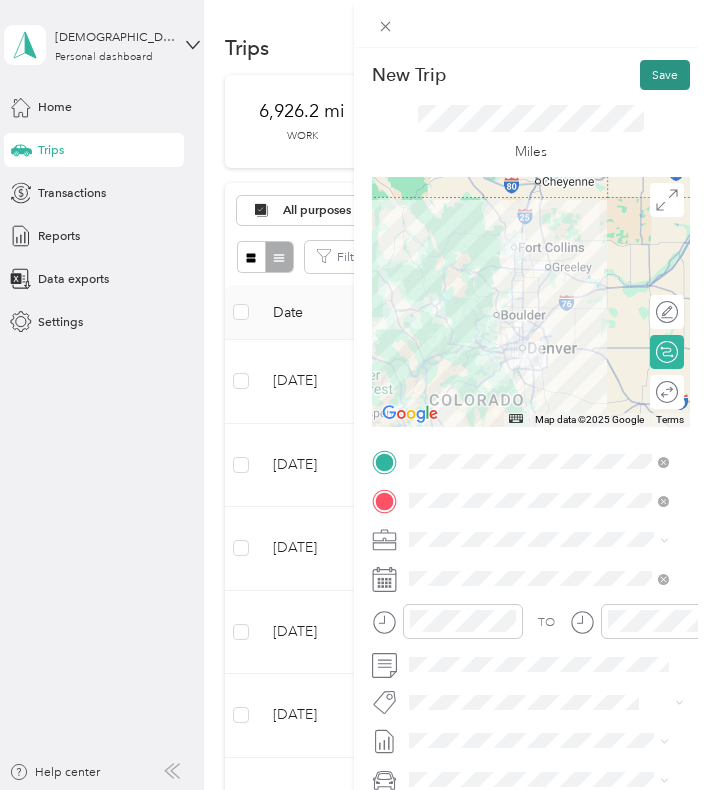 click on "Save" at bounding box center [665, 75] 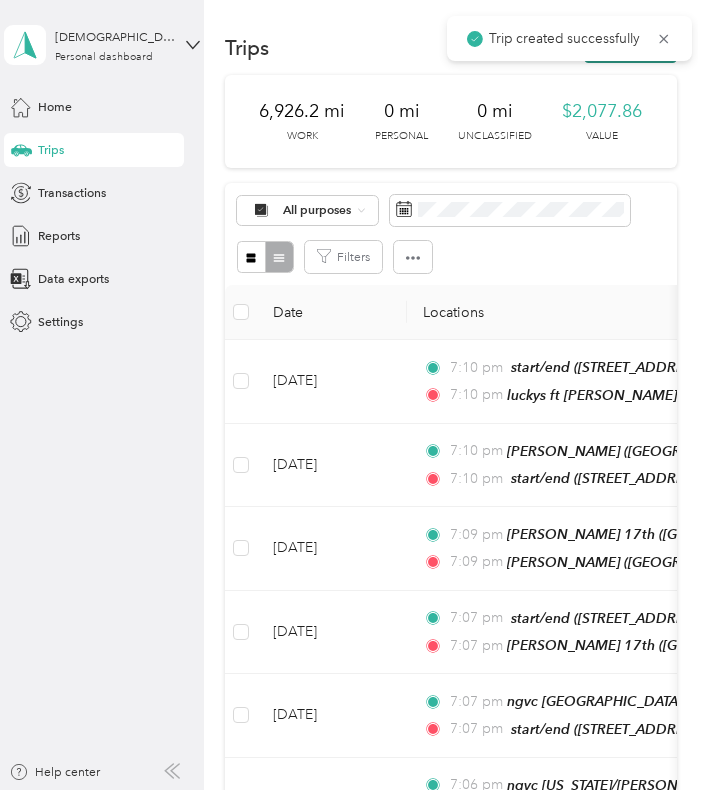 click on "New trip" at bounding box center (630, 48) 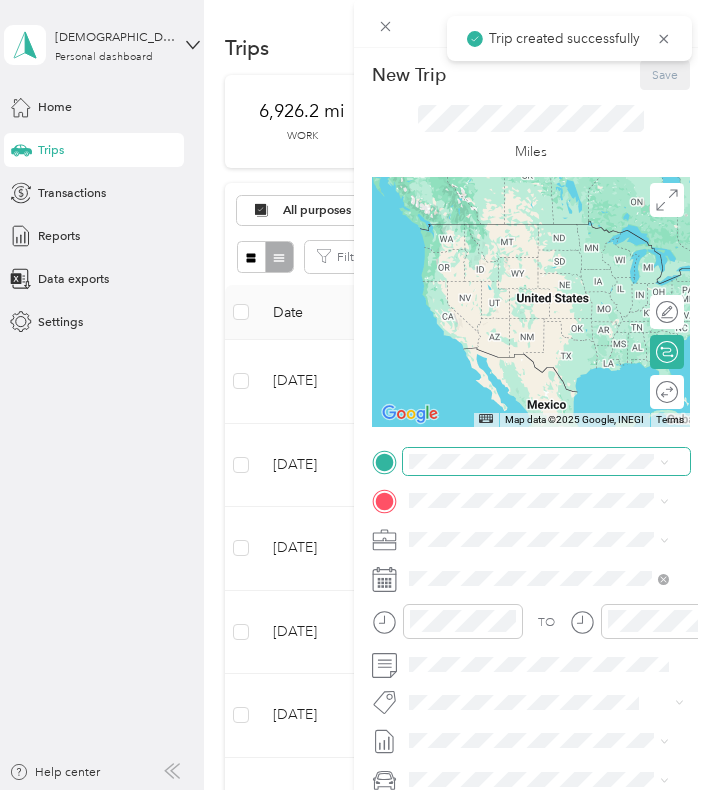 click at bounding box center [546, 461] 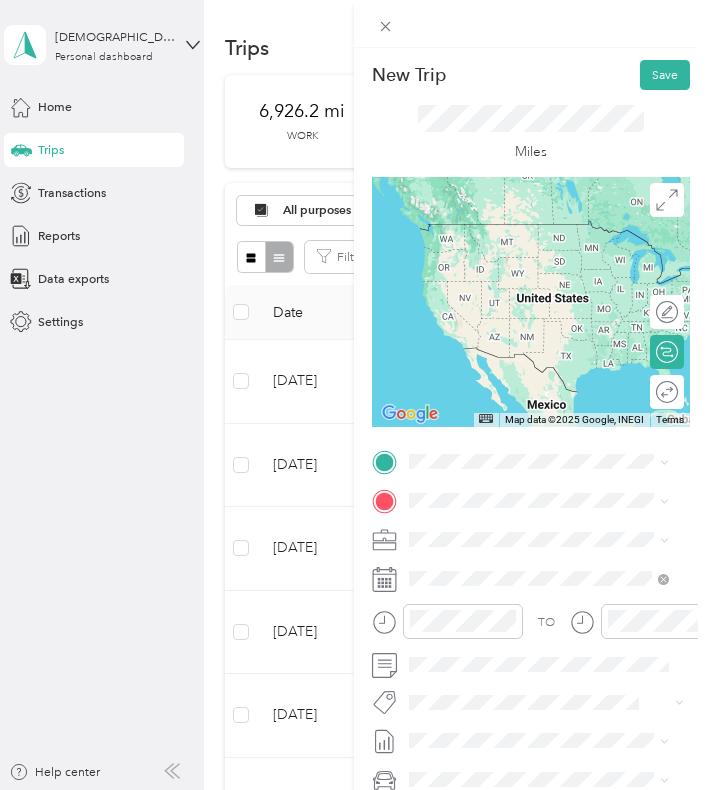 click on "luckys ft [PERSON_NAME][GEOGRAPHIC_DATA][PERSON_NAME], [US_STATE], [GEOGRAPHIC_DATA]" at bounding box center (553, 549) 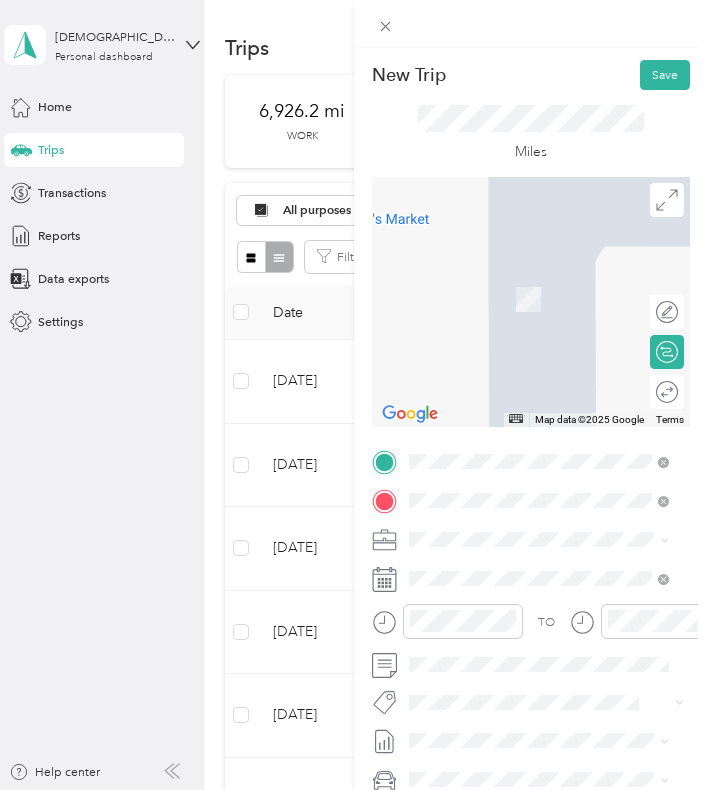 click on "[STREET_ADDRESS][PERSON_NAME][US_STATE]" at bounding box center [547, 598] 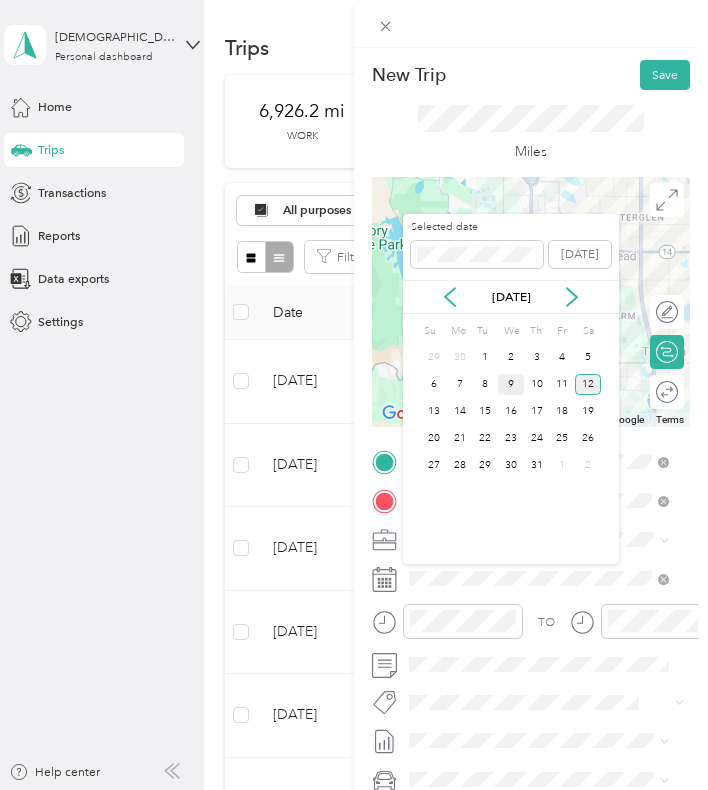 click on "9" at bounding box center (511, 384) 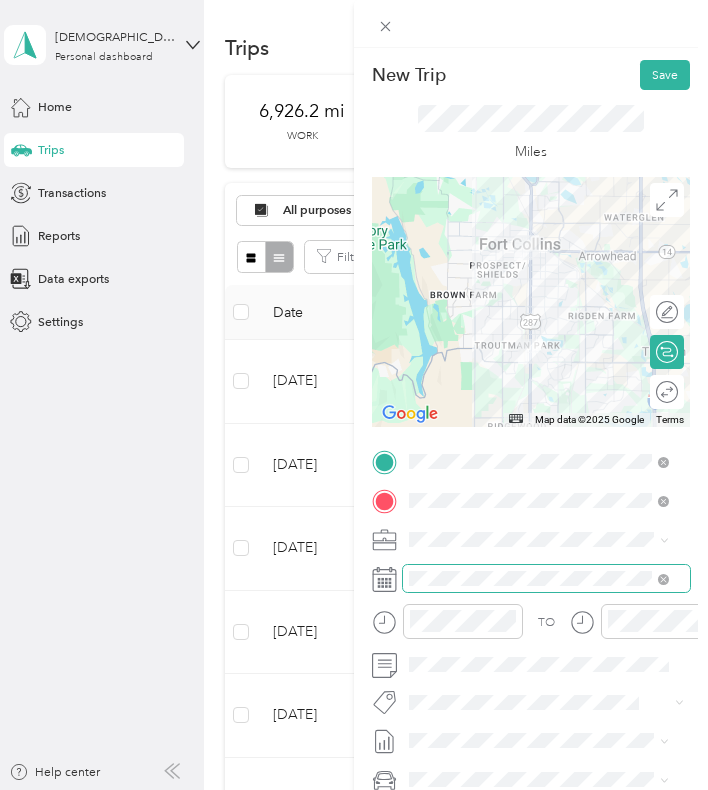click at bounding box center (546, 578) 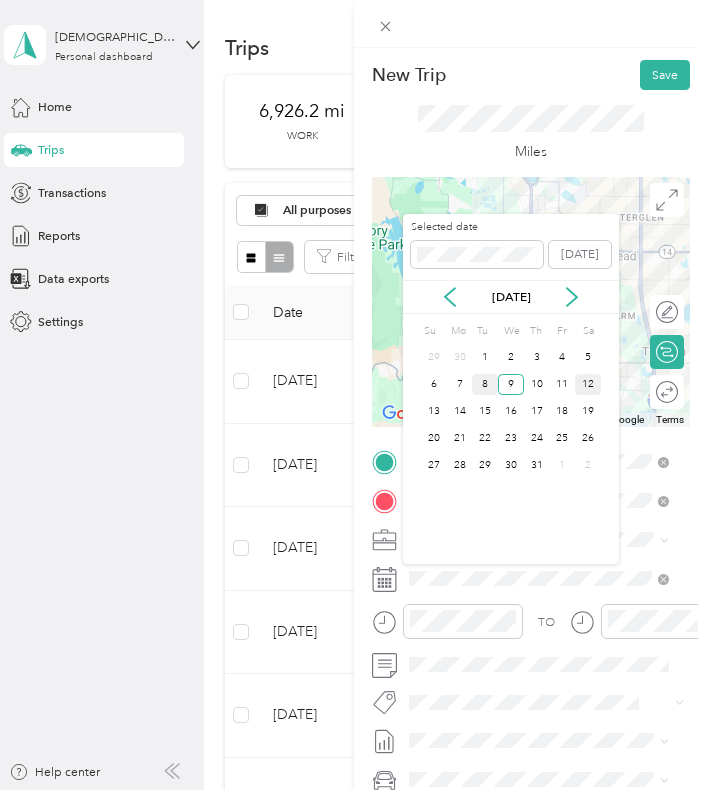 click on "8" at bounding box center (485, 384) 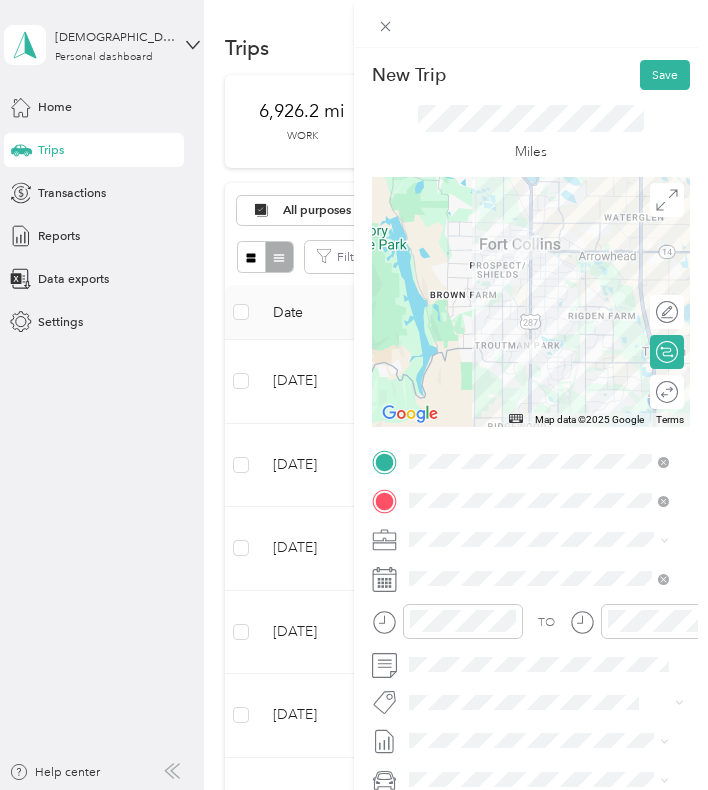 click at bounding box center (531, 302) 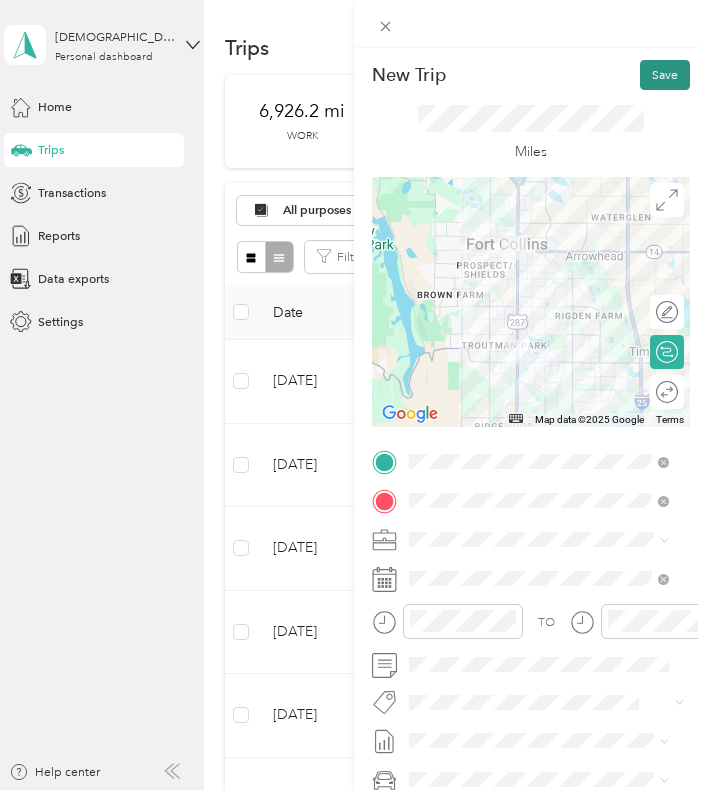click on "Save" at bounding box center (665, 75) 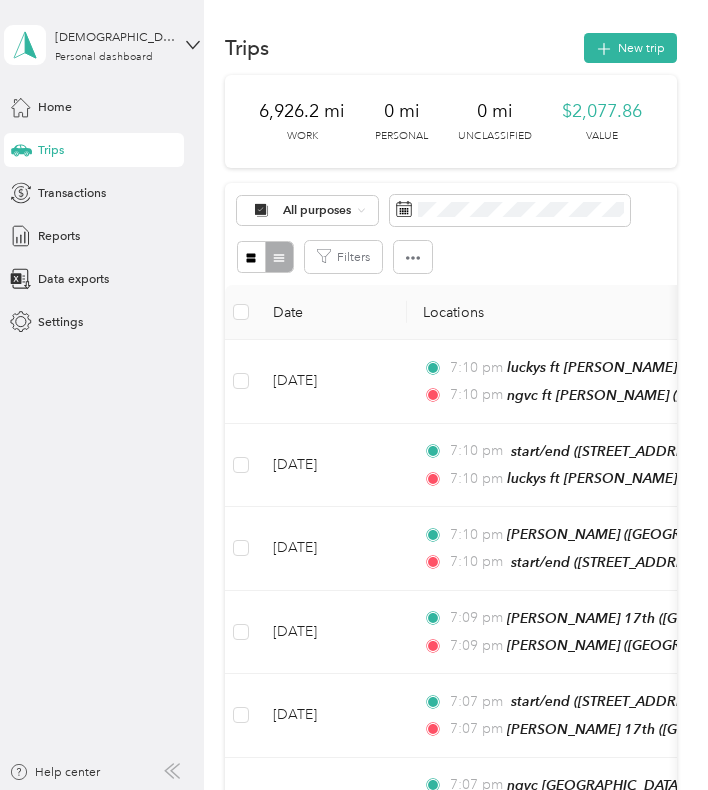 click on "New trip" at bounding box center [630, 48] 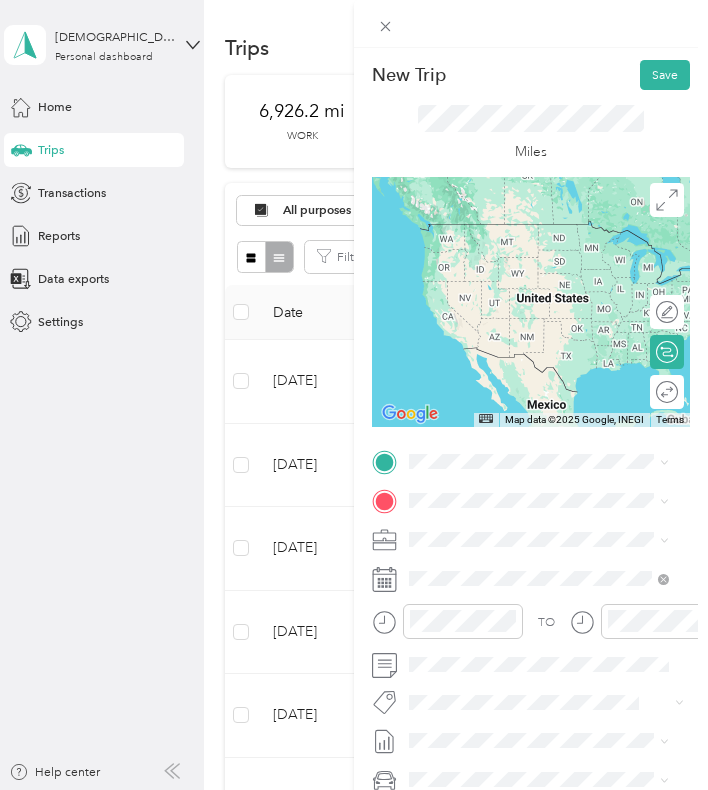 click on "[STREET_ADDRESS][PERSON_NAME][US_STATE]" at bounding box center [547, 548] 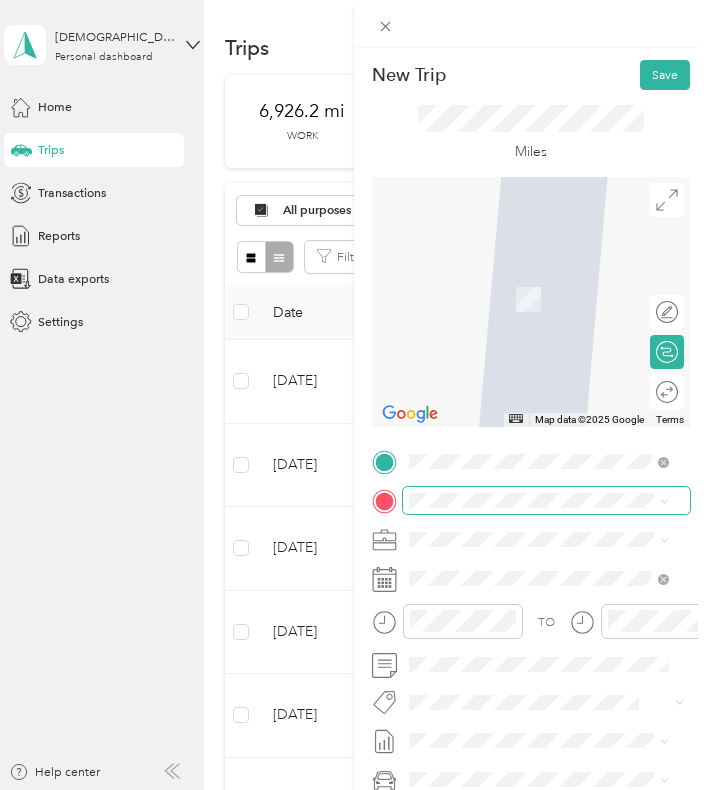 click at bounding box center (546, 500) 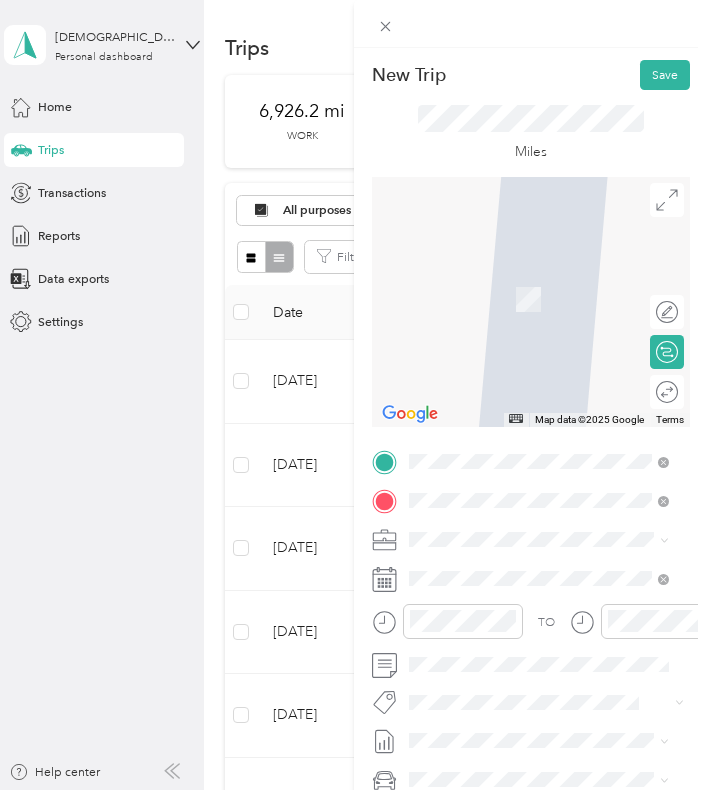 click on "start/end [STREET_ADDRESS][US_STATE]" at bounding box center [531, 581] 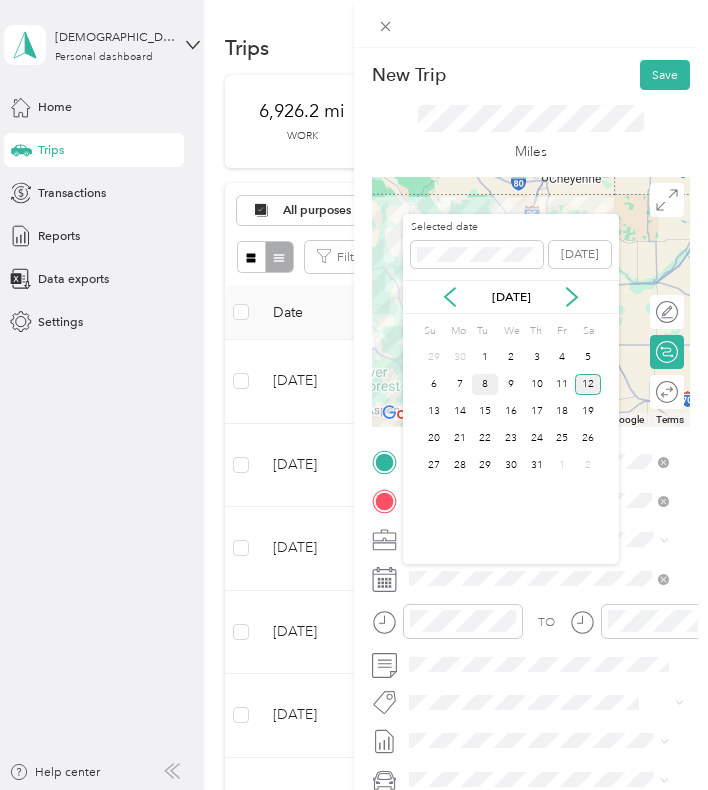 click on "8" at bounding box center [485, 384] 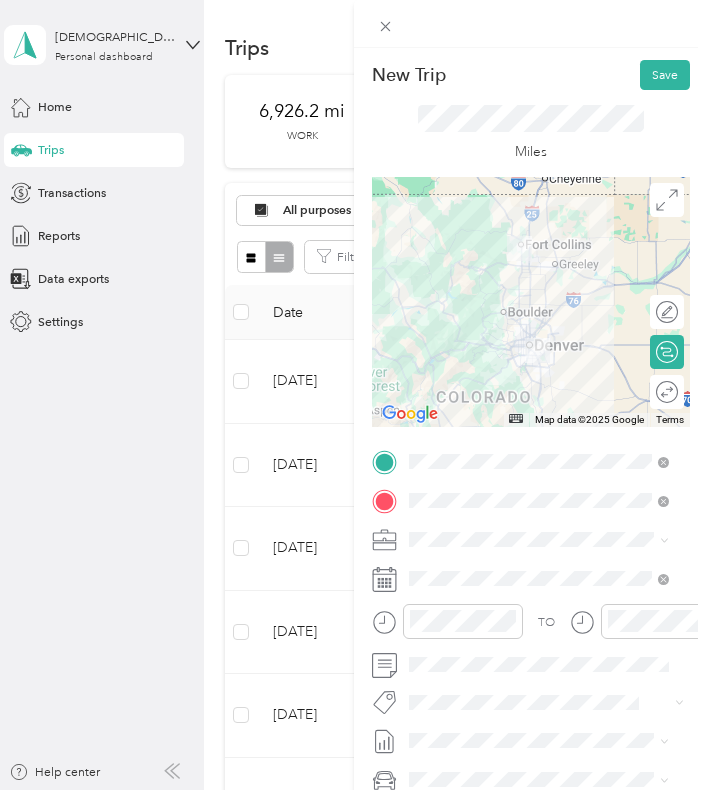 click at bounding box center [531, 302] 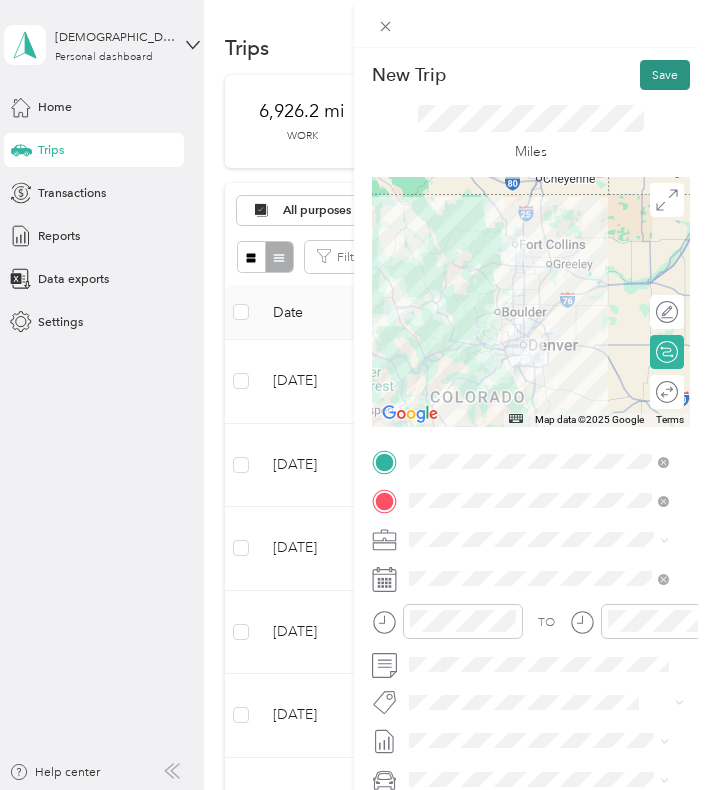 click on "Save" at bounding box center (665, 75) 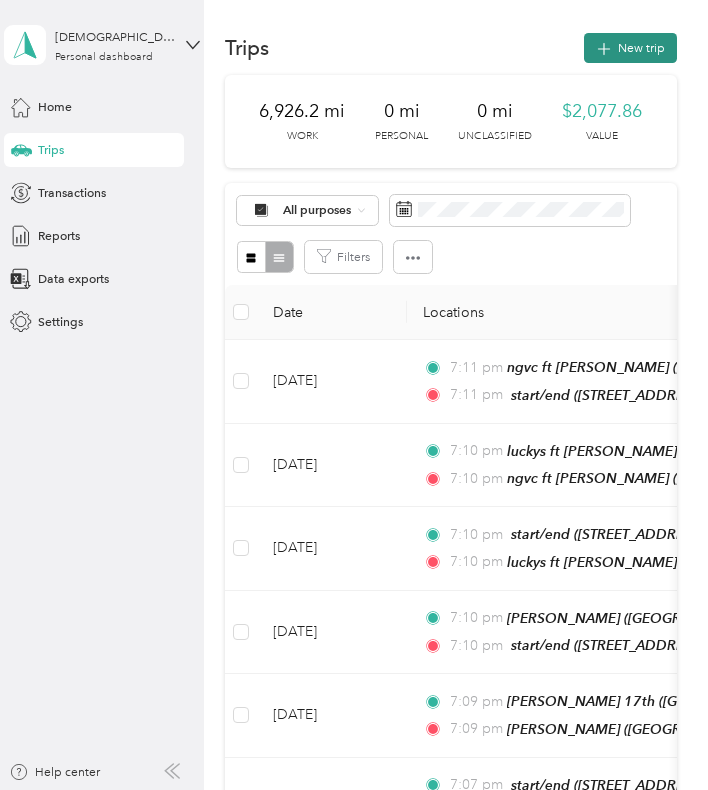 click on "New trip" at bounding box center (630, 48) 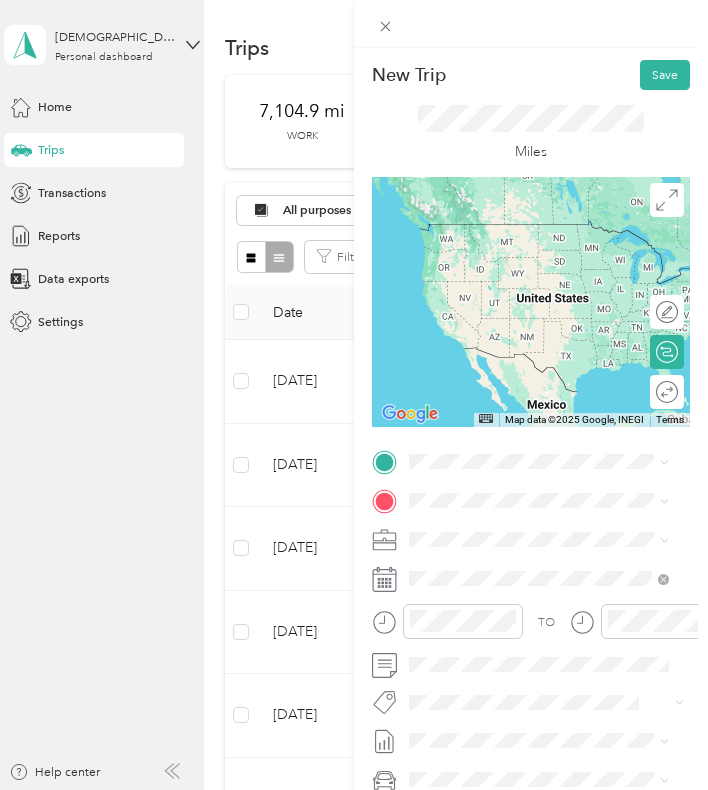 click on "start/end [STREET_ADDRESS][US_STATE]" at bounding box center (531, 533) 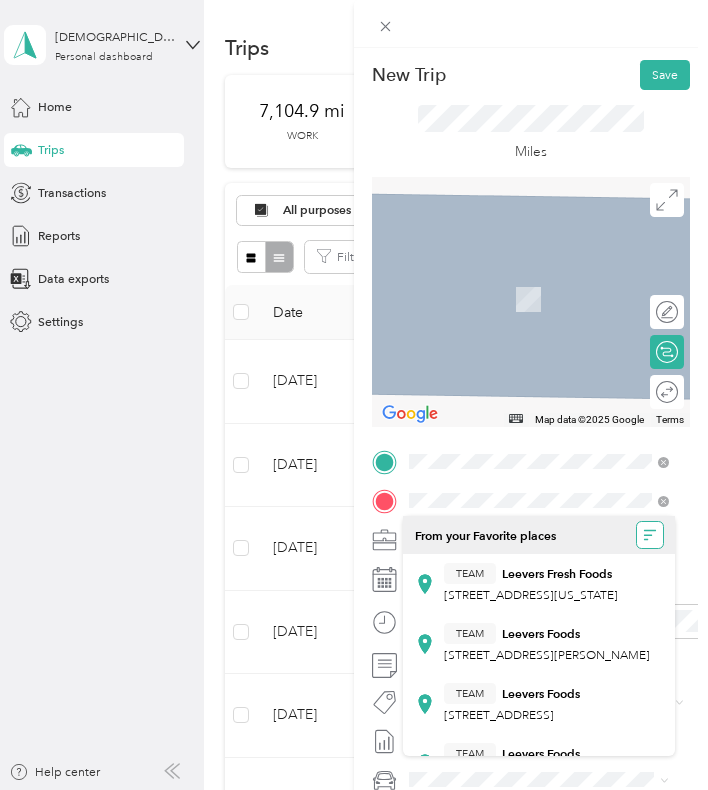click 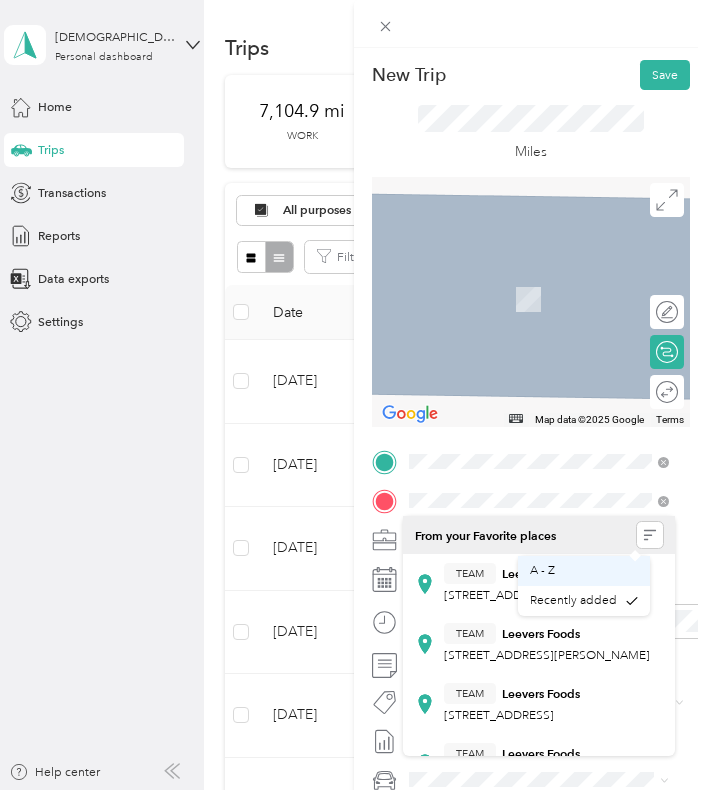 click on "A - Z" at bounding box center [584, 571] 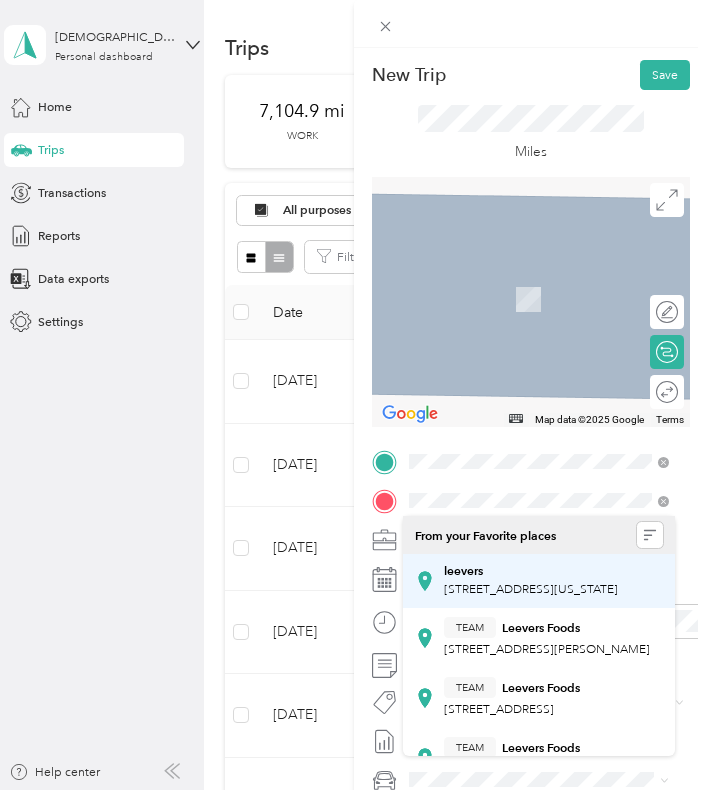 click on "leevers" at bounding box center [531, 570] 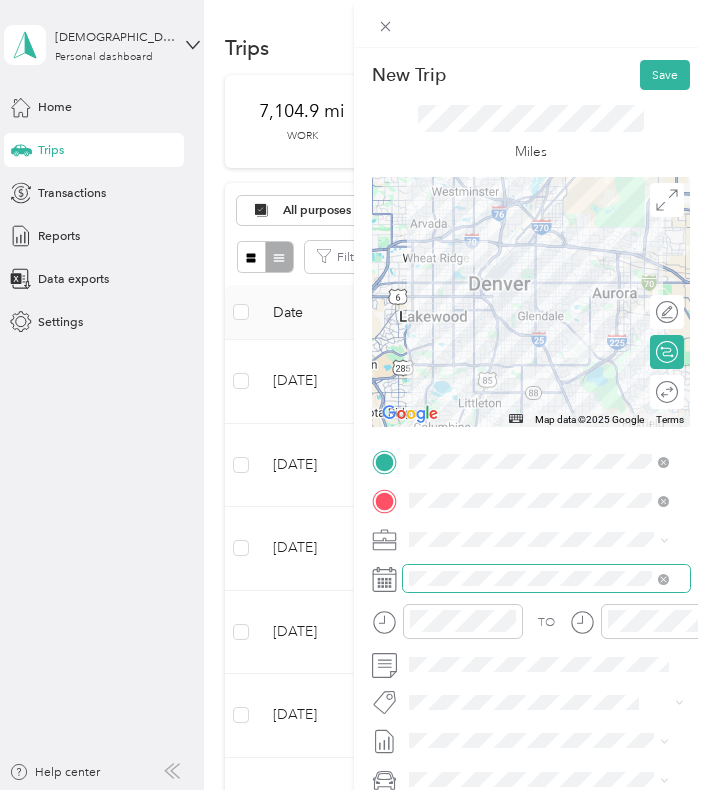 click at bounding box center (546, 578) 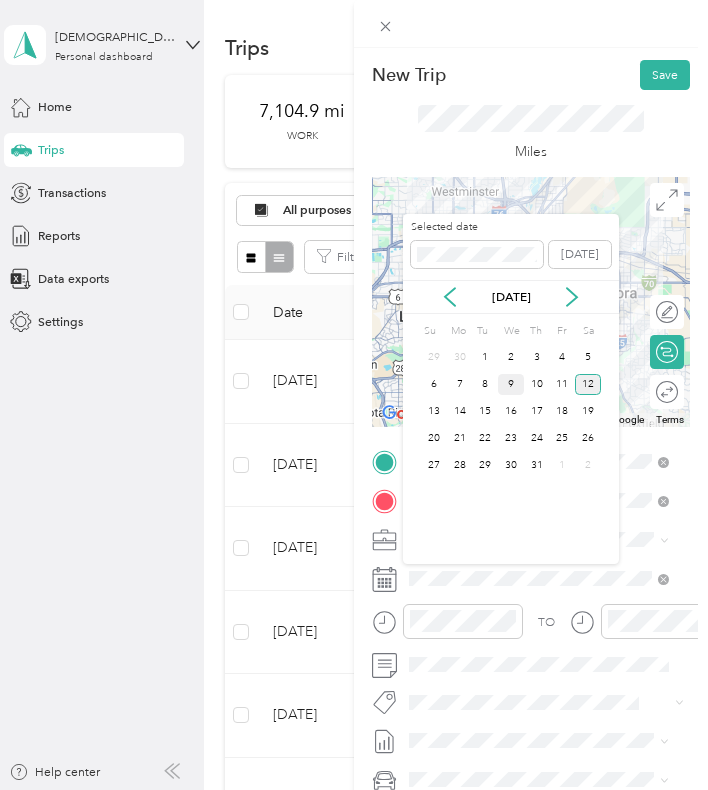 click on "9" at bounding box center [511, 384] 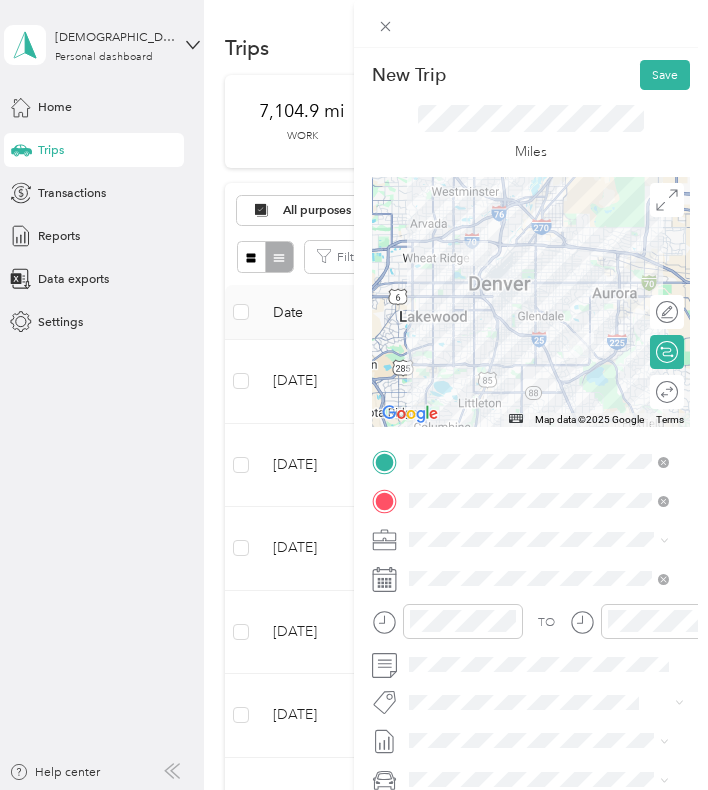 click at bounding box center [531, 302] 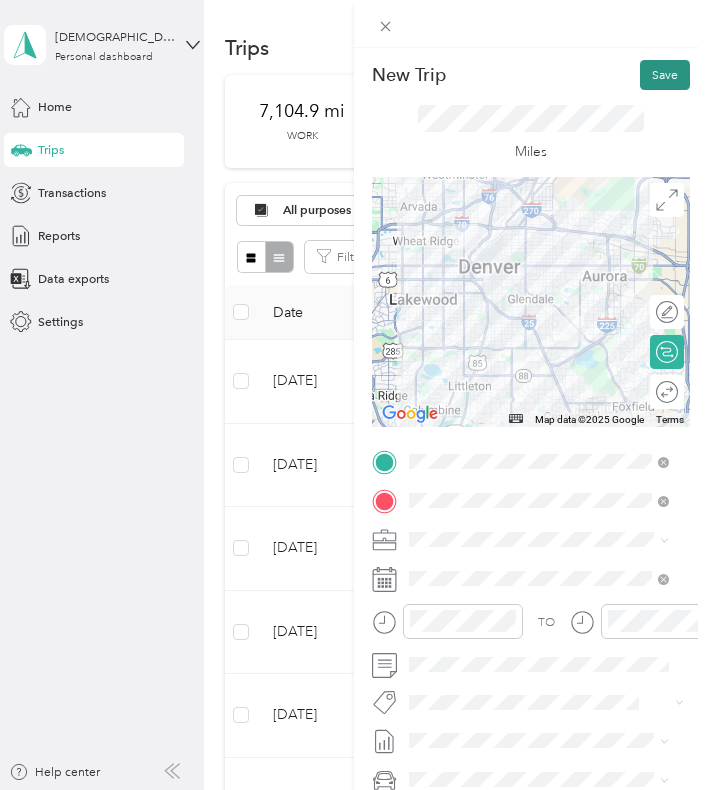 click on "Save" at bounding box center (665, 75) 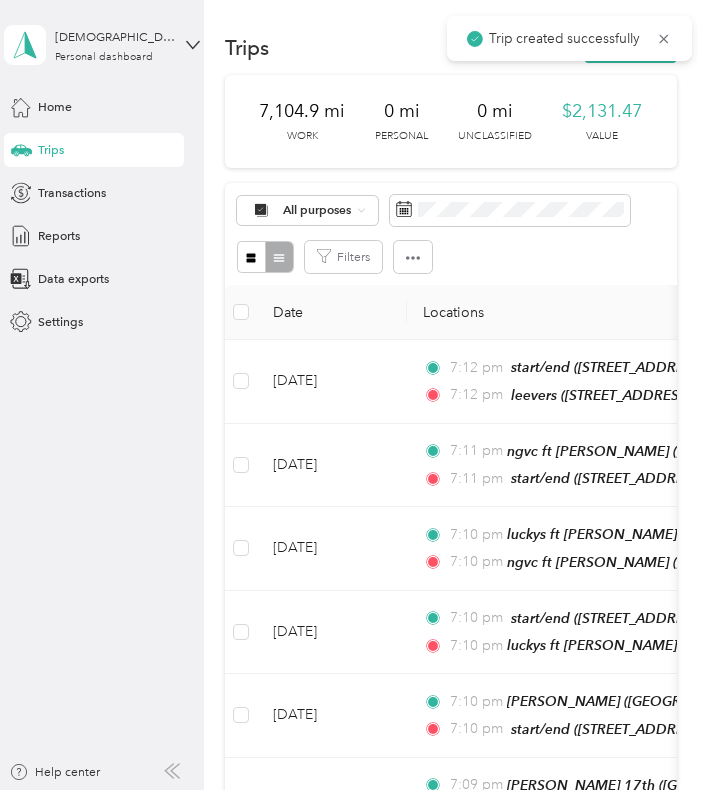 click on "Trip created successfully" at bounding box center [569, 38] 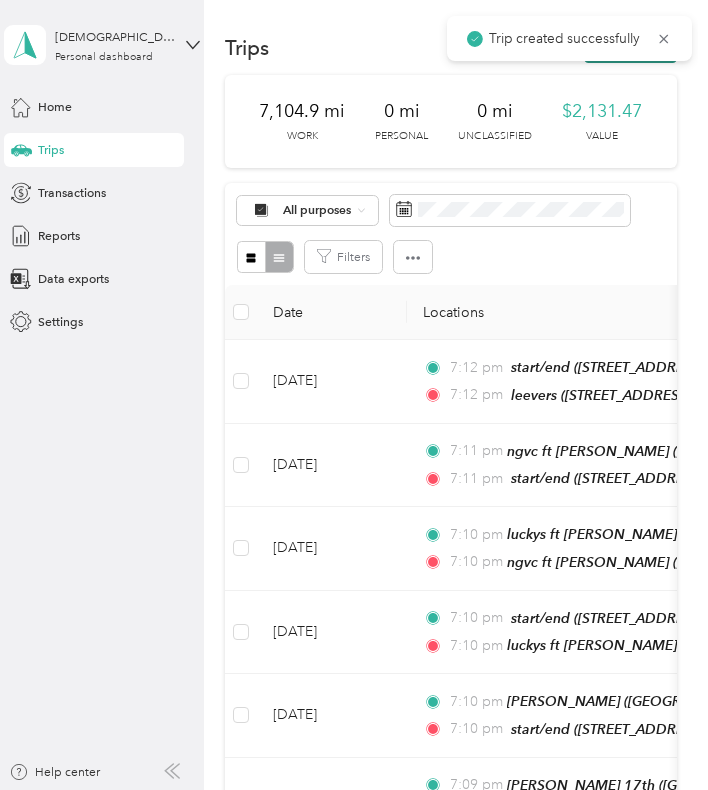 click on "Trips New trip" at bounding box center [451, 48] 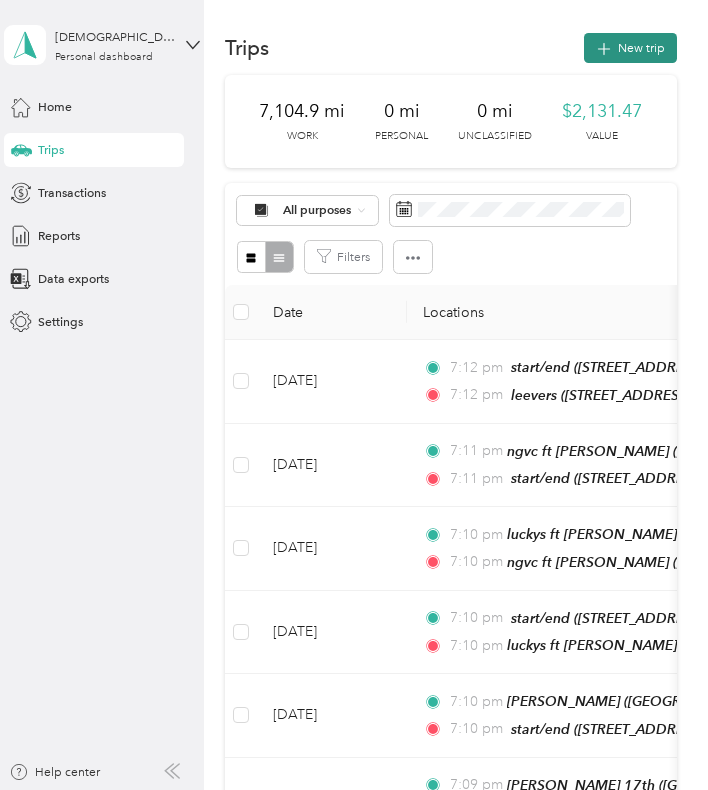 click on "New trip" at bounding box center [630, 48] 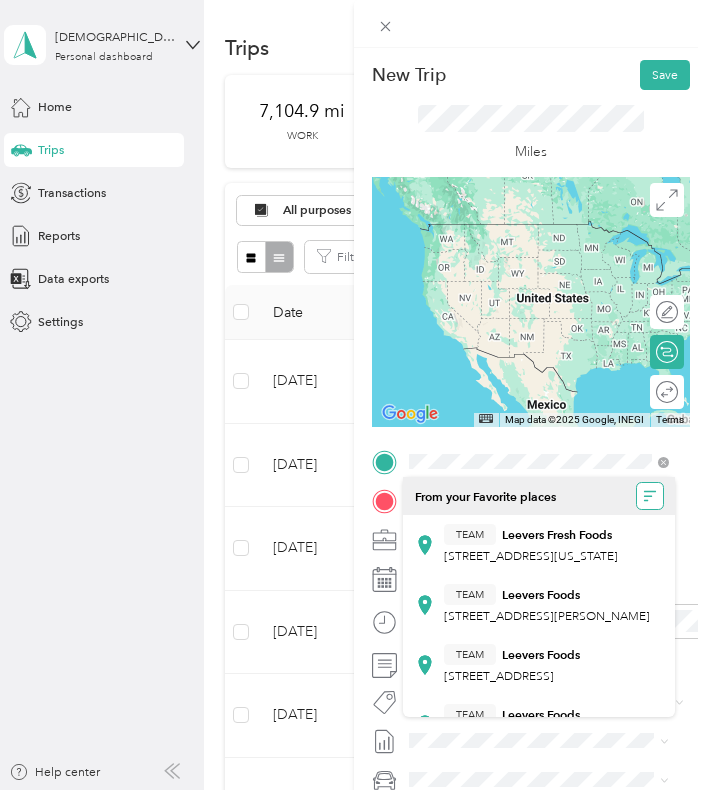 click at bounding box center [650, 496] 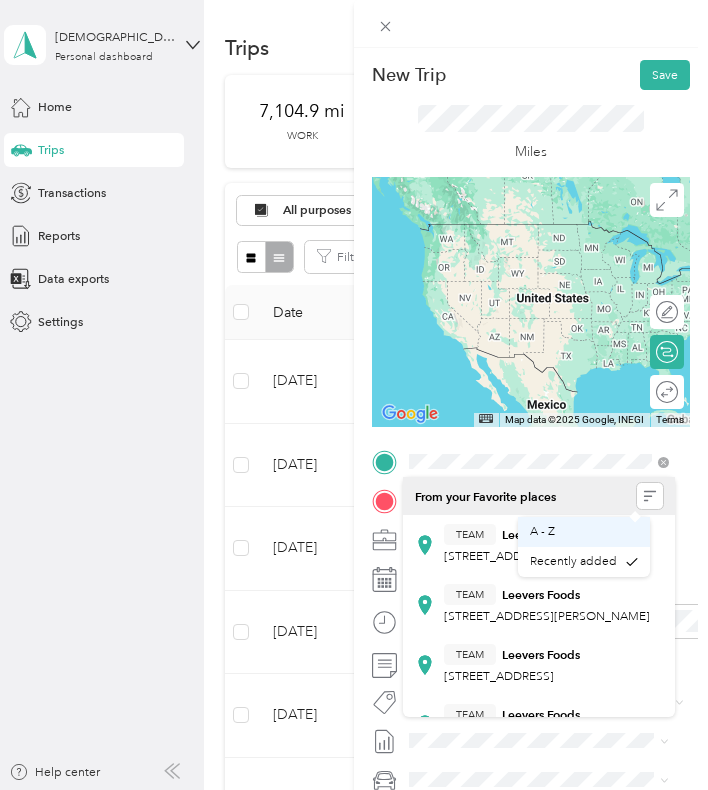click on "A - Z" at bounding box center [584, 532] 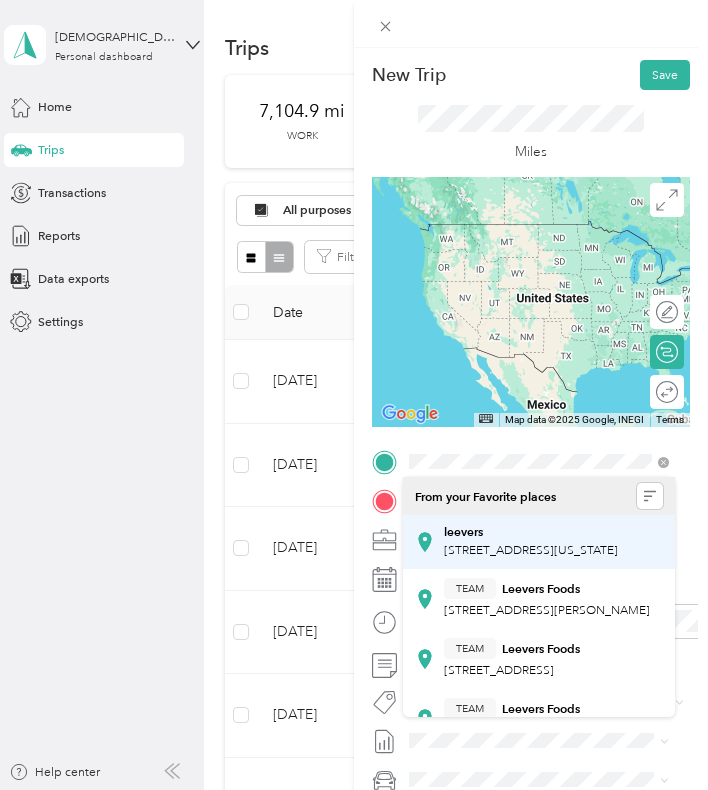 click on "leevers" at bounding box center (531, 531) 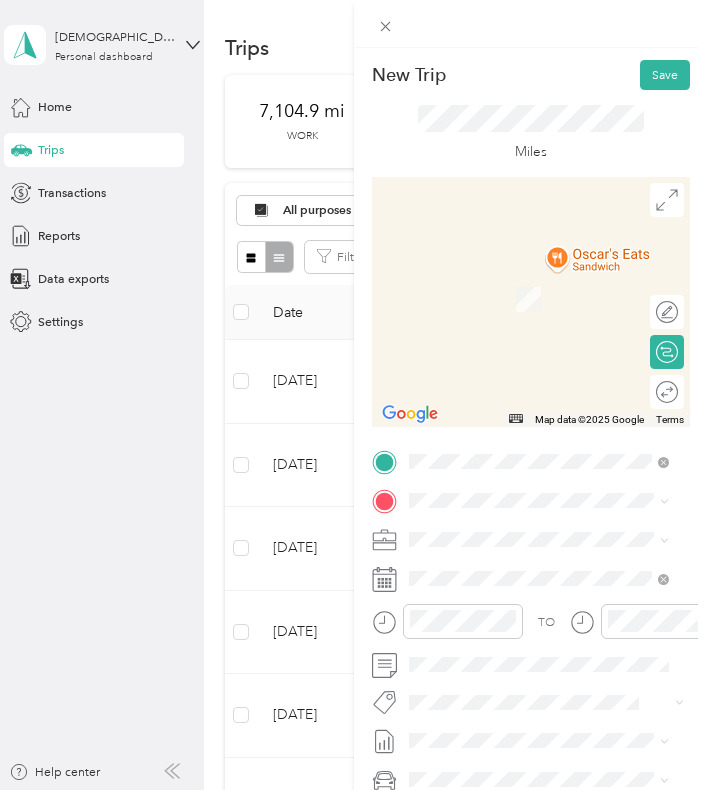 click on "[STREET_ADDRESS][US_STATE]" at bounding box center (531, 632) 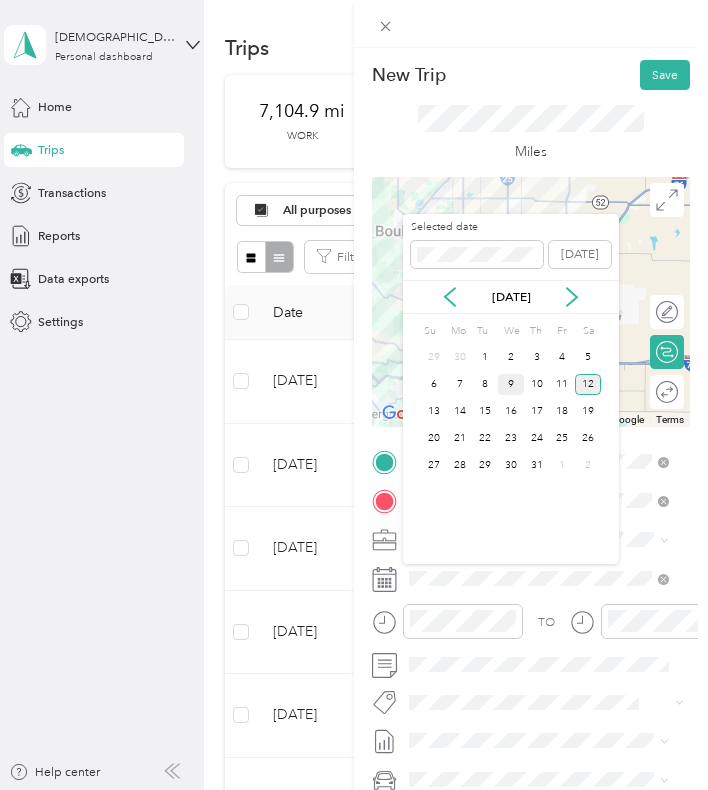 click on "9" at bounding box center (511, 384) 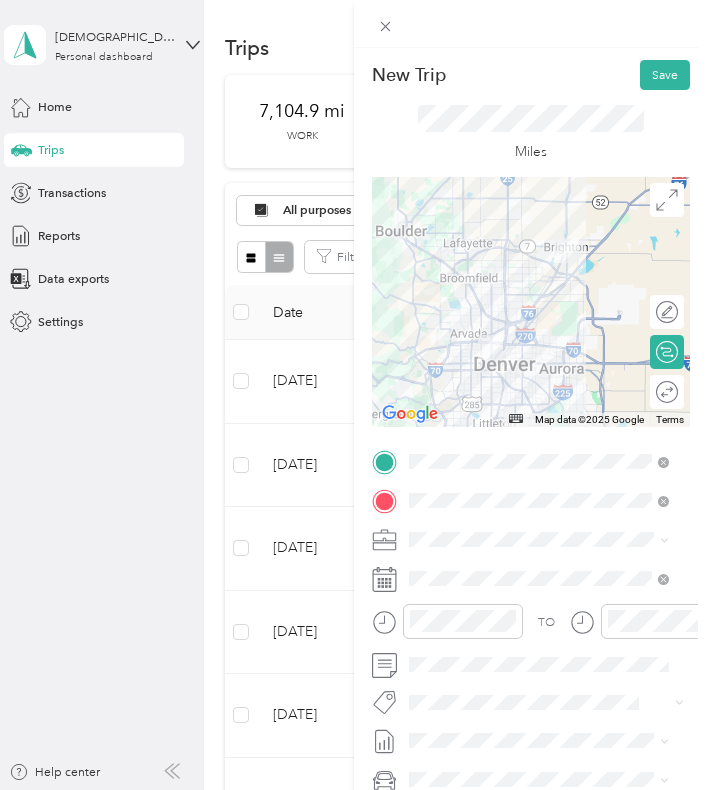 click at bounding box center (531, 302) 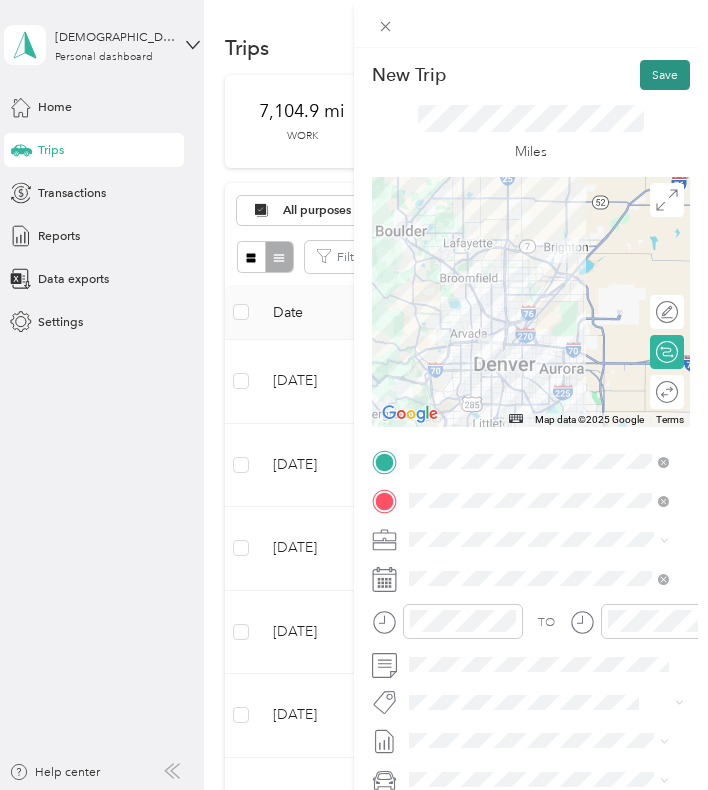 click on "Save" at bounding box center (665, 75) 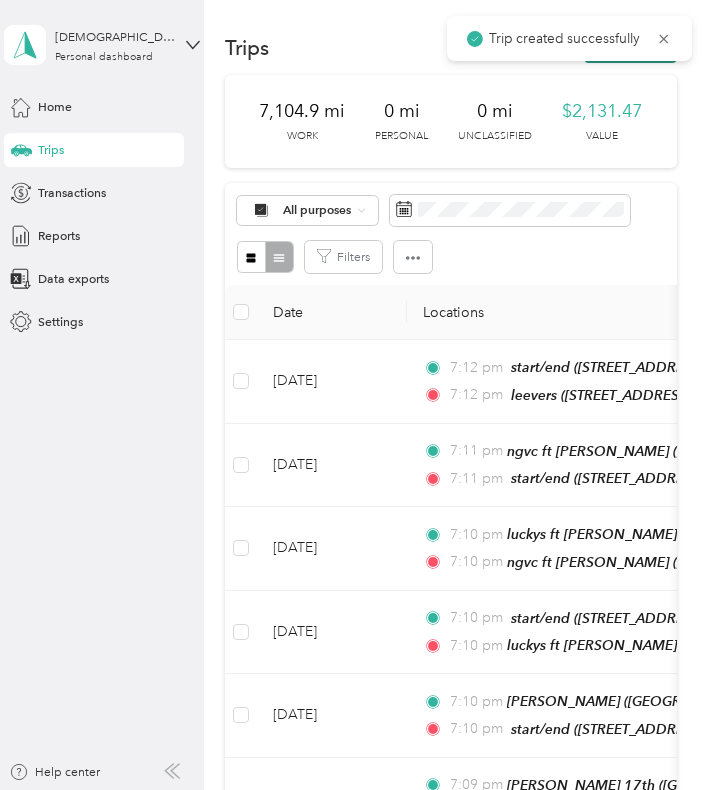 click on "New trip" at bounding box center [630, 48] 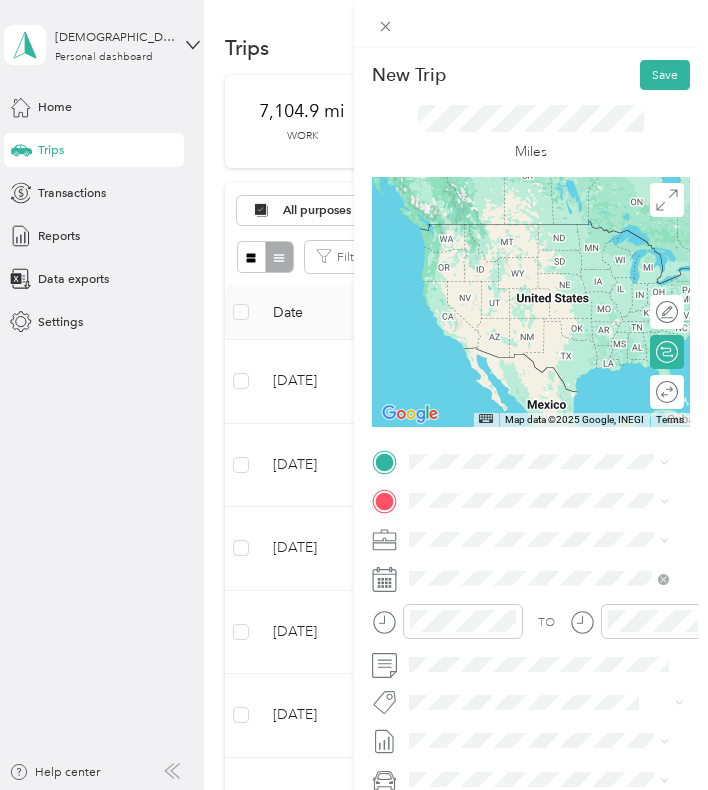 click on "[STREET_ADDRESS][US_STATE]" at bounding box center (531, 594) 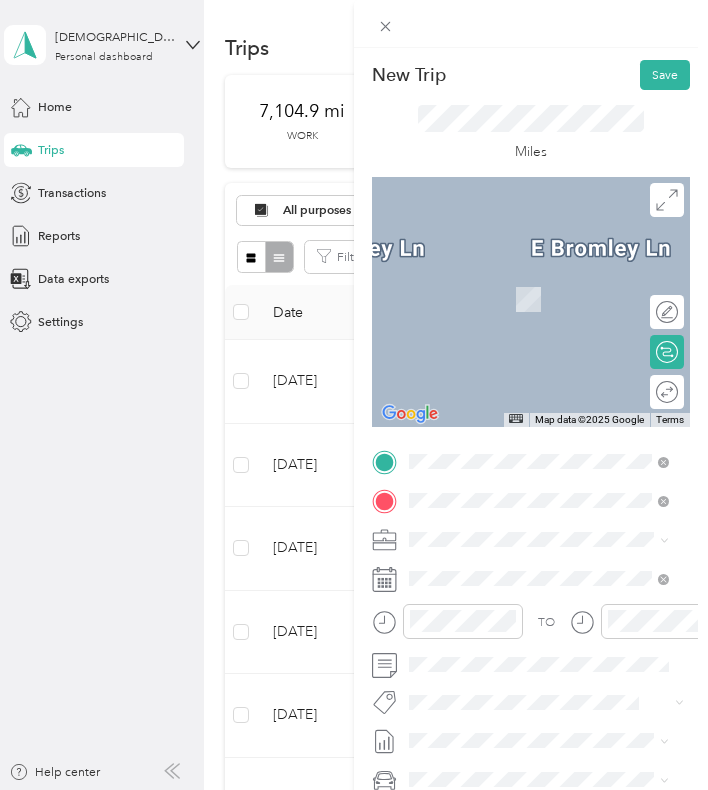 click on "start/end [STREET_ADDRESS][US_STATE]" at bounding box center [539, 581] 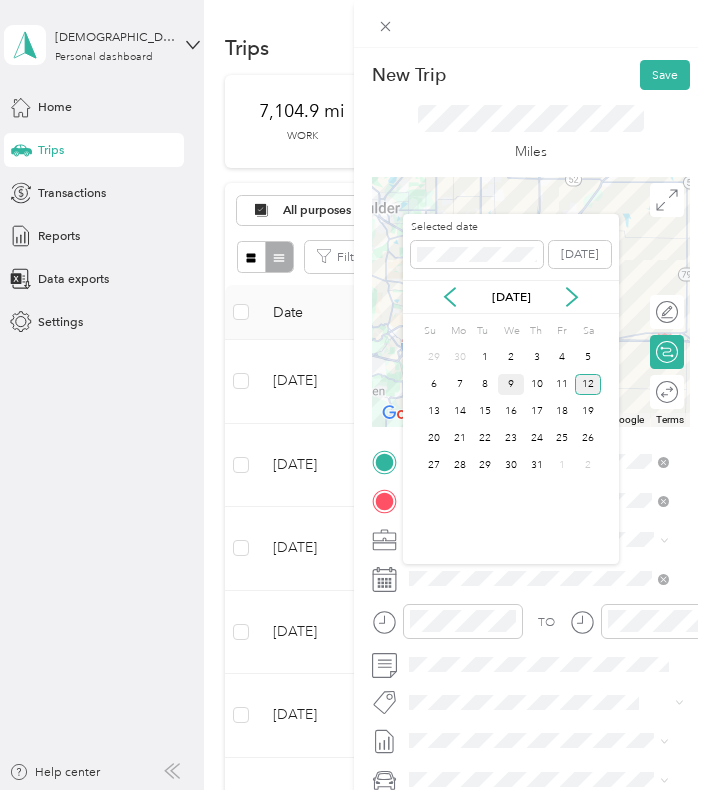 click on "9" at bounding box center (511, 384) 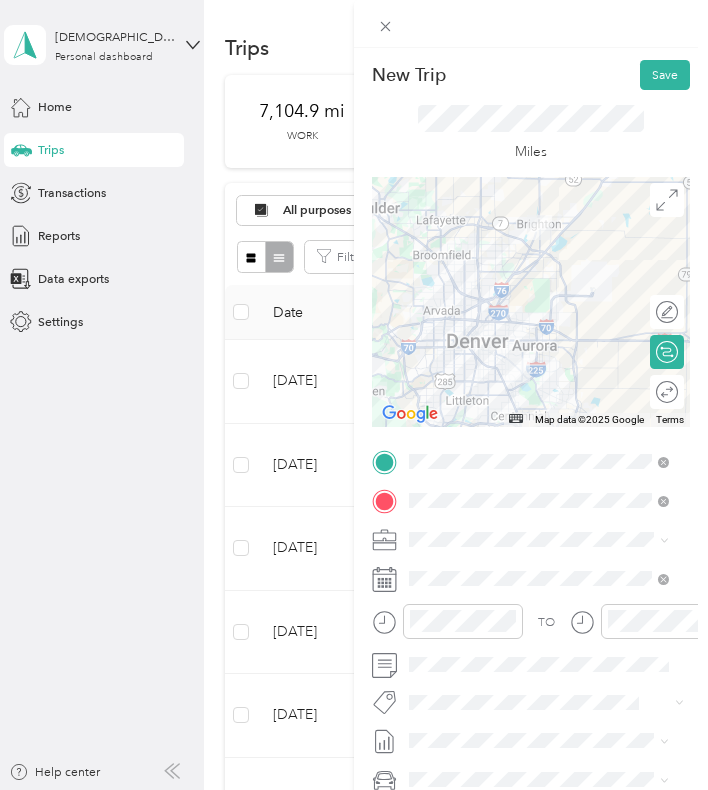 click at bounding box center [531, 302] 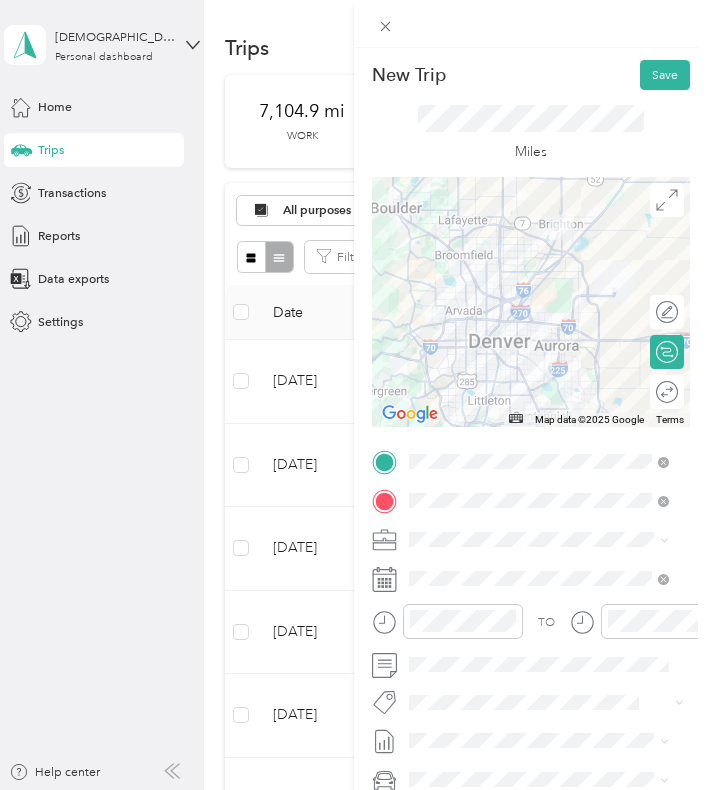 click at bounding box center (531, 302) 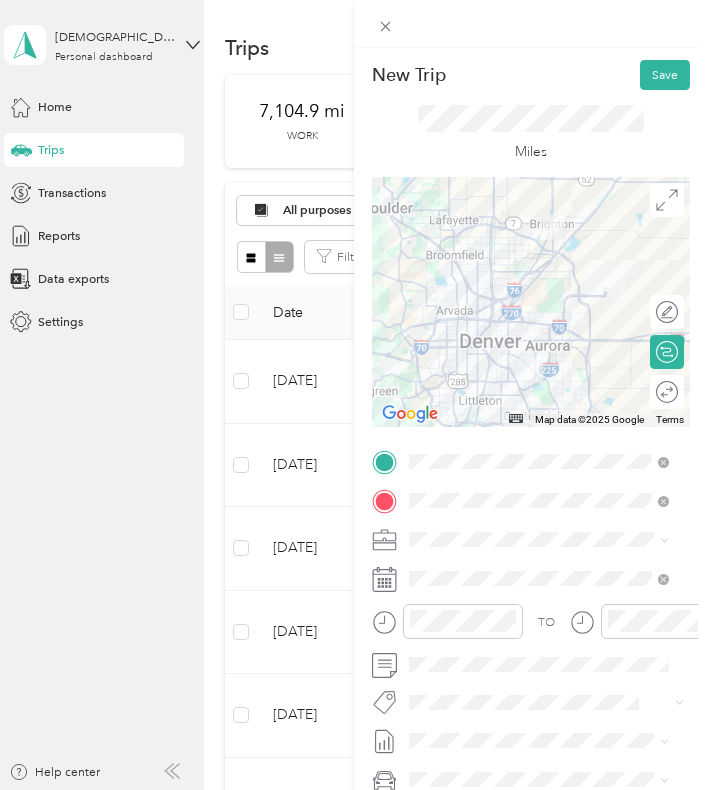 click at bounding box center (531, 302) 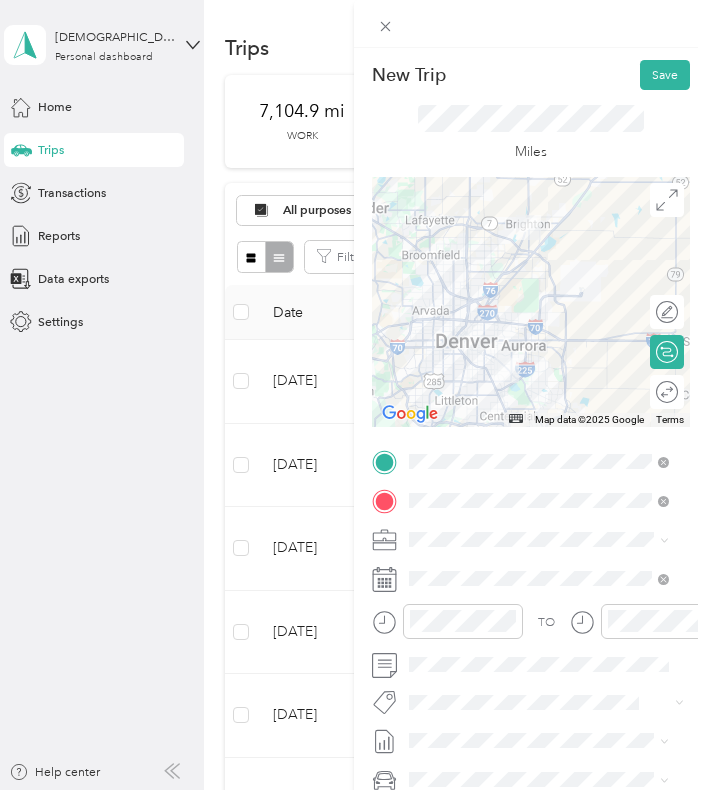 click at bounding box center [531, 302] 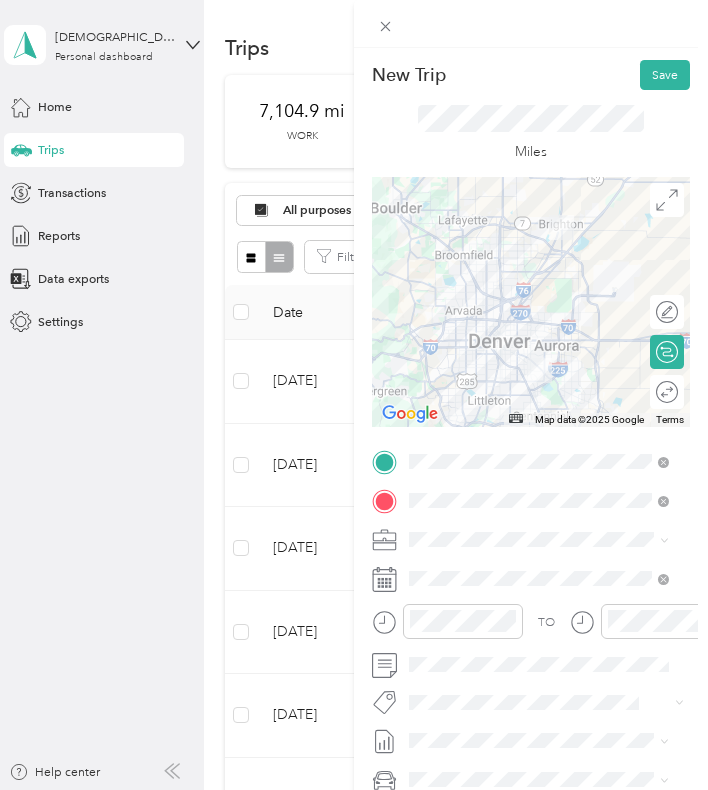 click at bounding box center (531, 302) 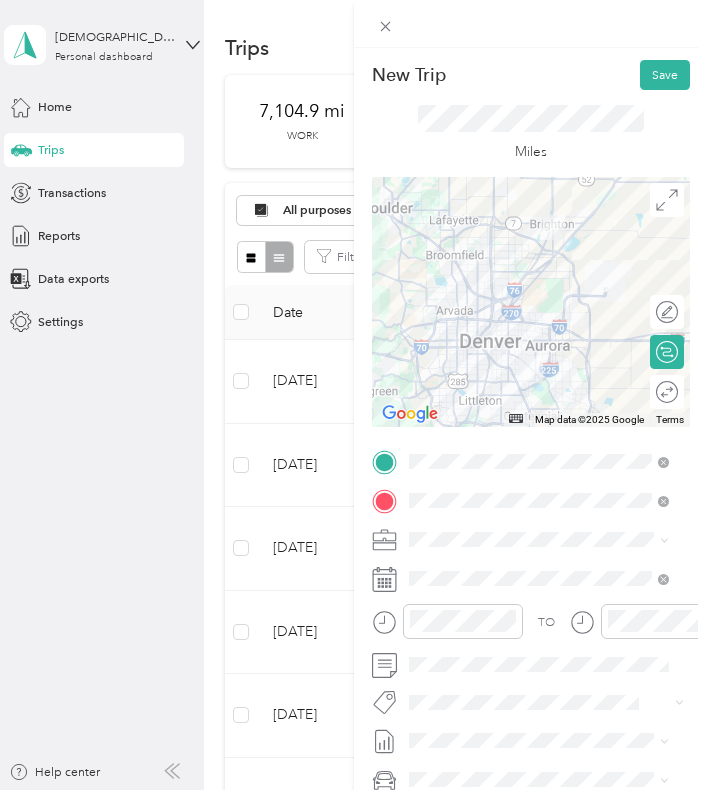click on "Miles" at bounding box center [531, 133] 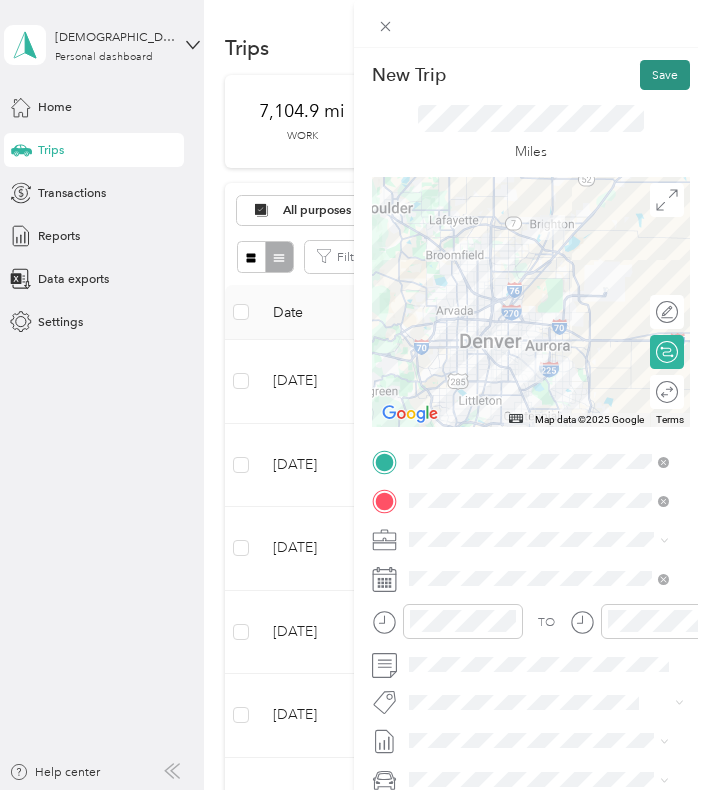 click on "Save" at bounding box center (665, 75) 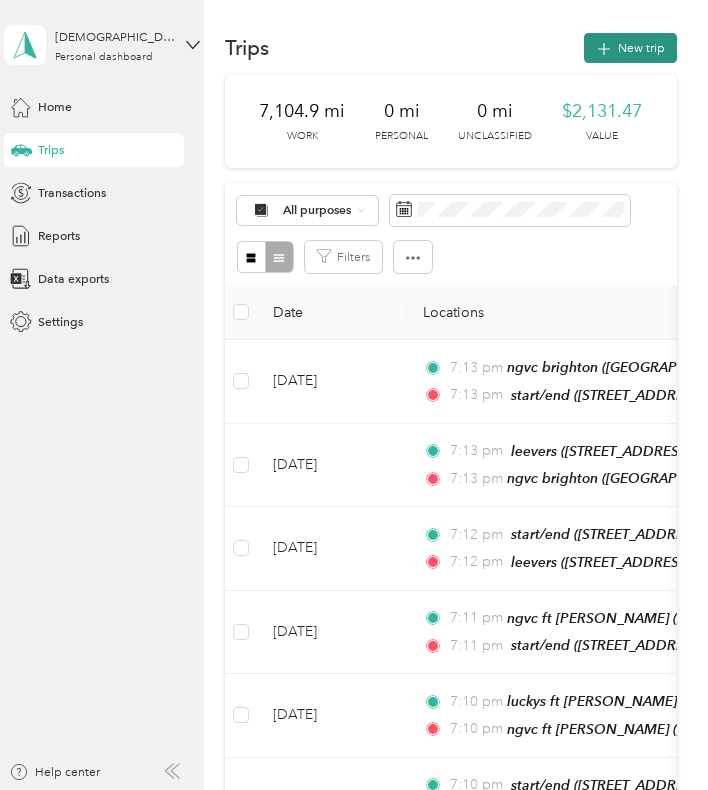 click on "New trip" at bounding box center (630, 48) 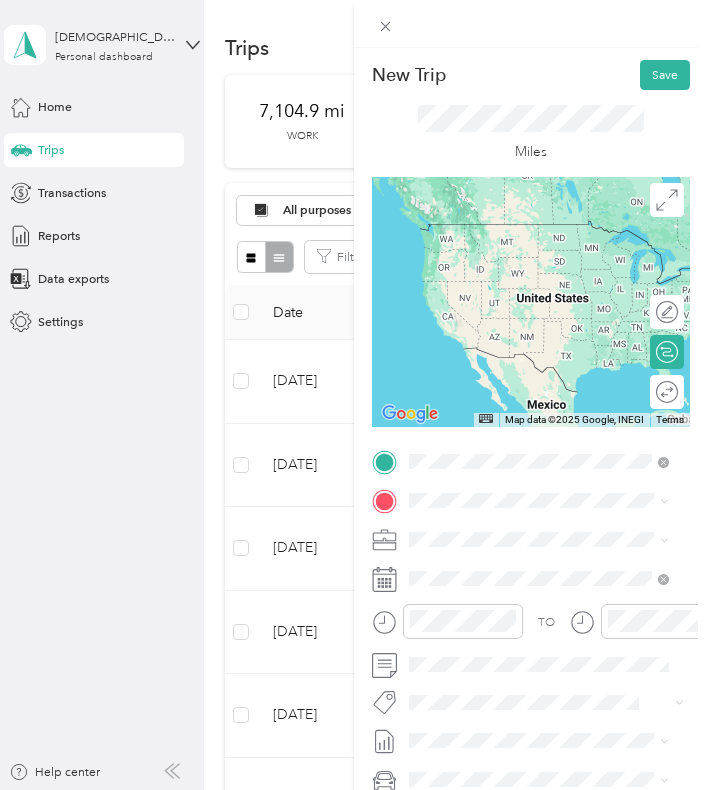 click on "start/end [STREET_ADDRESS][US_STATE]" at bounding box center (531, 542) 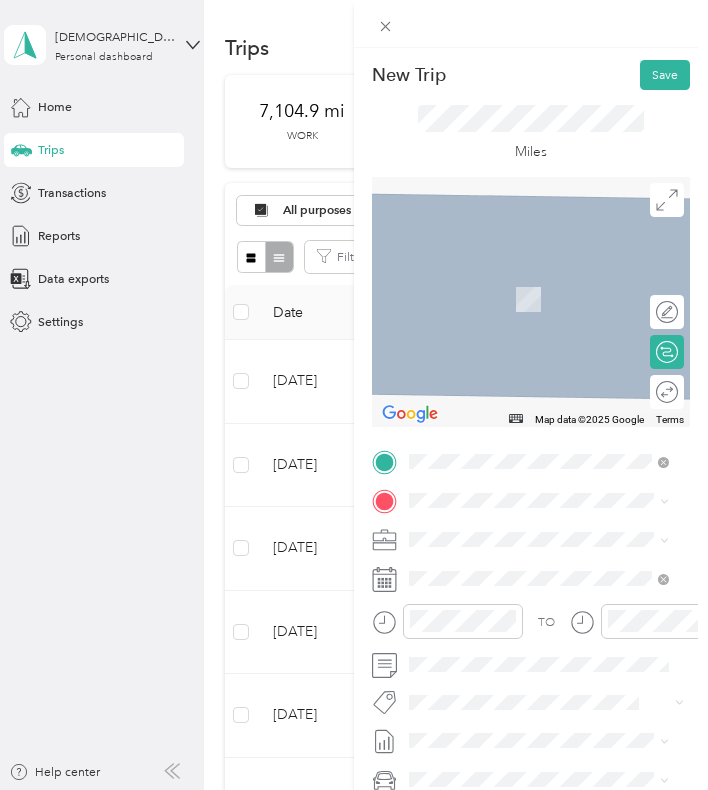 click on "TO Add photo" at bounding box center (531, 659) 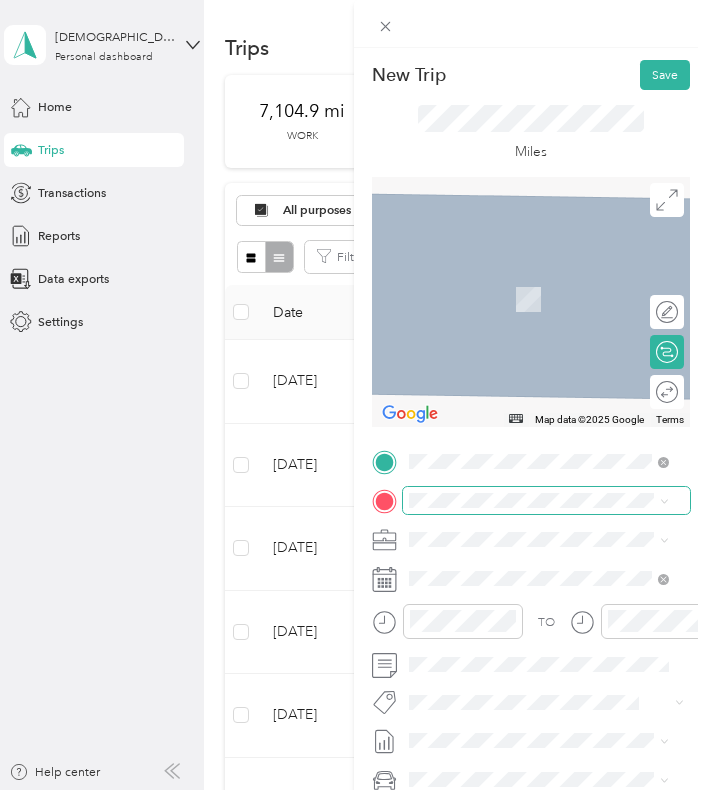 click at bounding box center (546, 500) 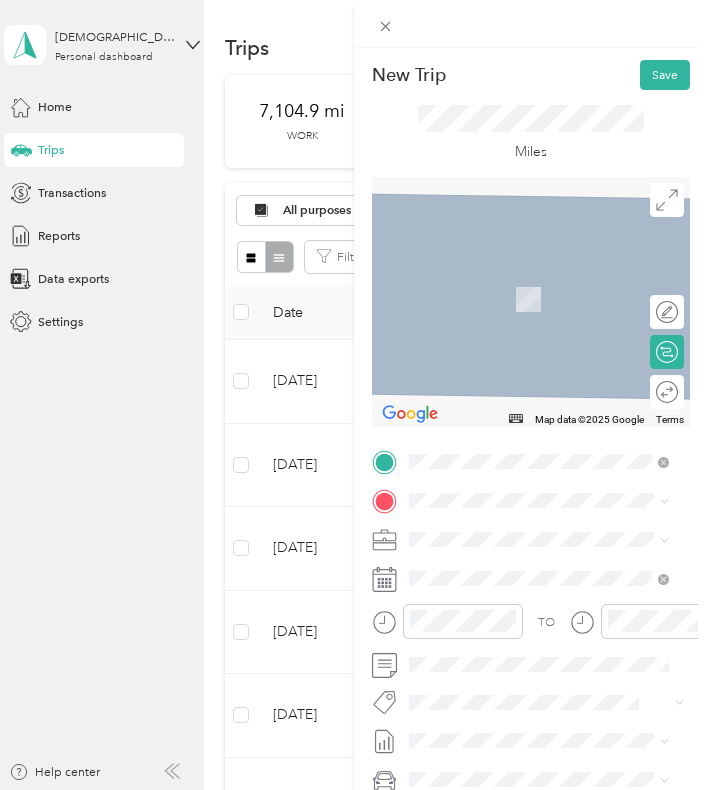click on "ngvc [PERSON_NAME][STREET_ADDRESS][PERSON_NAME][US_STATE]" at bounding box center (553, 586) 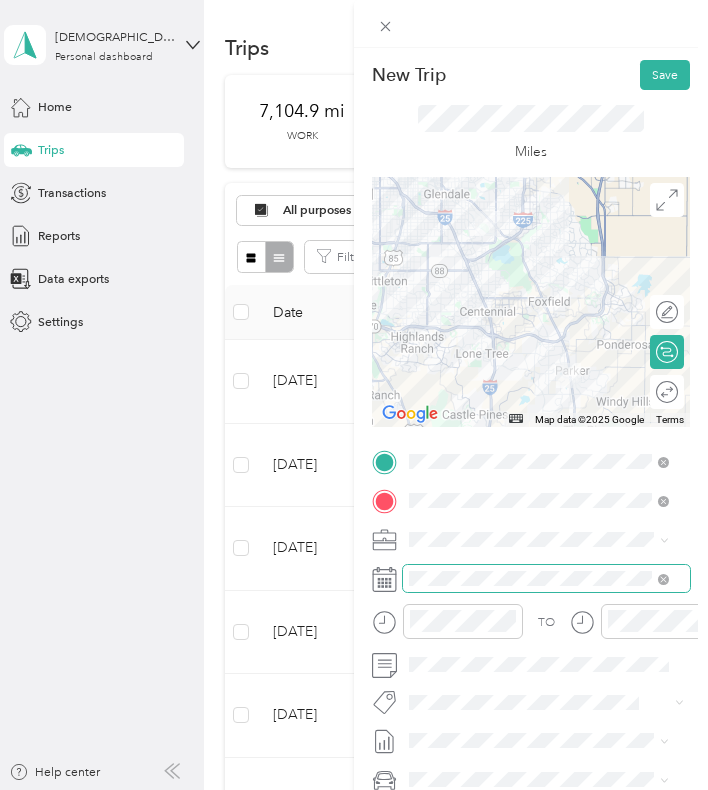 click at bounding box center [546, 578] 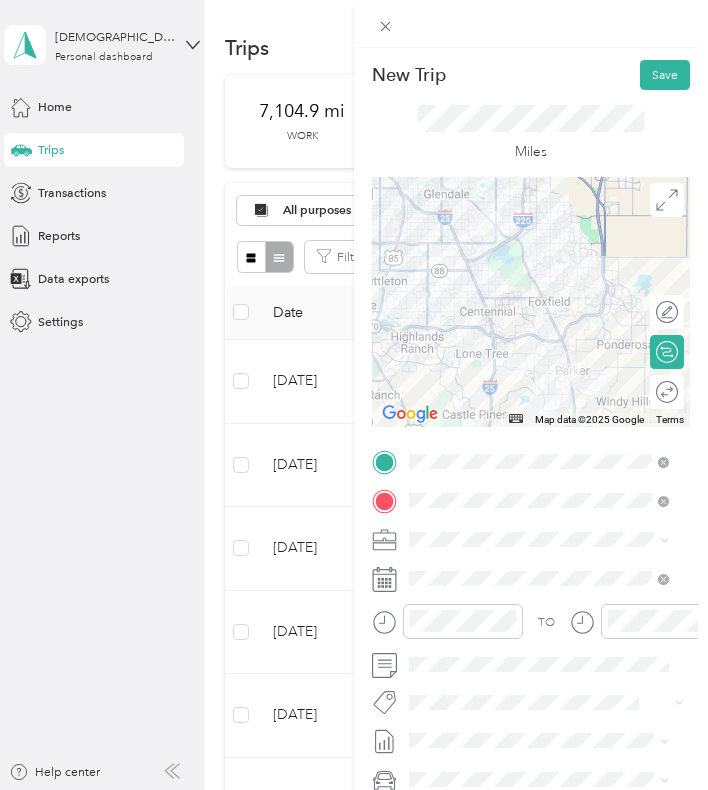 click at bounding box center (531, 302) 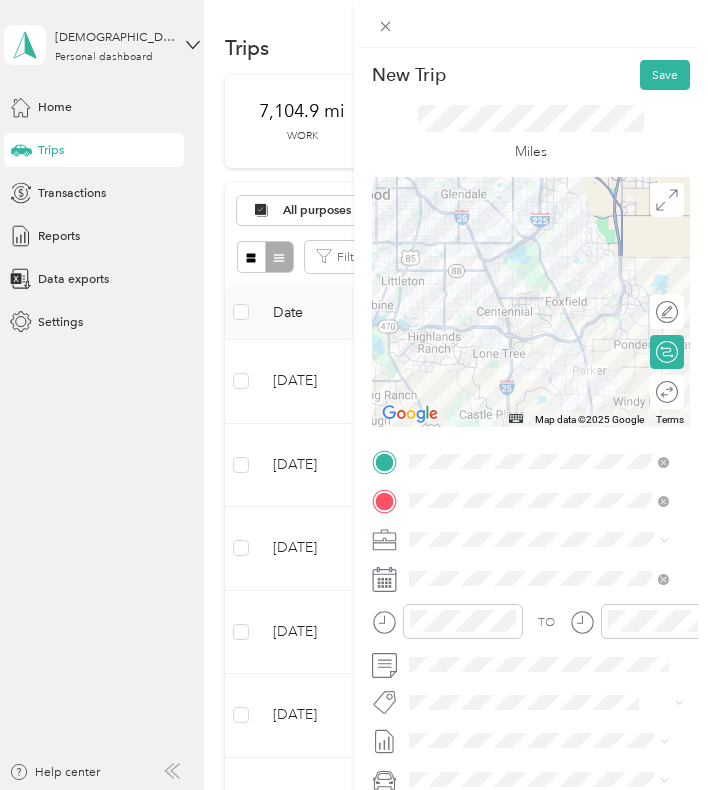 click at bounding box center (531, 302) 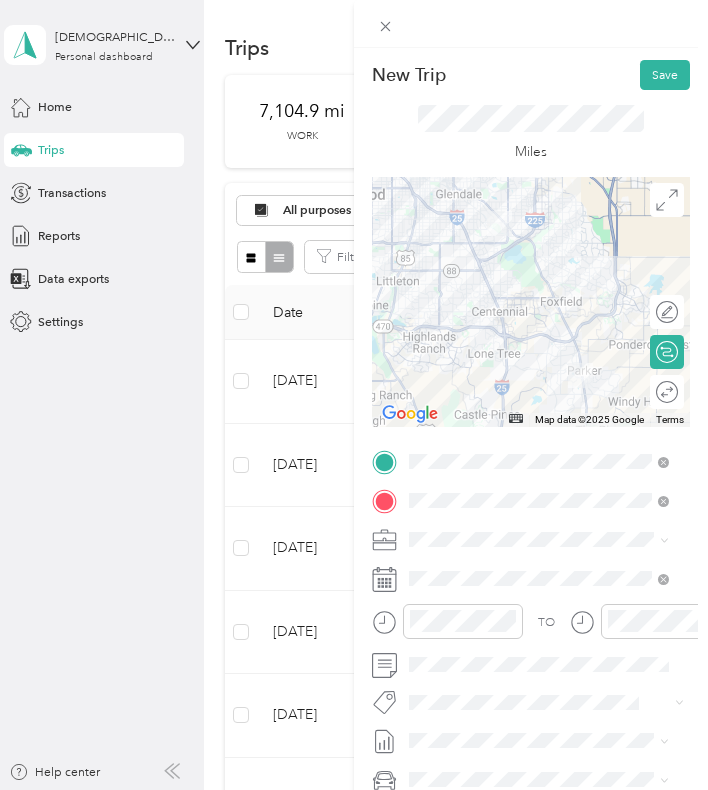 click at bounding box center (531, 302) 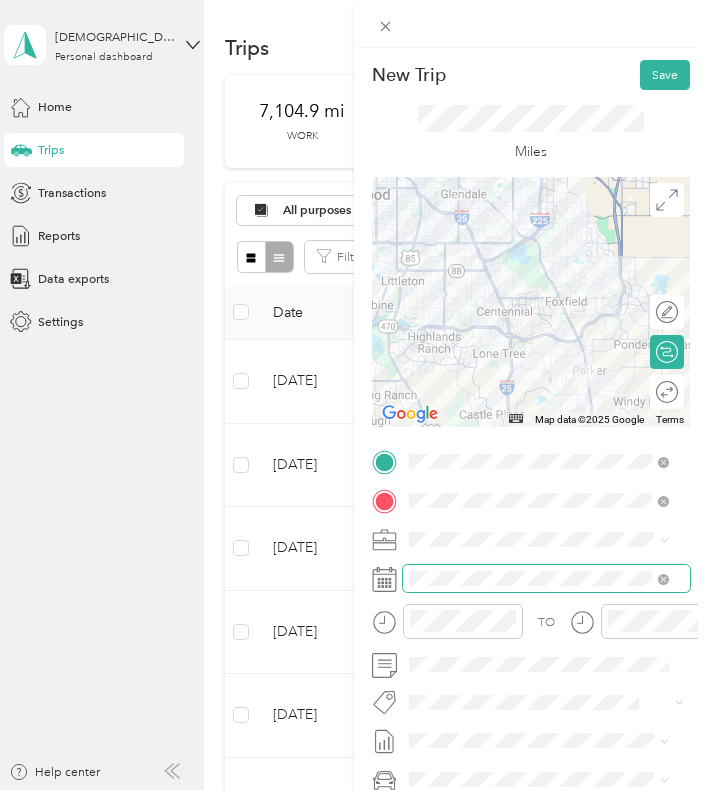 click at bounding box center (546, 578) 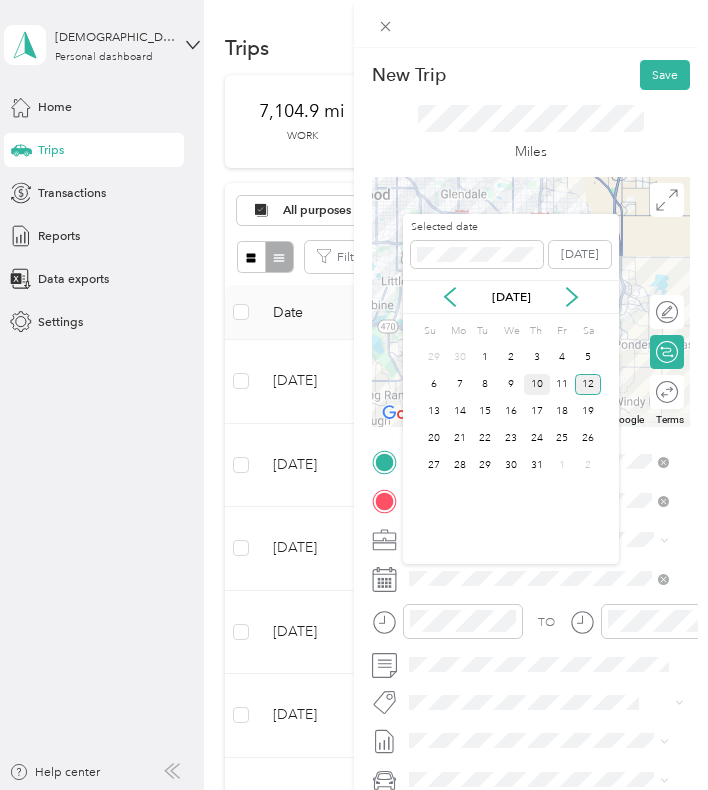 click on "10" at bounding box center [537, 384] 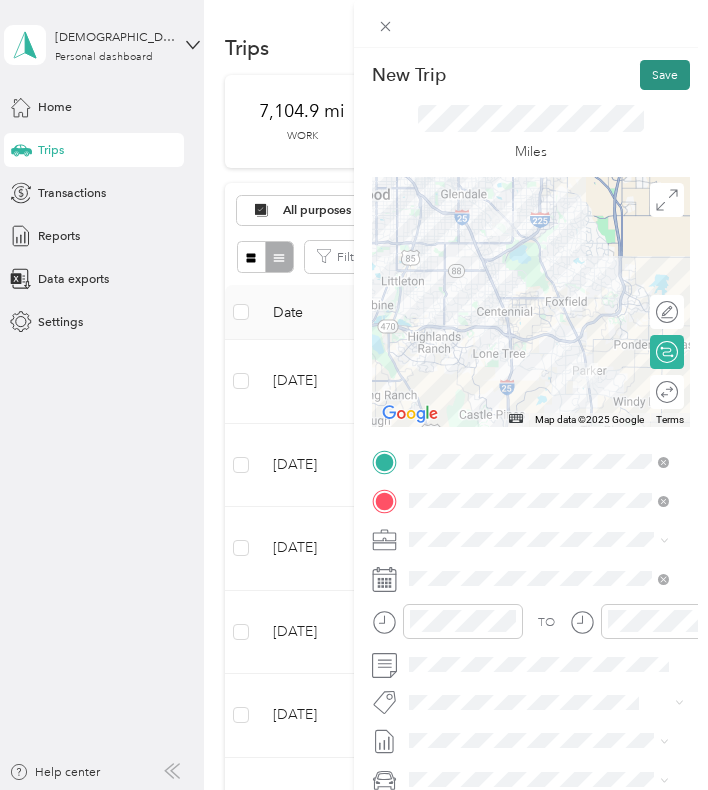 click on "Save" at bounding box center (665, 75) 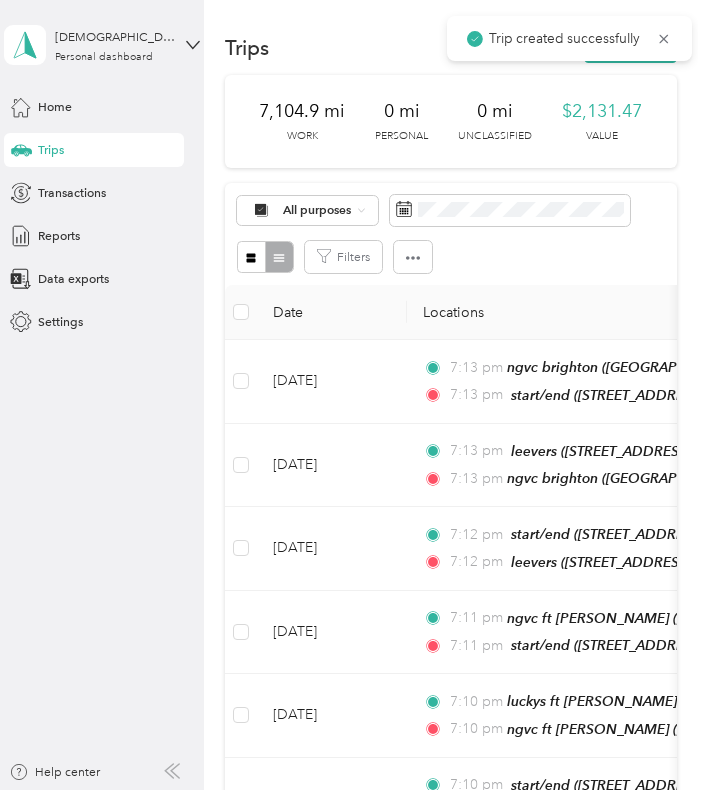 click on "Trip created successfully" at bounding box center (569, 38) 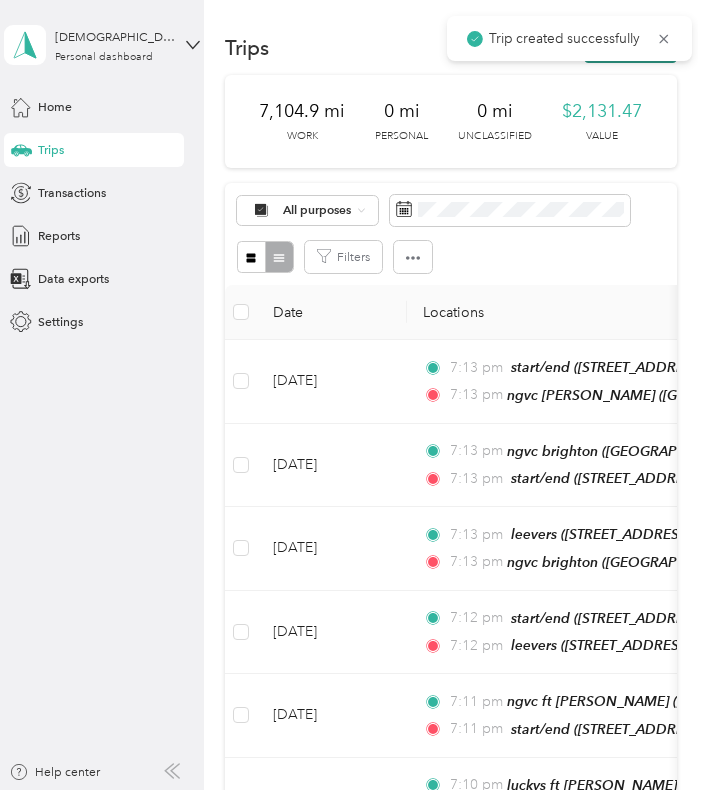click on "New trip" at bounding box center [630, 48] 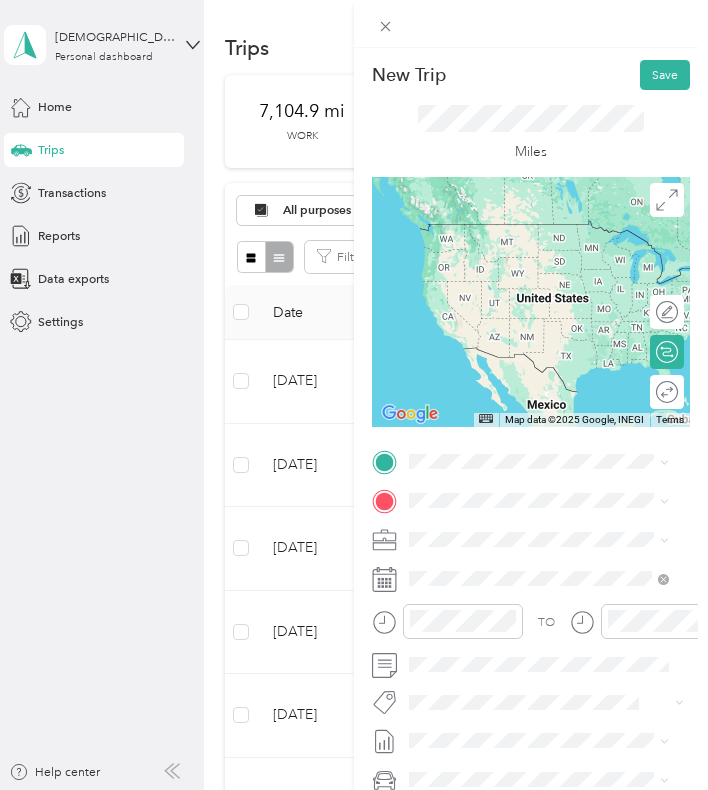 click on "[GEOGRAPHIC_DATA][PERSON_NAME][US_STATE], [GEOGRAPHIC_DATA]" at bounding box center (553, 548) 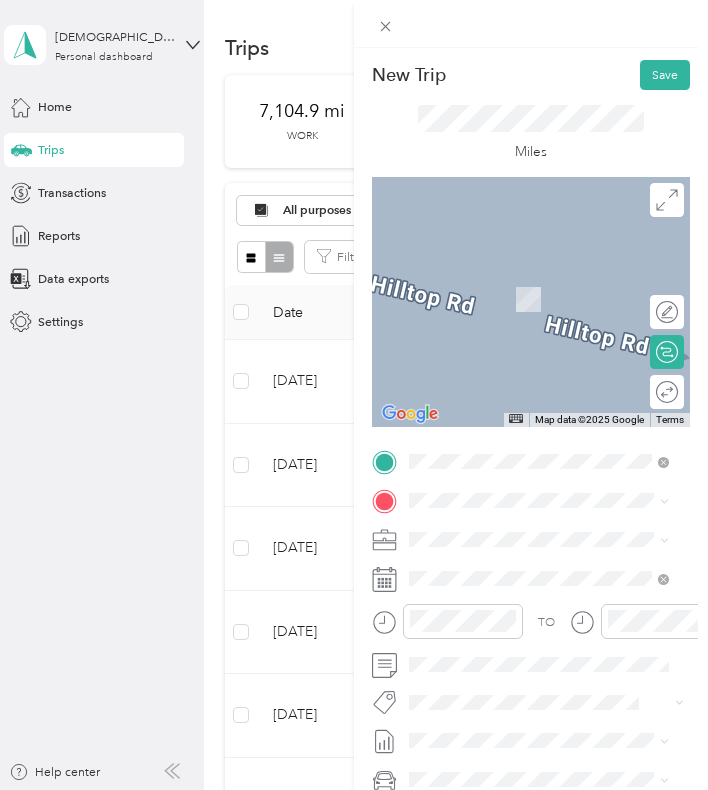 click on "[GEOGRAPHIC_DATA], [US_STATE], [GEOGRAPHIC_DATA]" at bounding box center [541, 592] 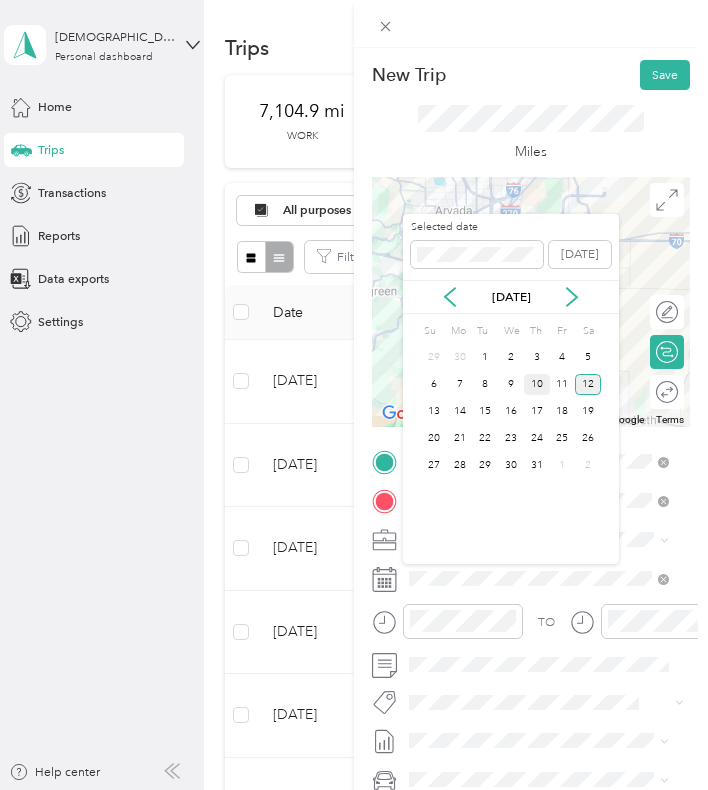 click on "10" at bounding box center [537, 384] 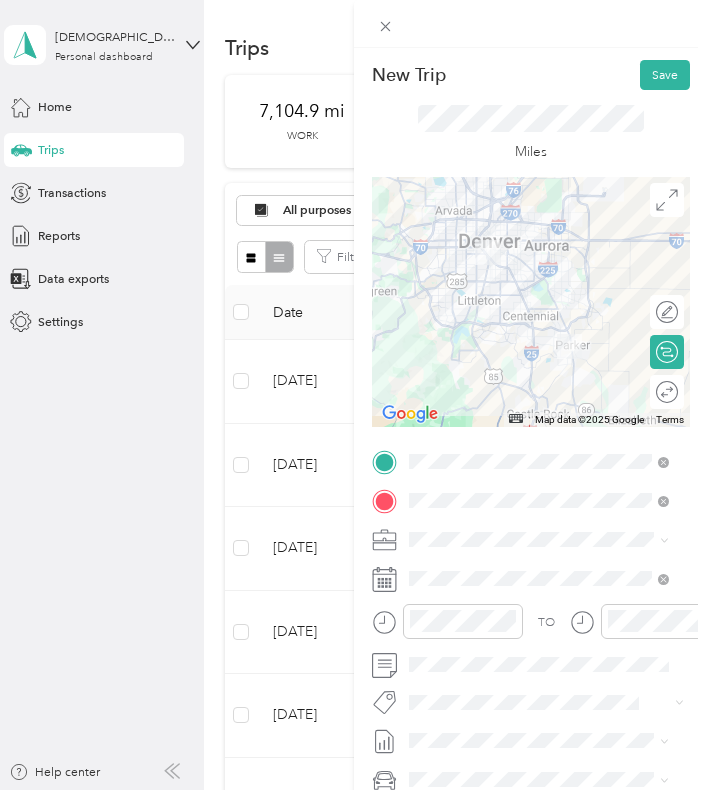 click at bounding box center (531, 302) 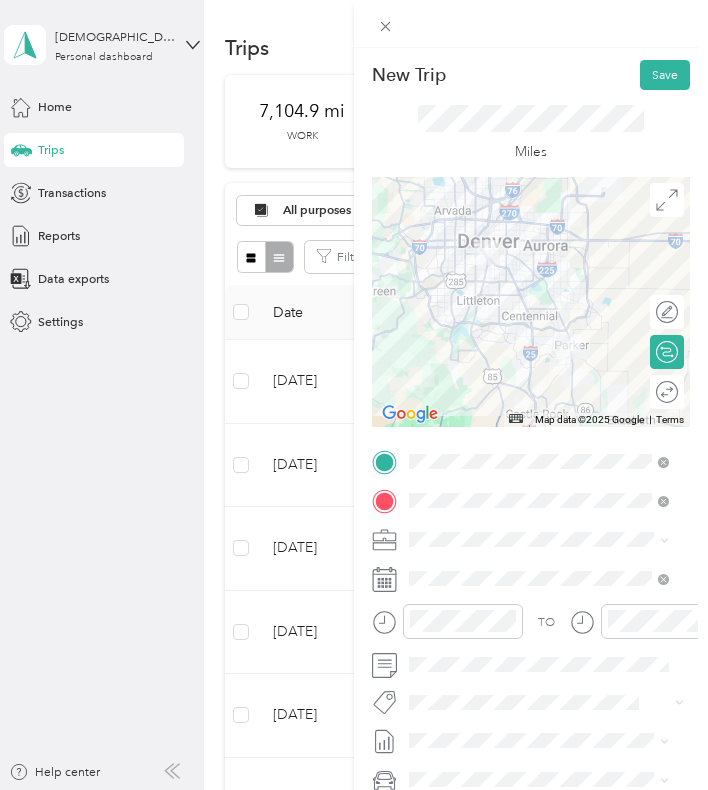 click at bounding box center [531, 302] 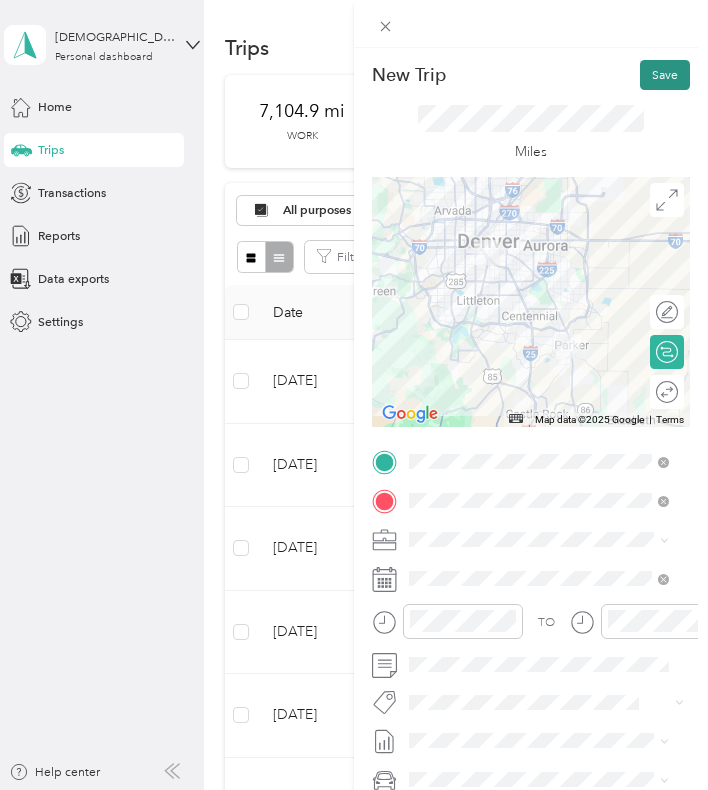 click on "Save" at bounding box center (665, 75) 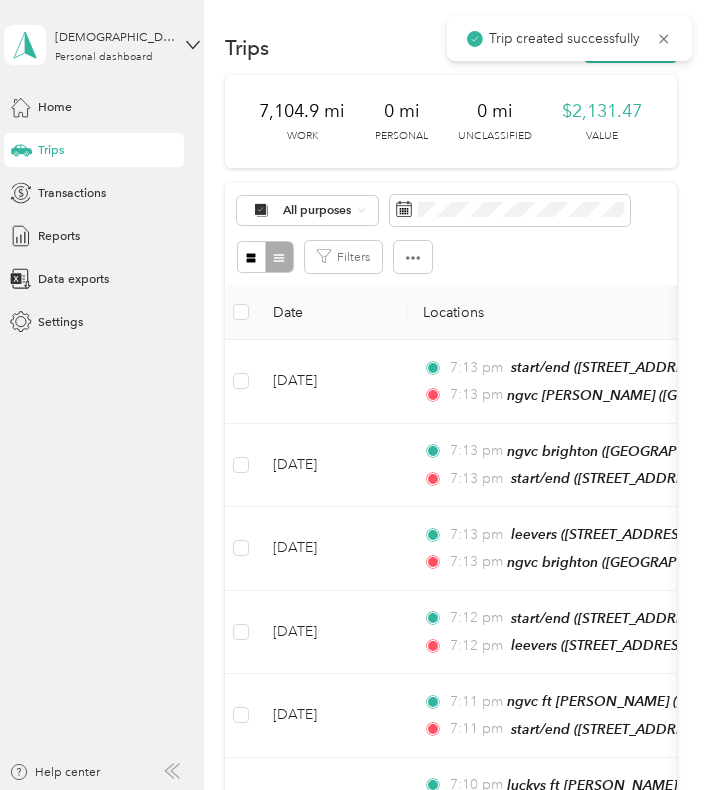 click on "Trips New trip" at bounding box center [451, 48] 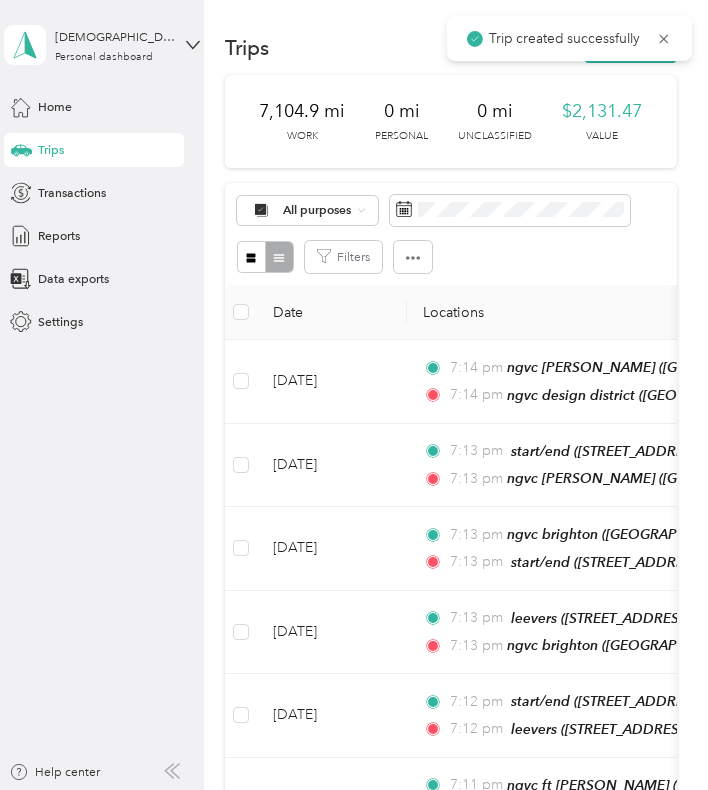 click on "Trip created successfully" at bounding box center (569, 38) 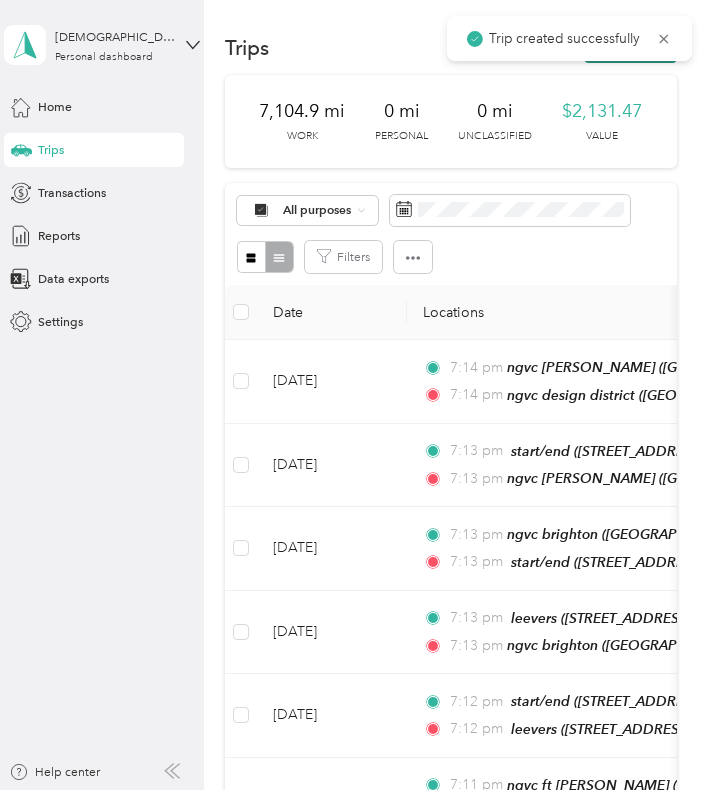 click on "New trip" at bounding box center [630, 48] 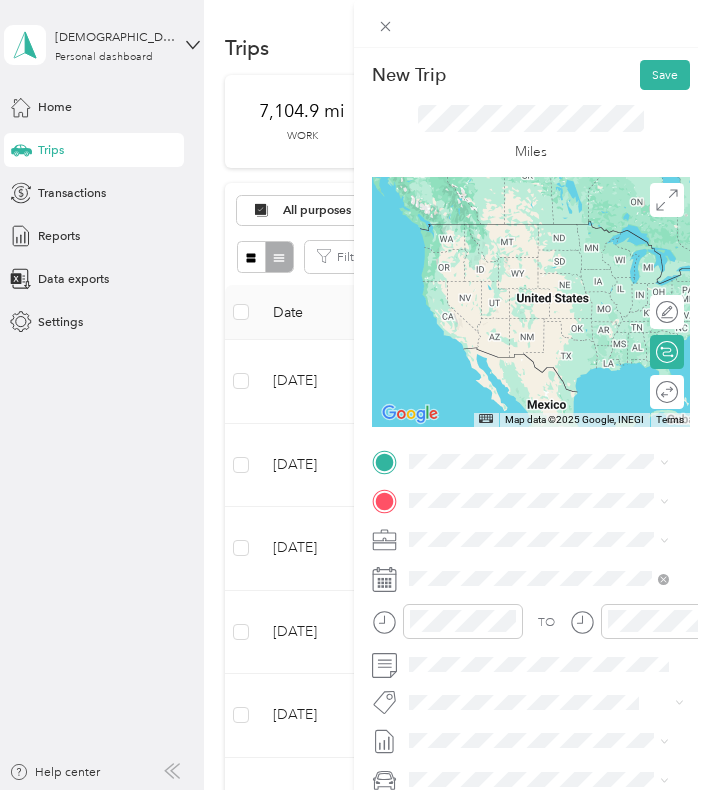 click on "ngvc design [GEOGRAPHIC_DATA], [US_STATE], [GEOGRAPHIC_DATA]" at bounding box center (553, 549) 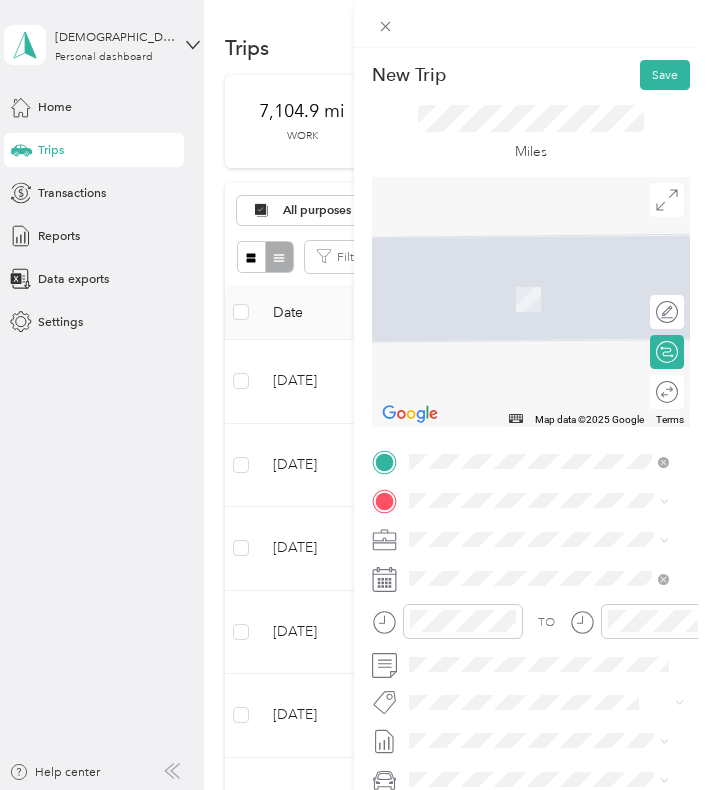 click on "start/end [STREET_ADDRESS][US_STATE]" at bounding box center [539, 570] 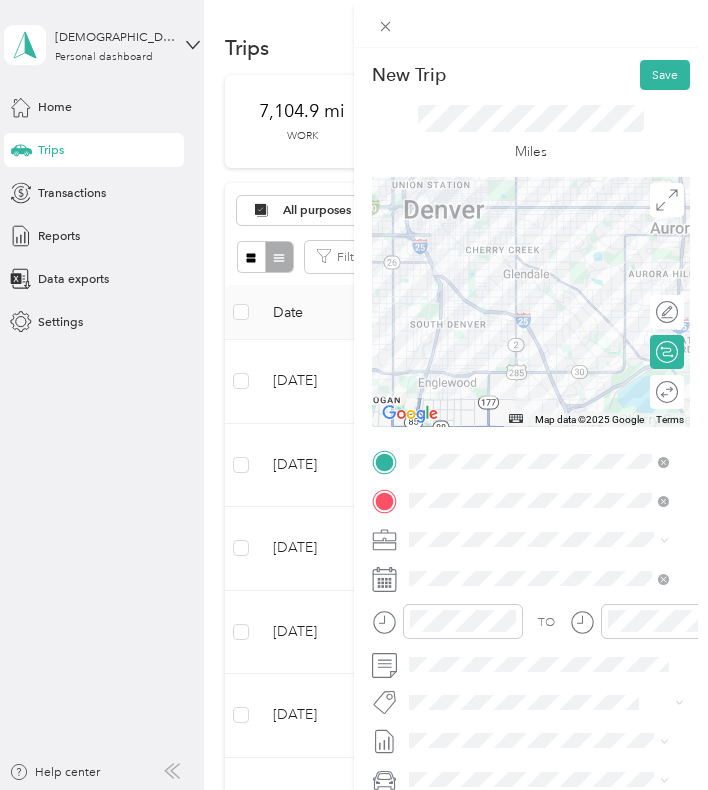 click at bounding box center (531, 302) 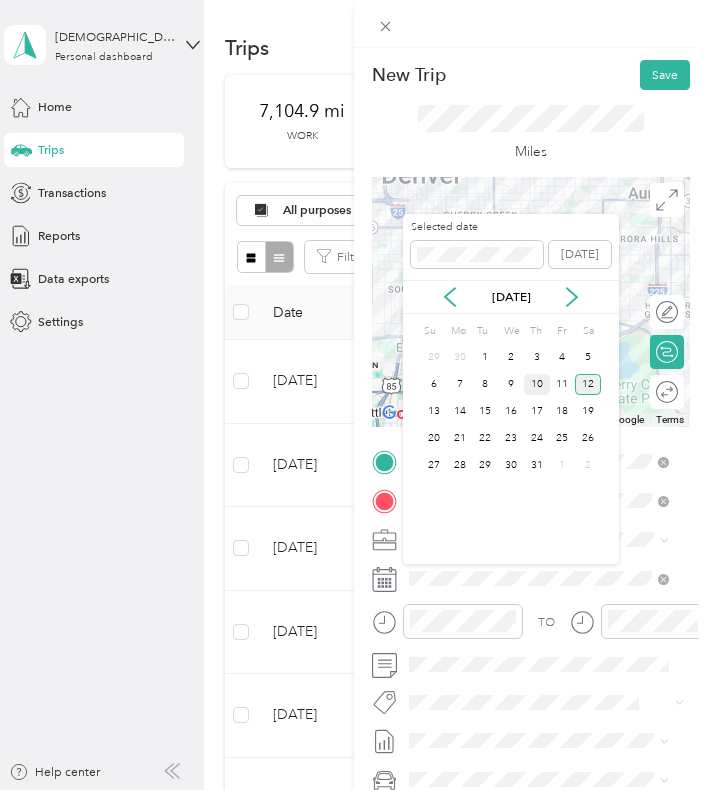 click on "10" at bounding box center [537, 384] 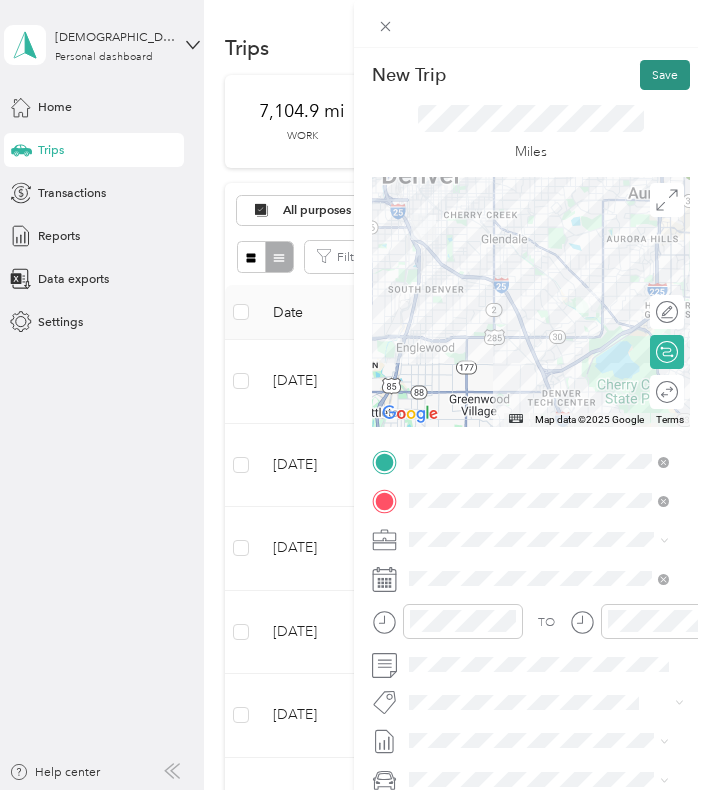 click on "Save" at bounding box center [665, 75] 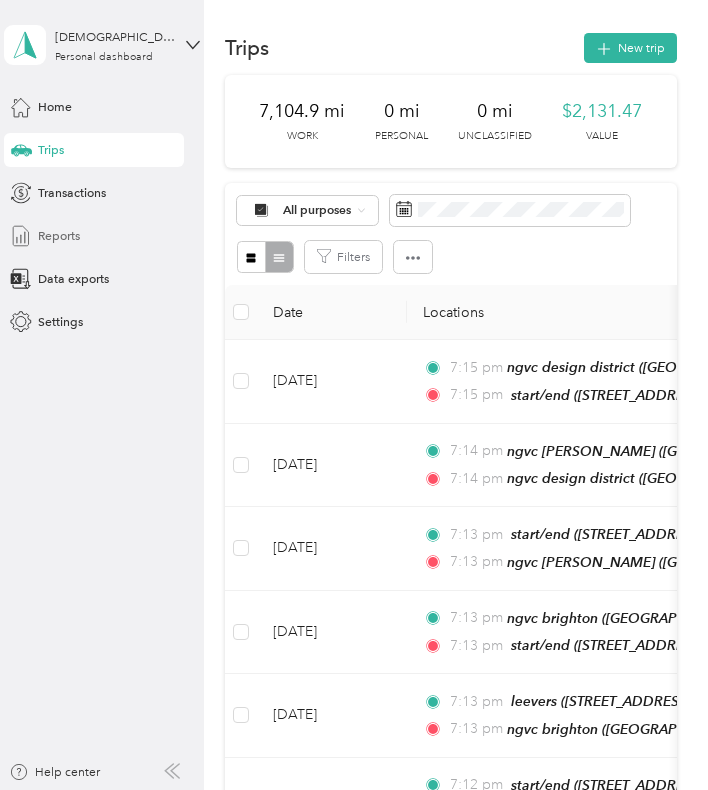 click on "Reports" at bounding box center [94, 236] 